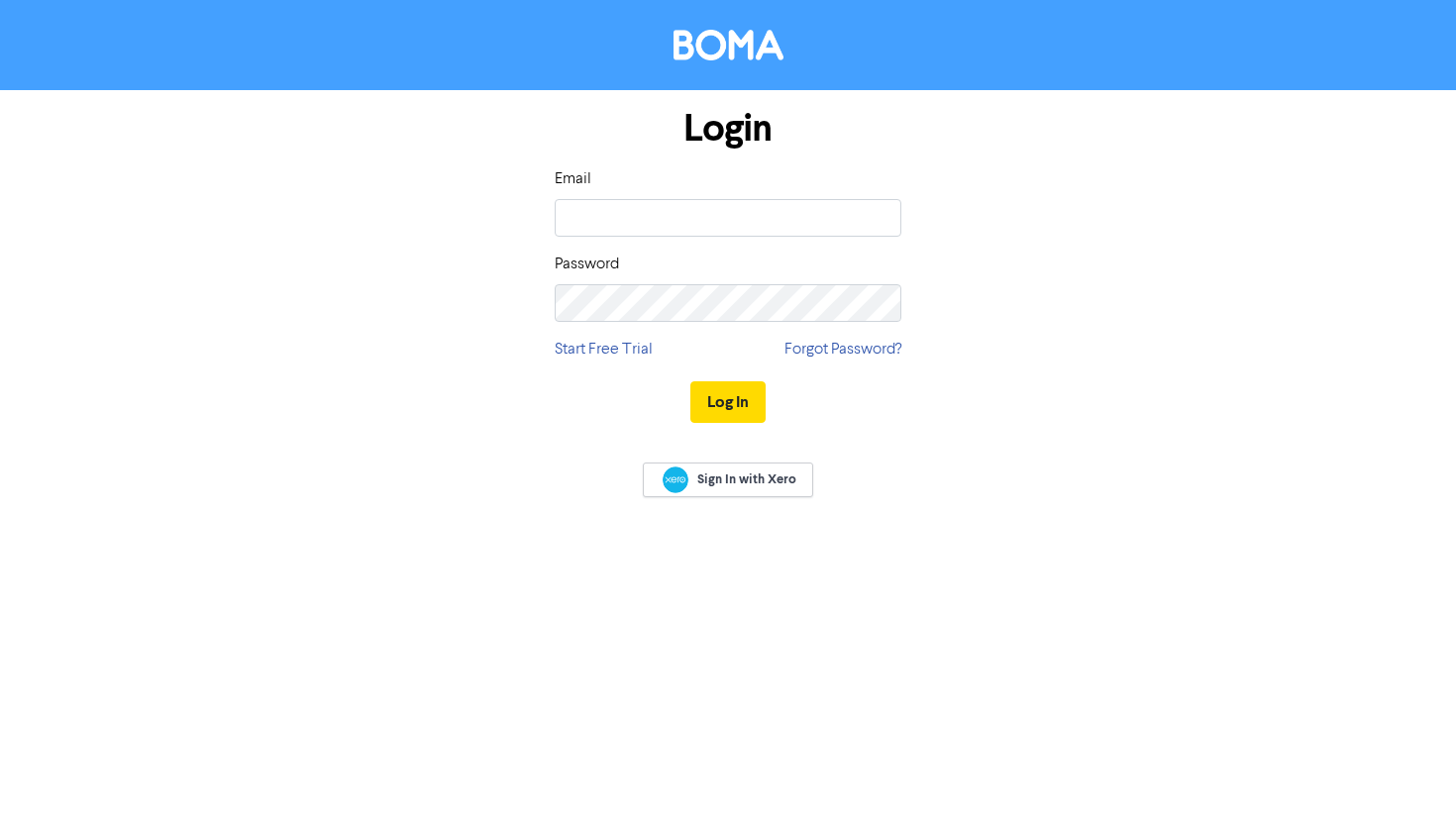 type on "[EMAIL_ADDRESS][DOMAIN_NAME]" 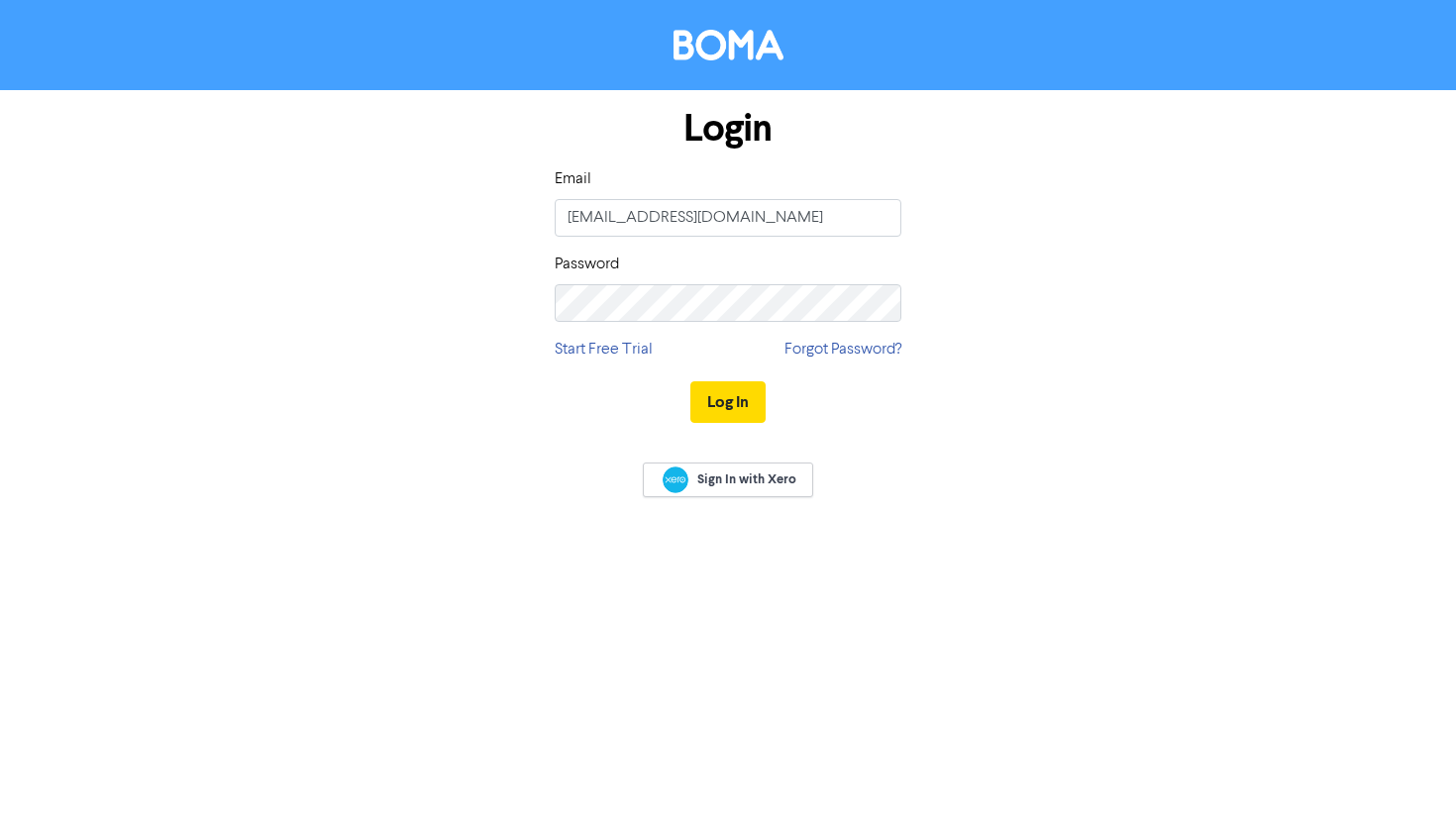 scroll, scrollTop: 0, scrollLeft: 0, axis: both 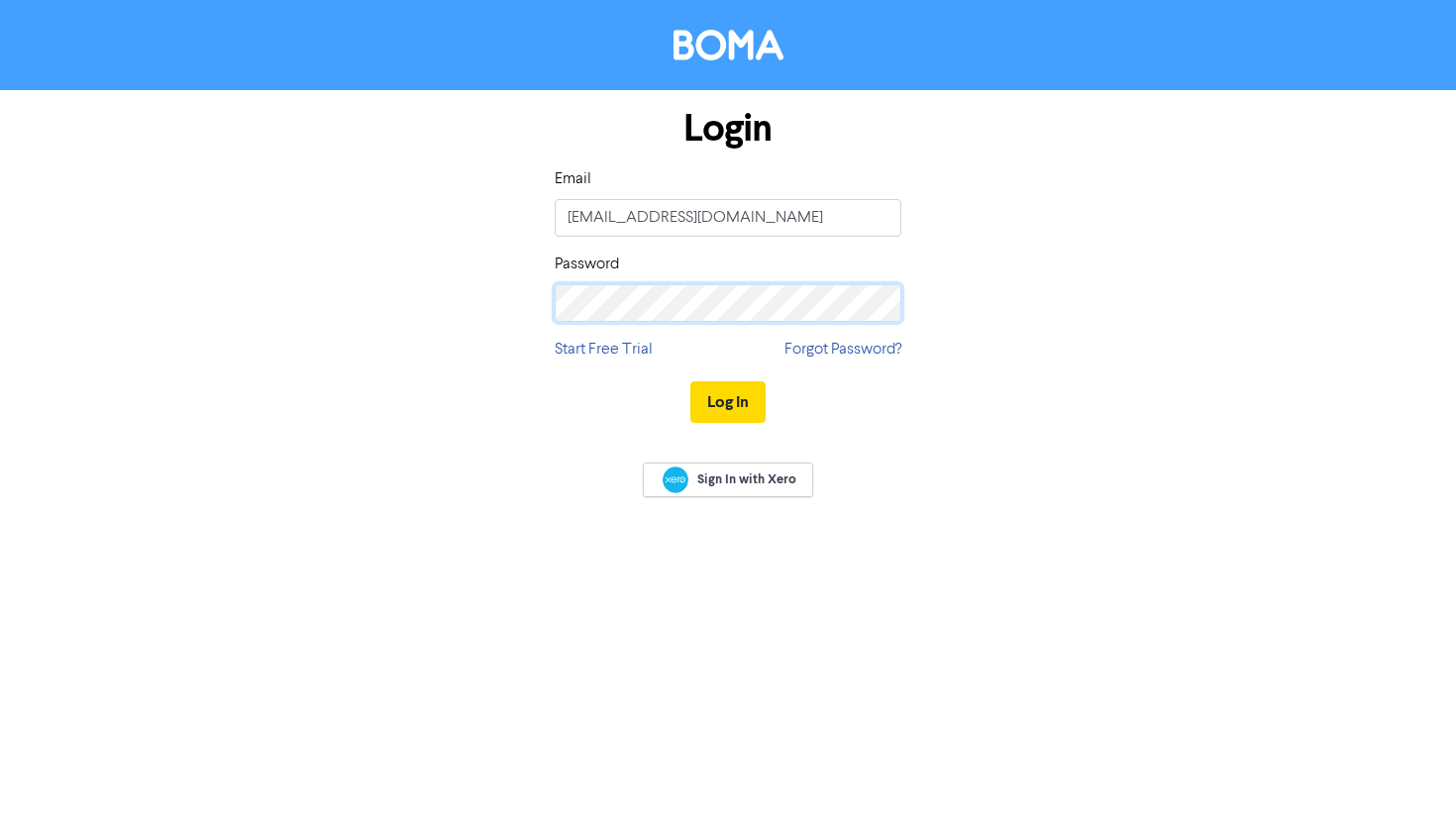 click on "Log In" at bounding box center [728, 402] 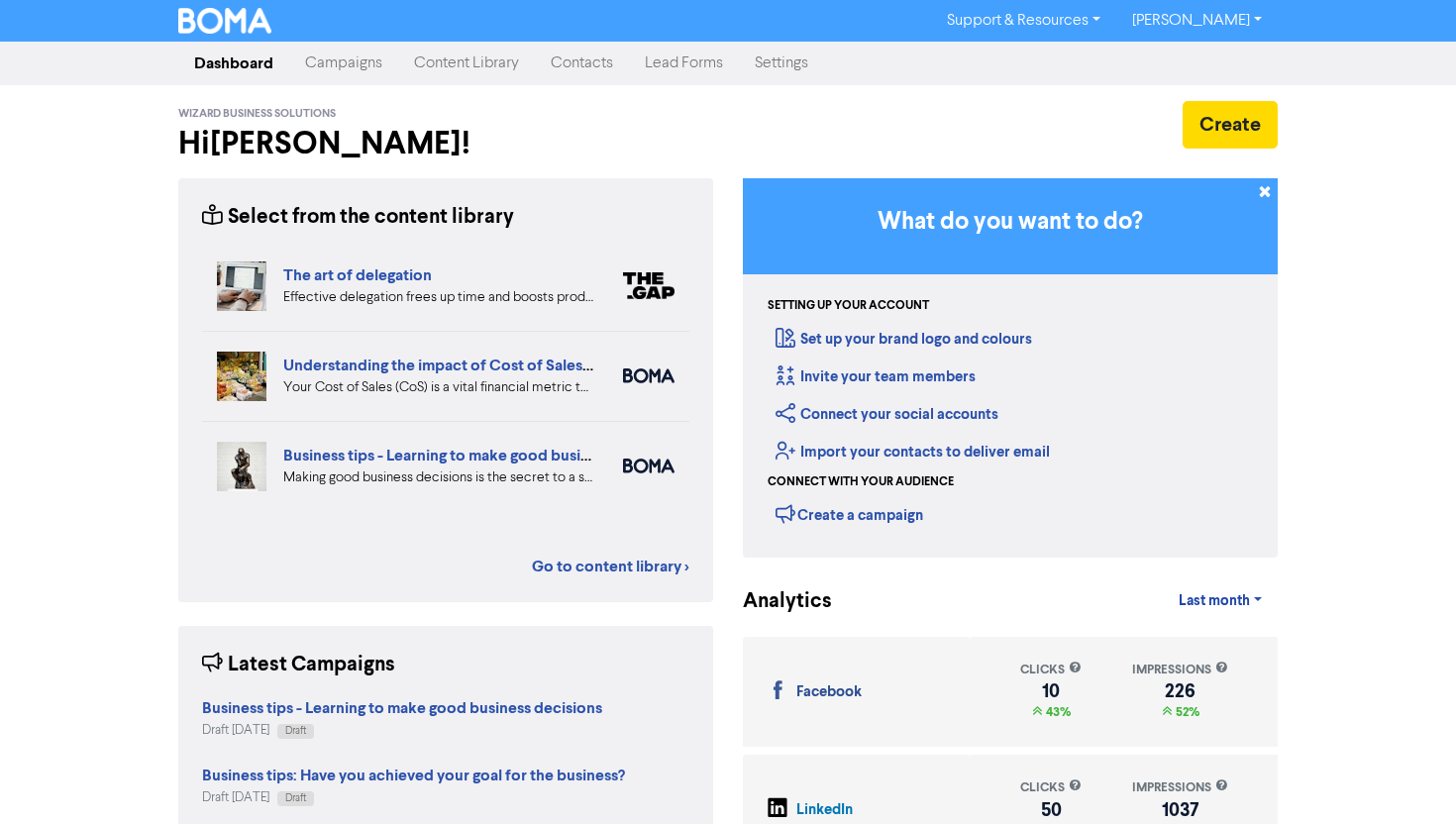 click on "Campaigns" at bounding box center [344, 63] 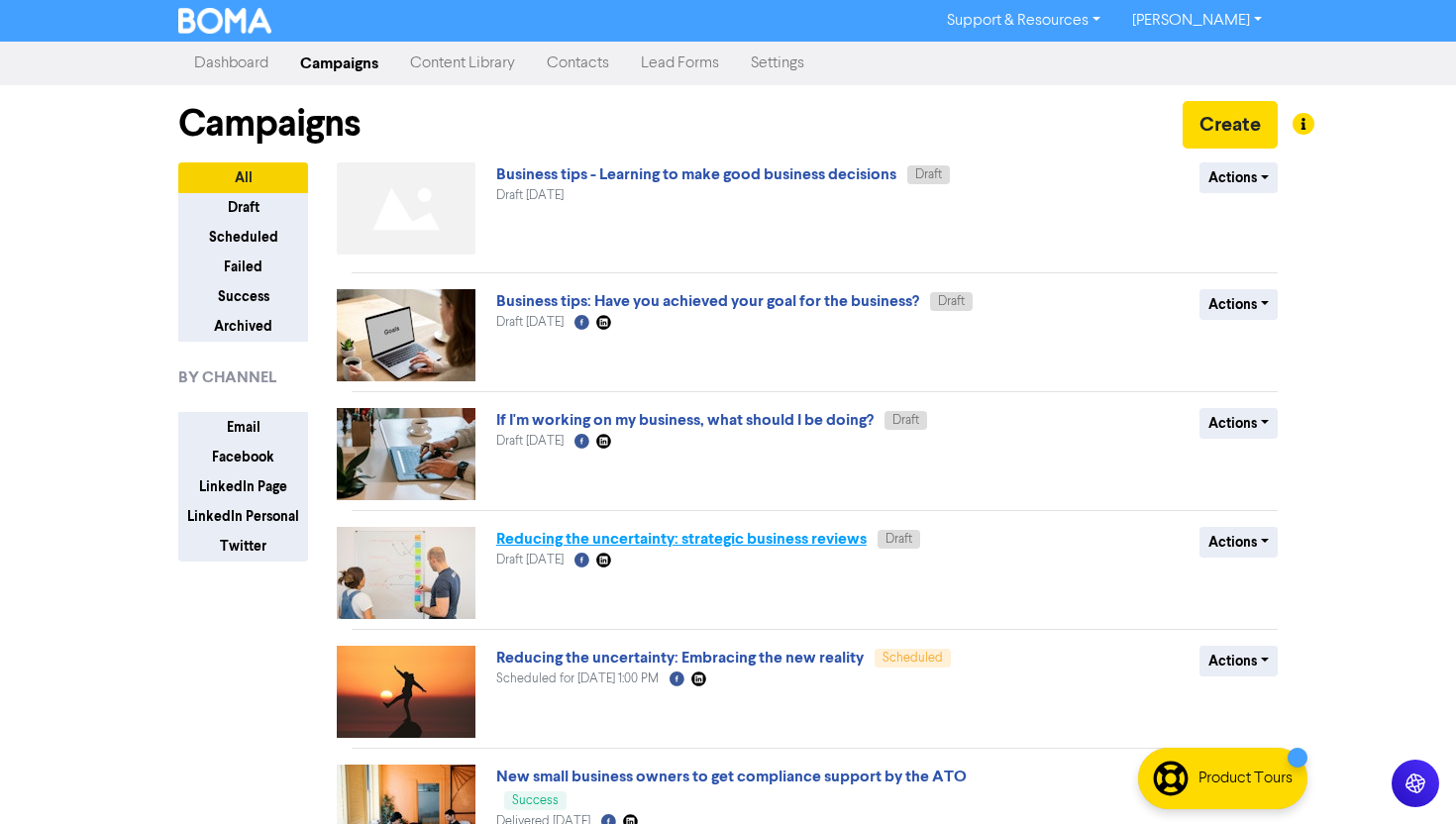 click on "Reducing the uncertainty: strategic business reviews" at bounding box center [681, 539] 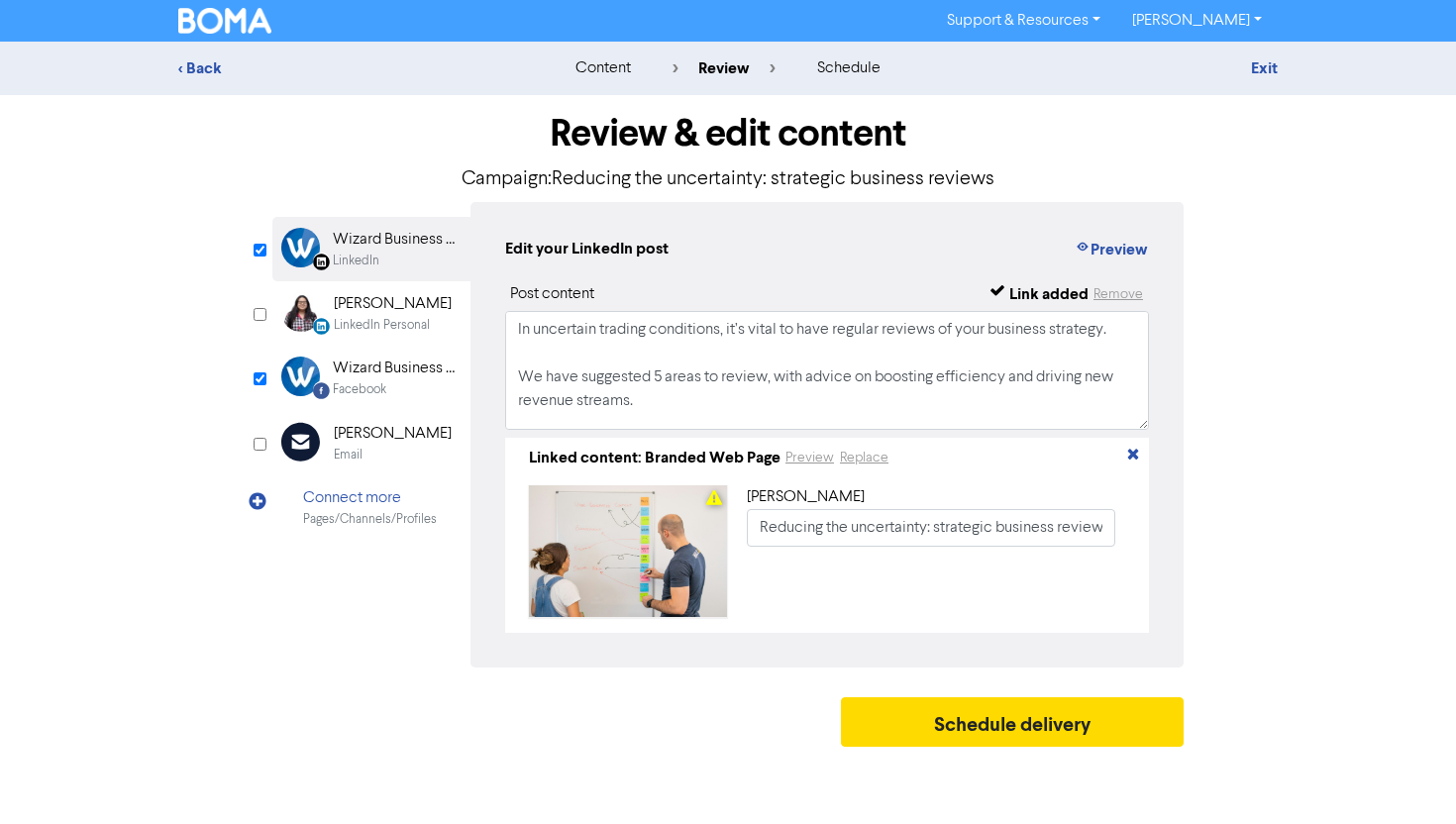 scroll, scrollTop: 38, scrollLeft: 0, axis: vertical 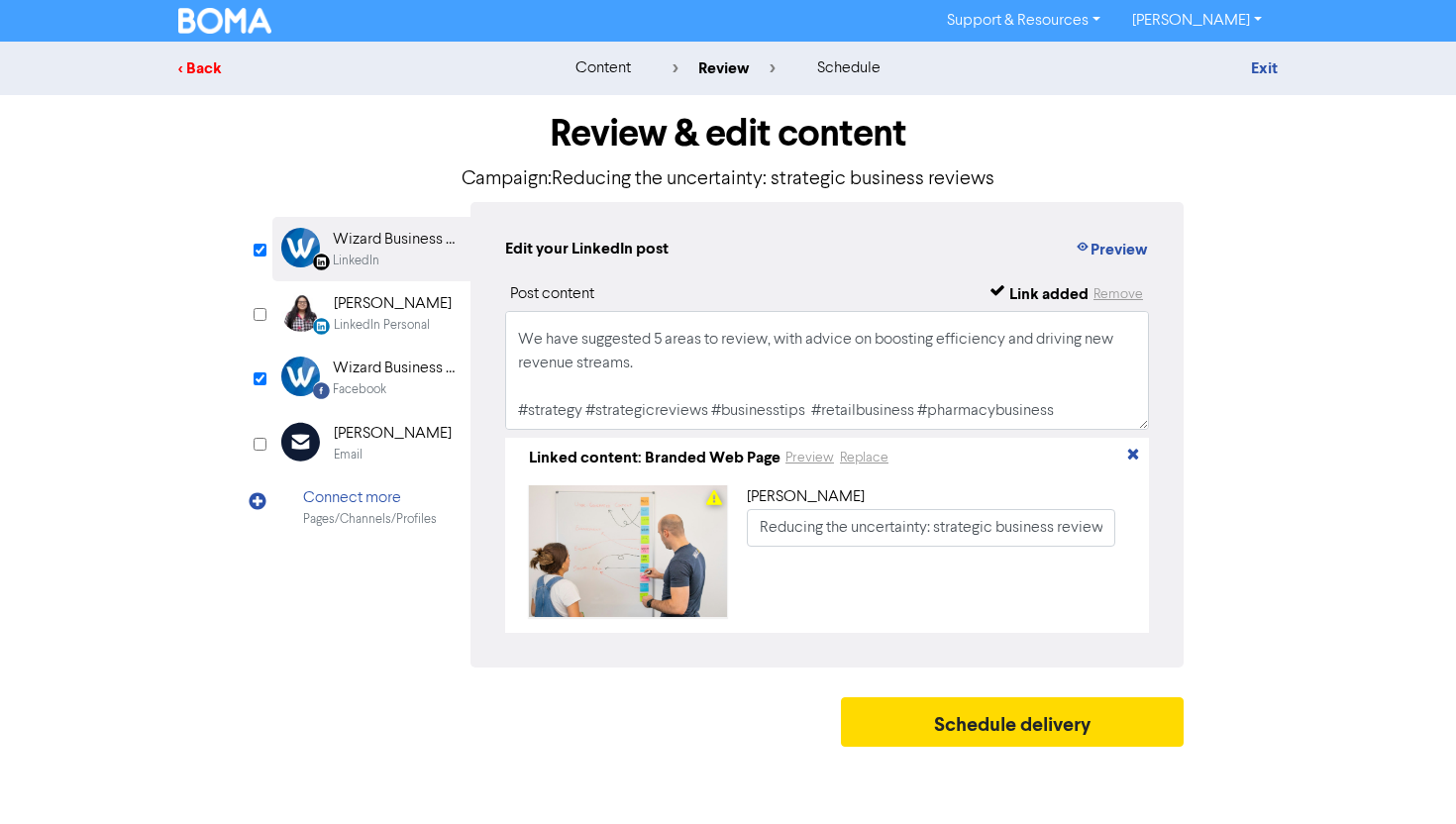 click on "< Back" at bounding box center [352, 68] 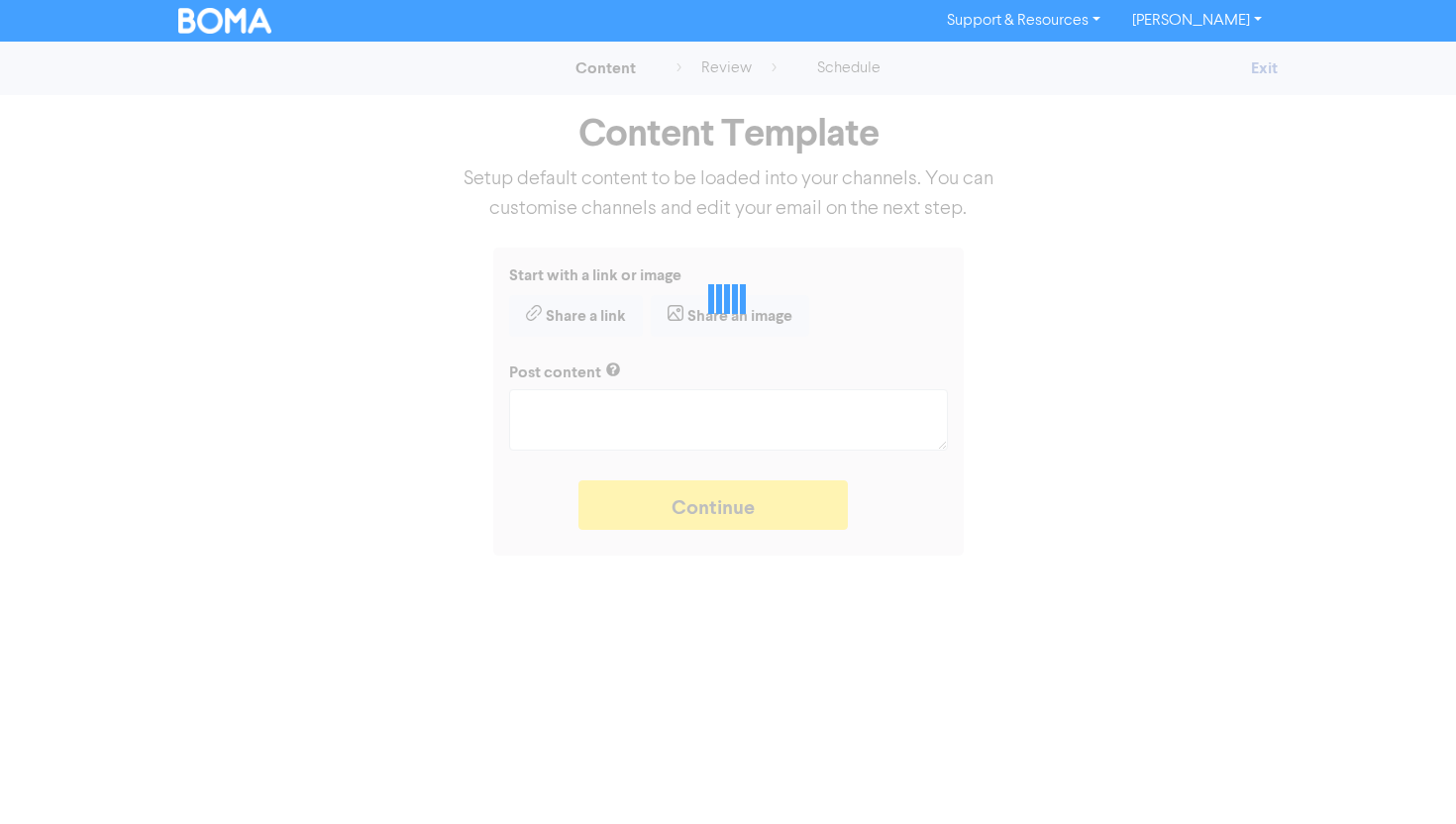 type on "x" 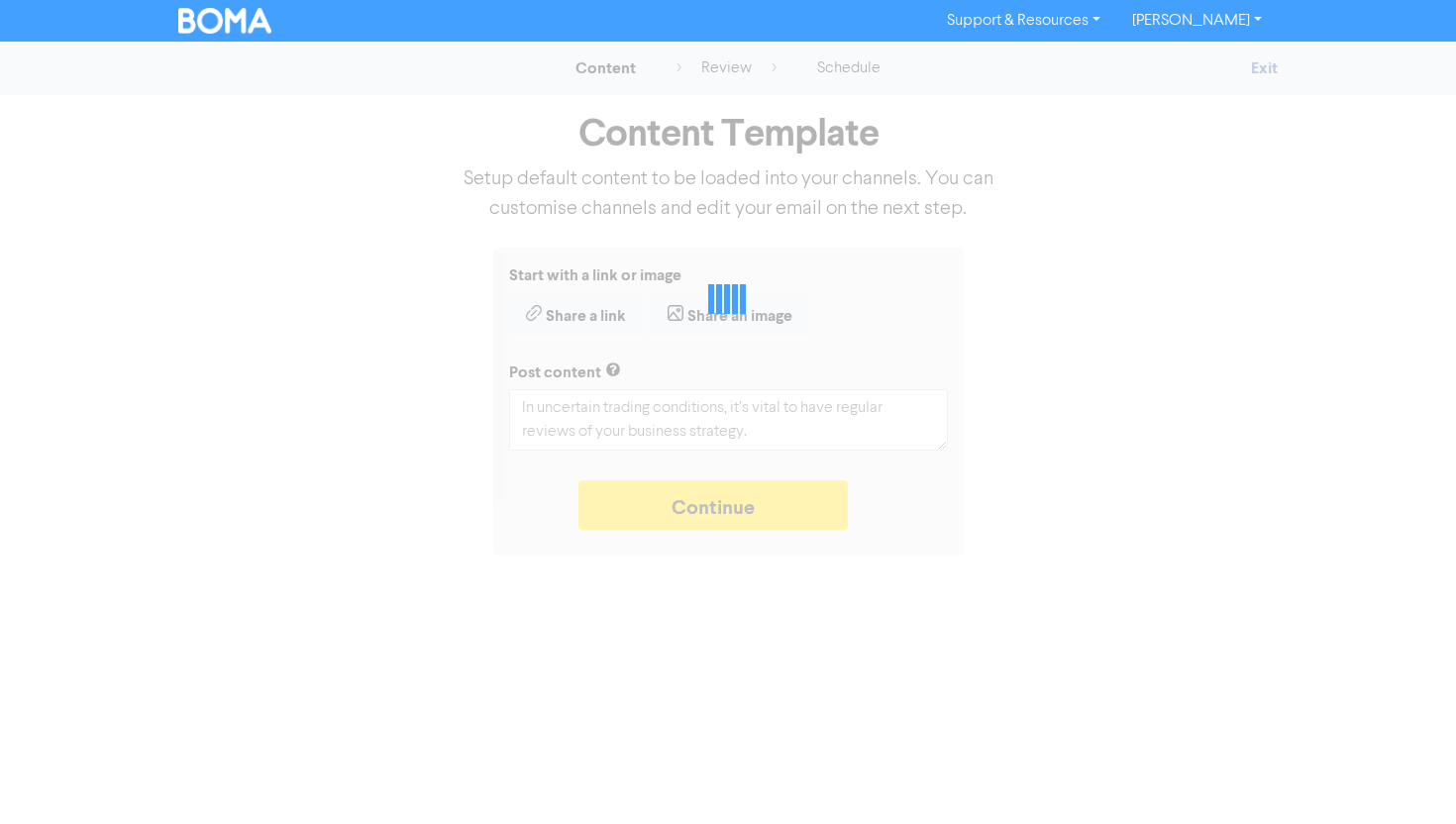 type on "x" 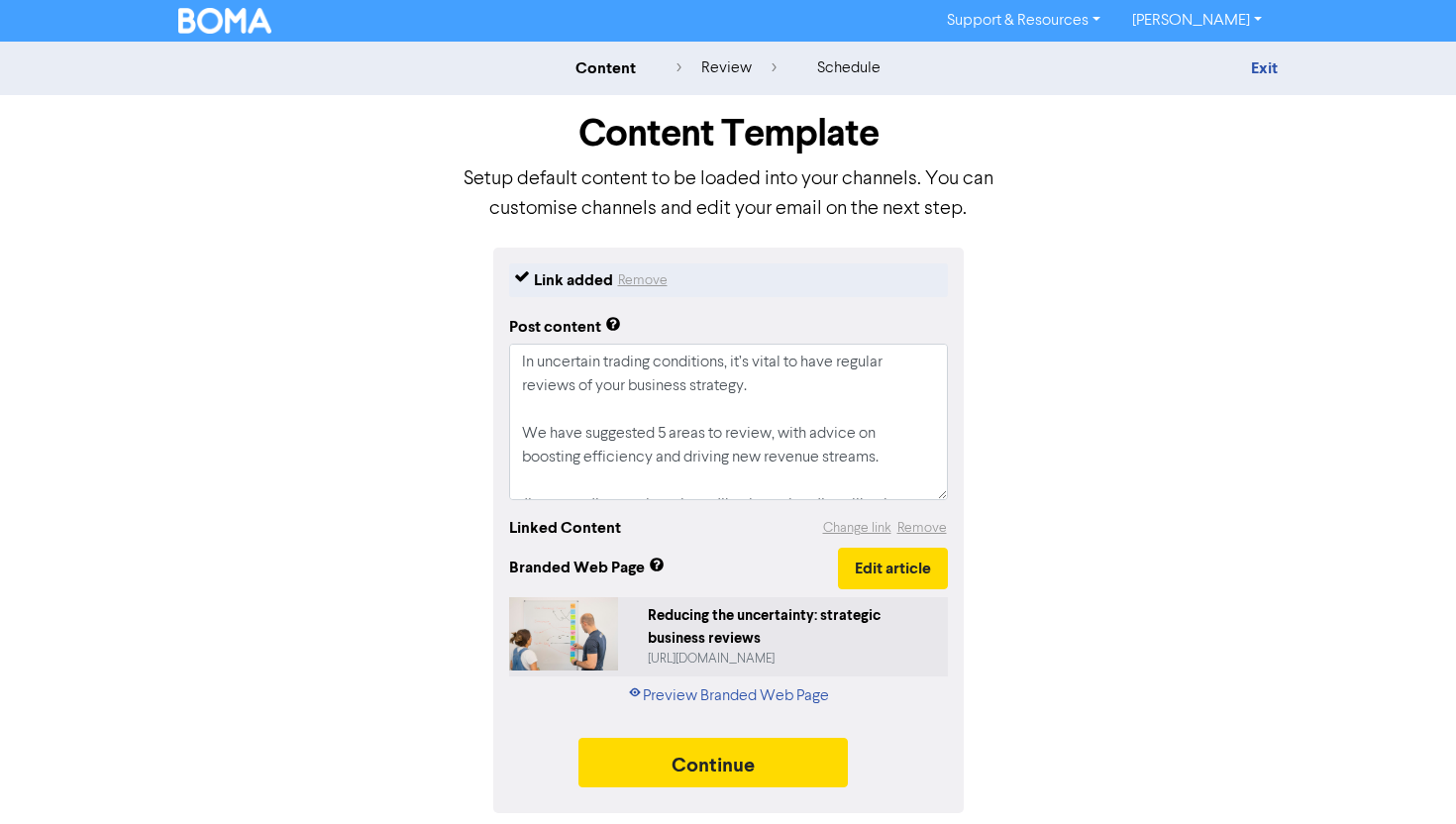 scroll, scrollTop: 48, scrollLeft: 0, axis: vertical 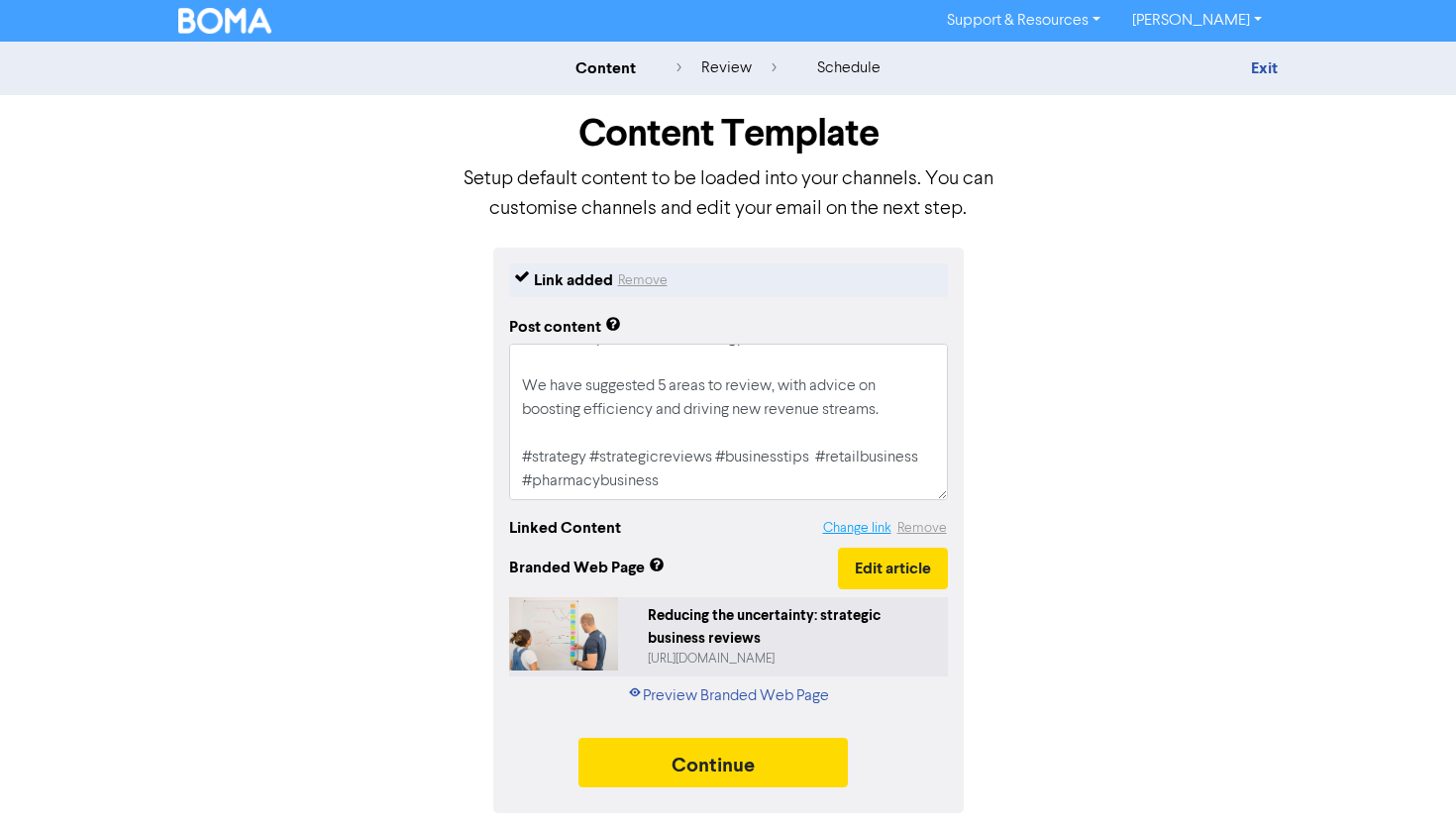 click on "Change link" at bounding box center [857, 528] 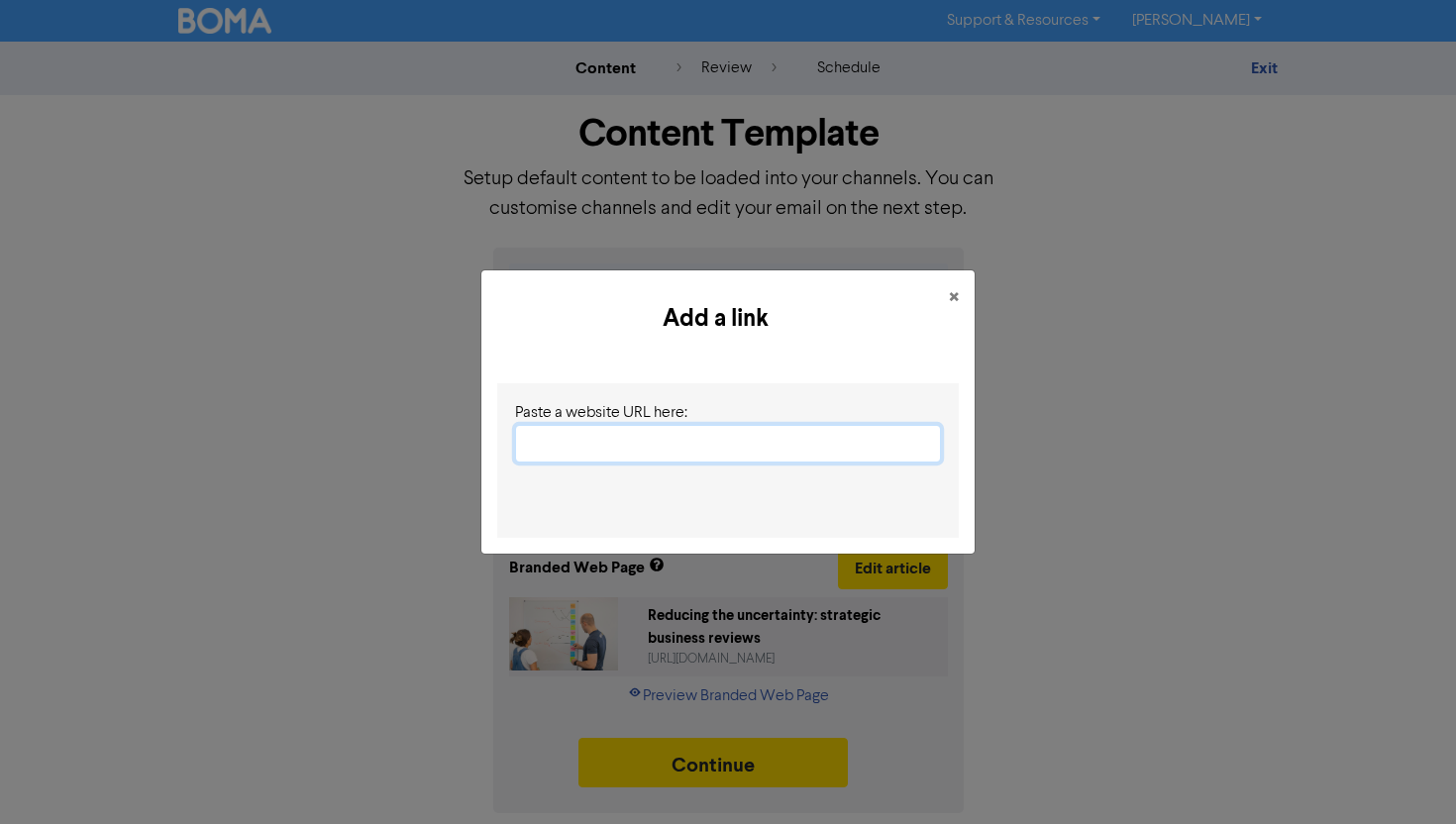 paste on "[URL][DOMAIN_NAME]" 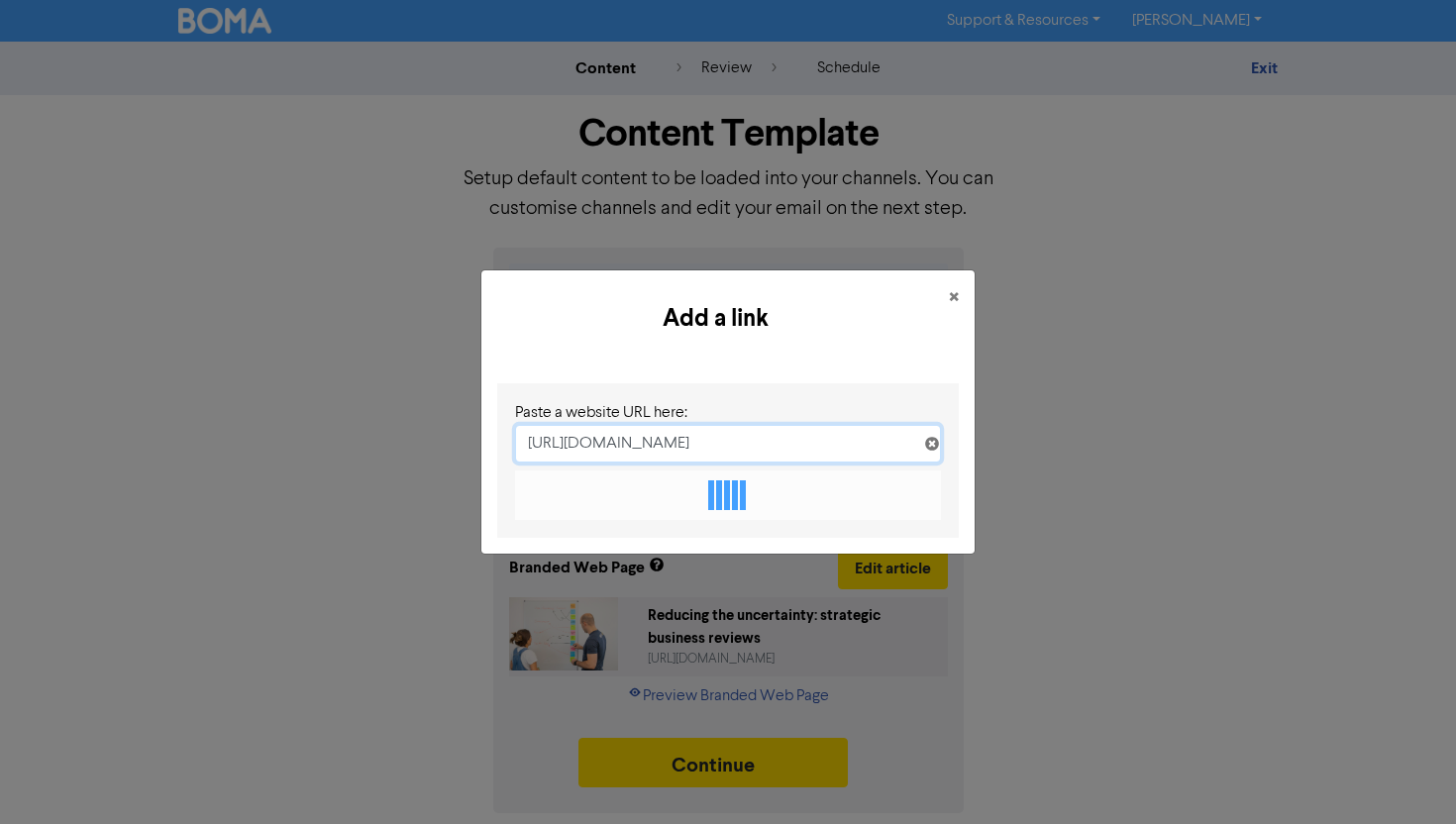 scroll, scrollTop: 0, scrollLeft: 143, axis: horizontal 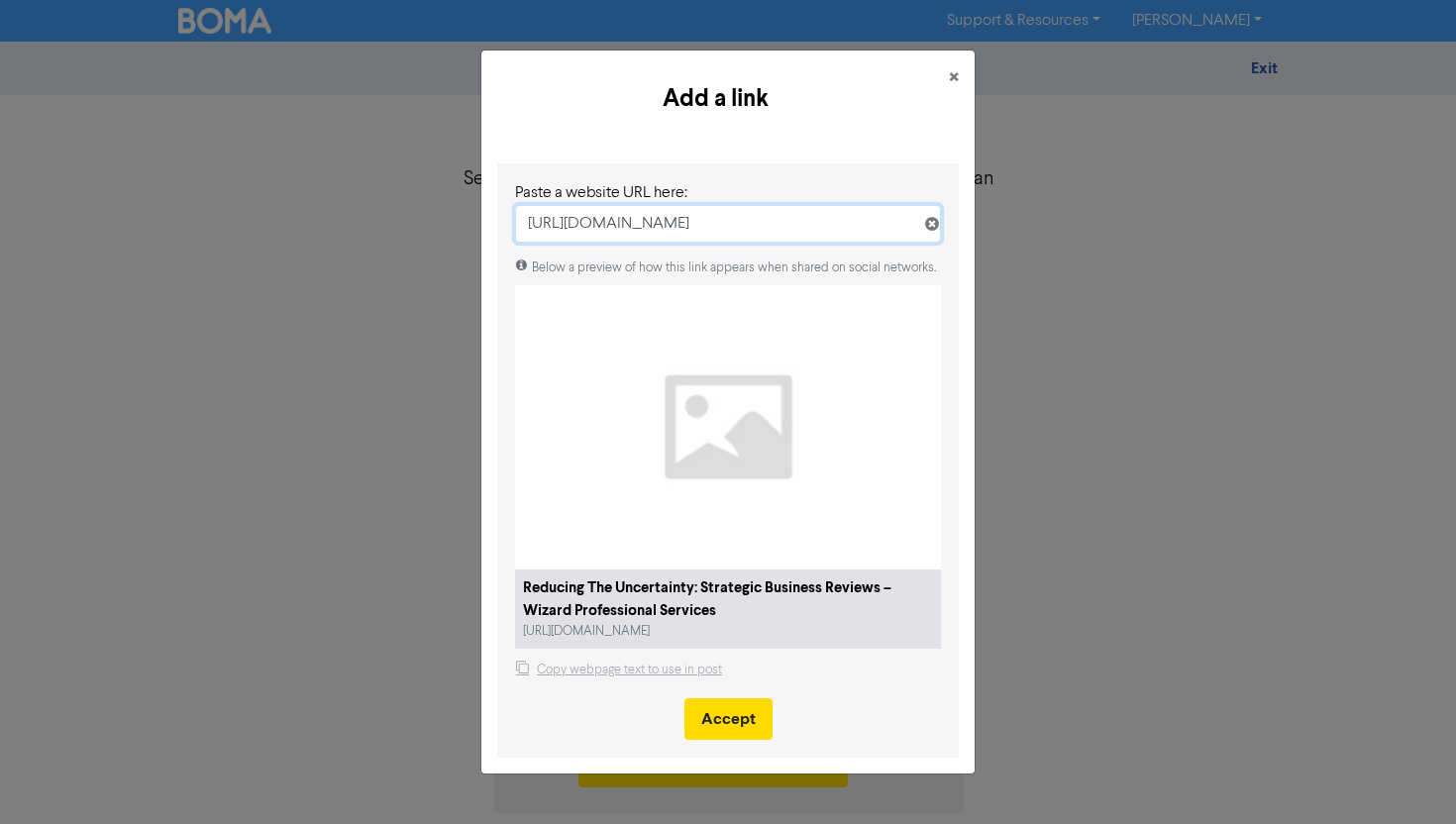 type on "[URL][DOMAIN_NAME]" 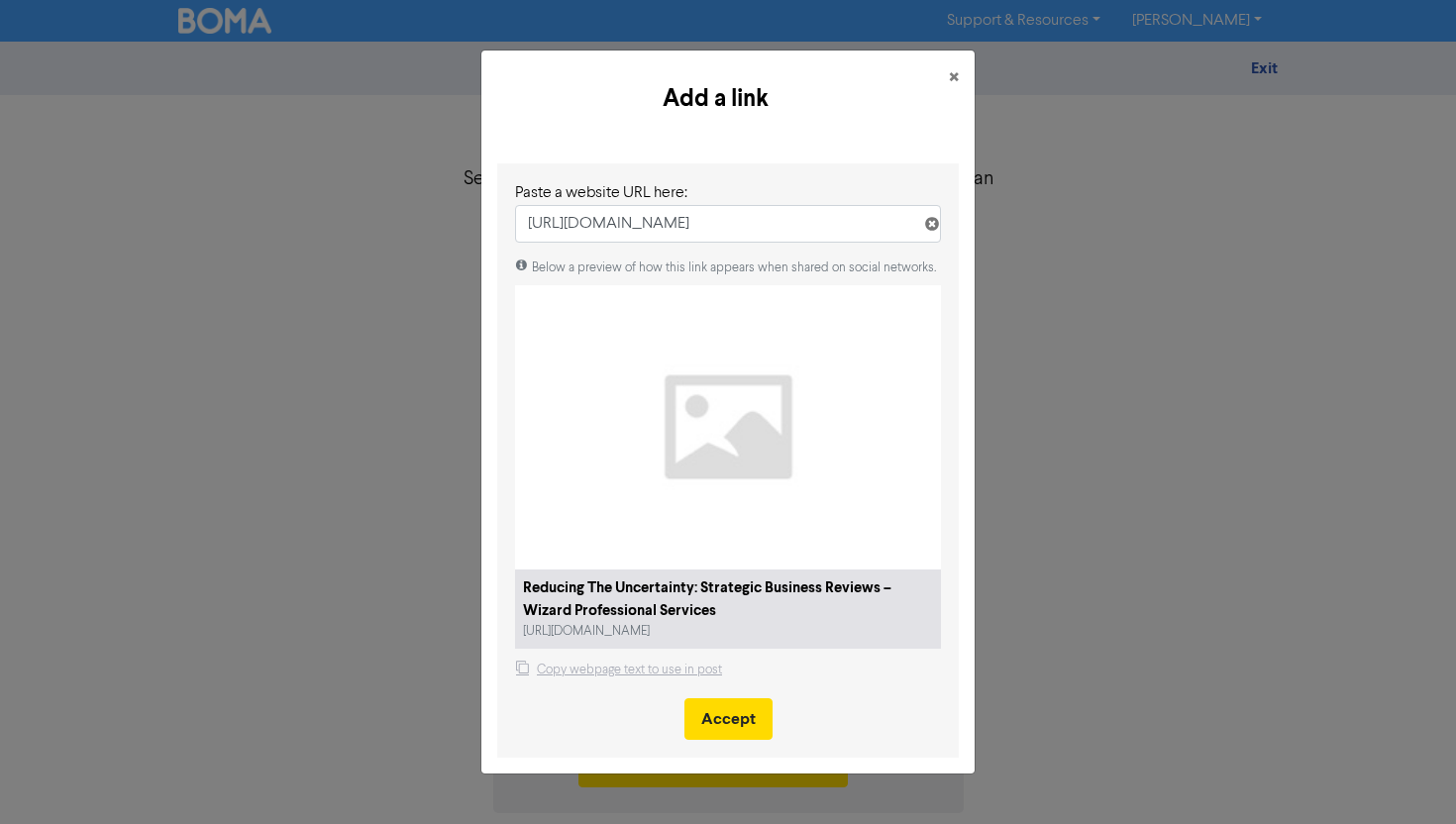 scroll, scrollTop: 0, scrollLeft: 0, axis: both 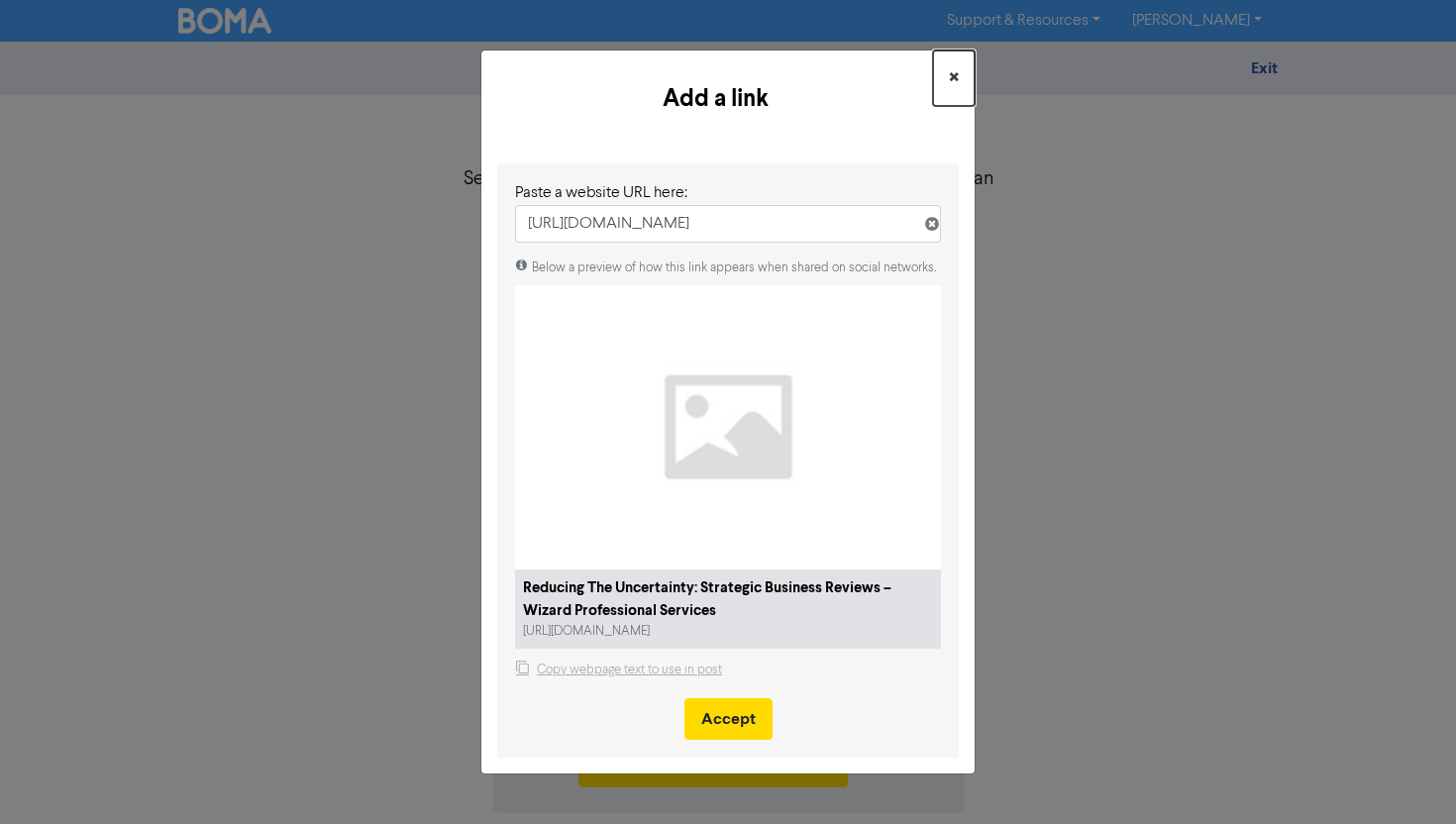 click on "×" at bounding box center (954, 78) 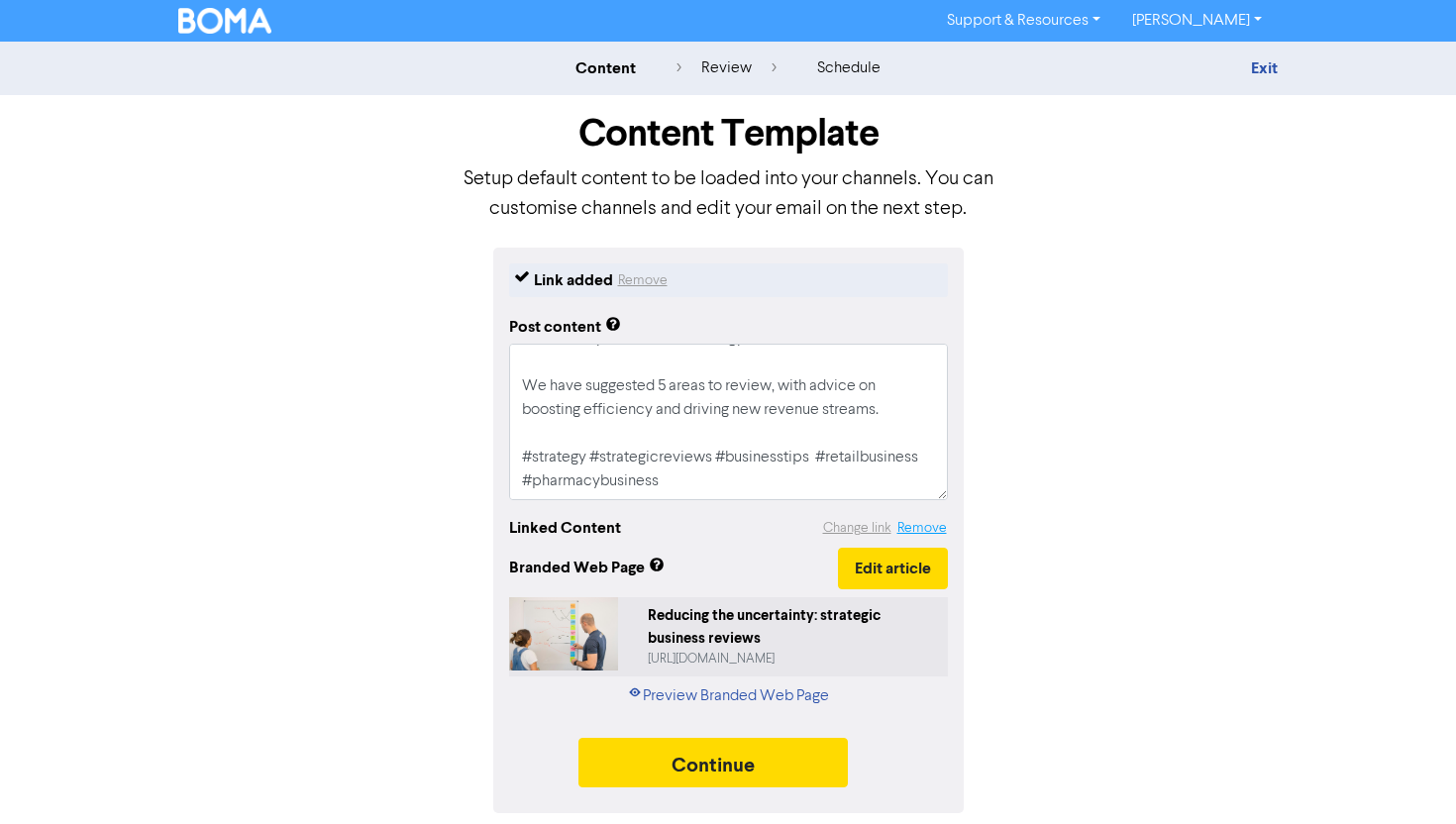 click on "Remove" at bounding box center (922, 528) 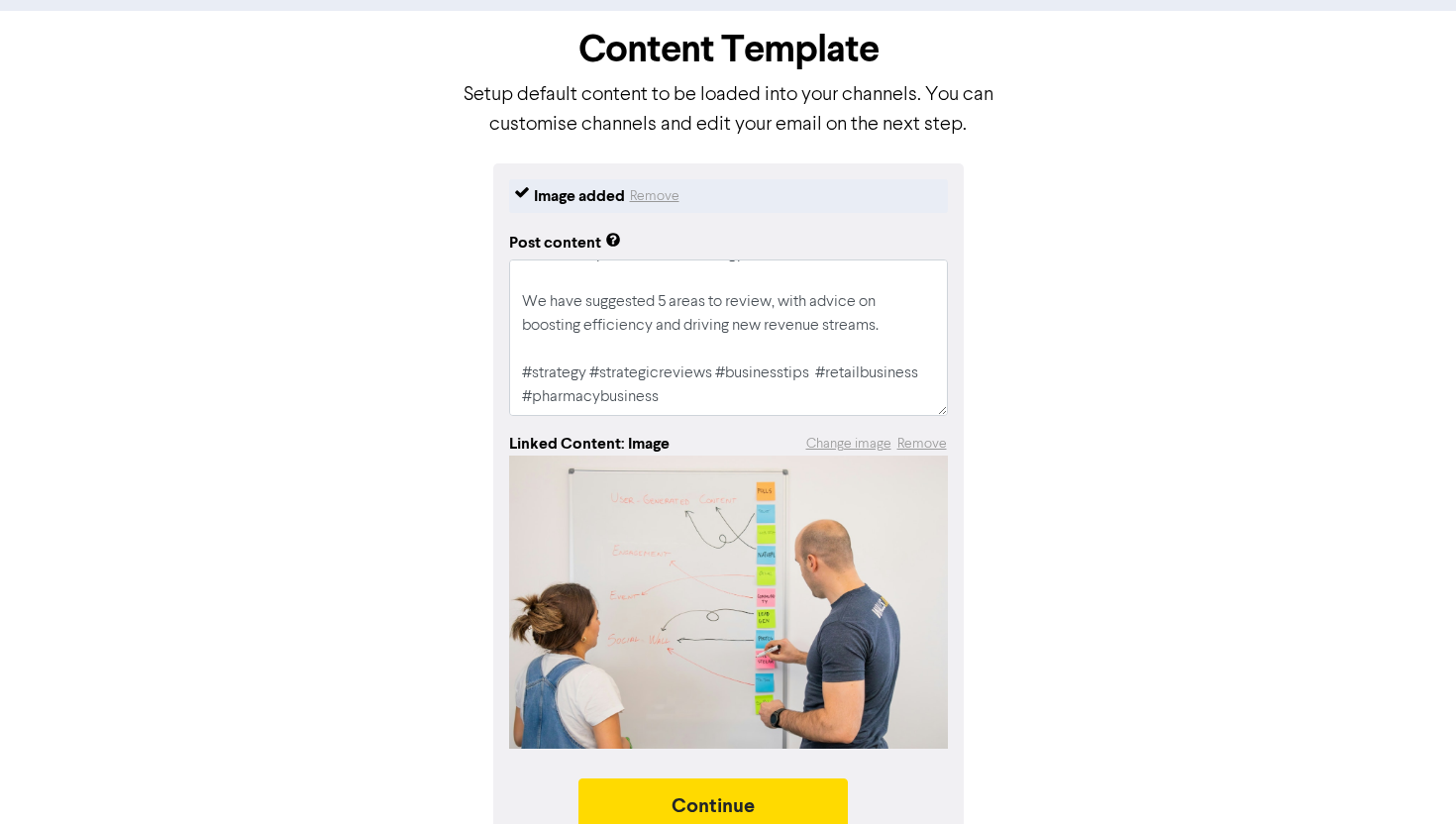 scroll, scrollTop: 89, scrollLeft: 0, axis: vertical 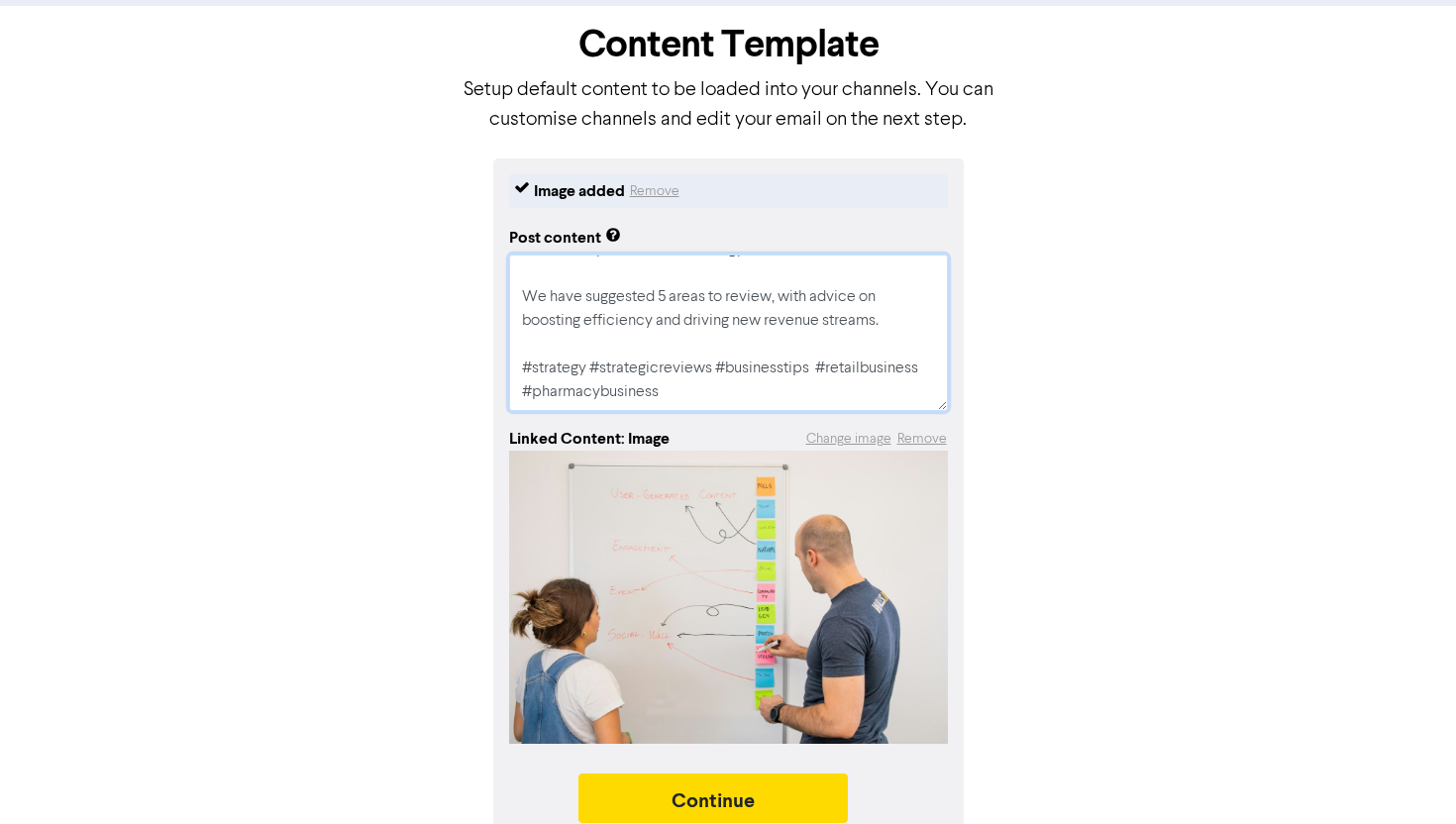 click on "In uncertain trading conditions, it’s vital to have regular reviews of your business strategy.
We have suggested 5 areas to review, with advice on boosting efficiency and driving new revenue streams.
#strategy #strategicreviews #businesstips  #retailbusiness #pharmacybusiness" at bounding box center [728, 333] 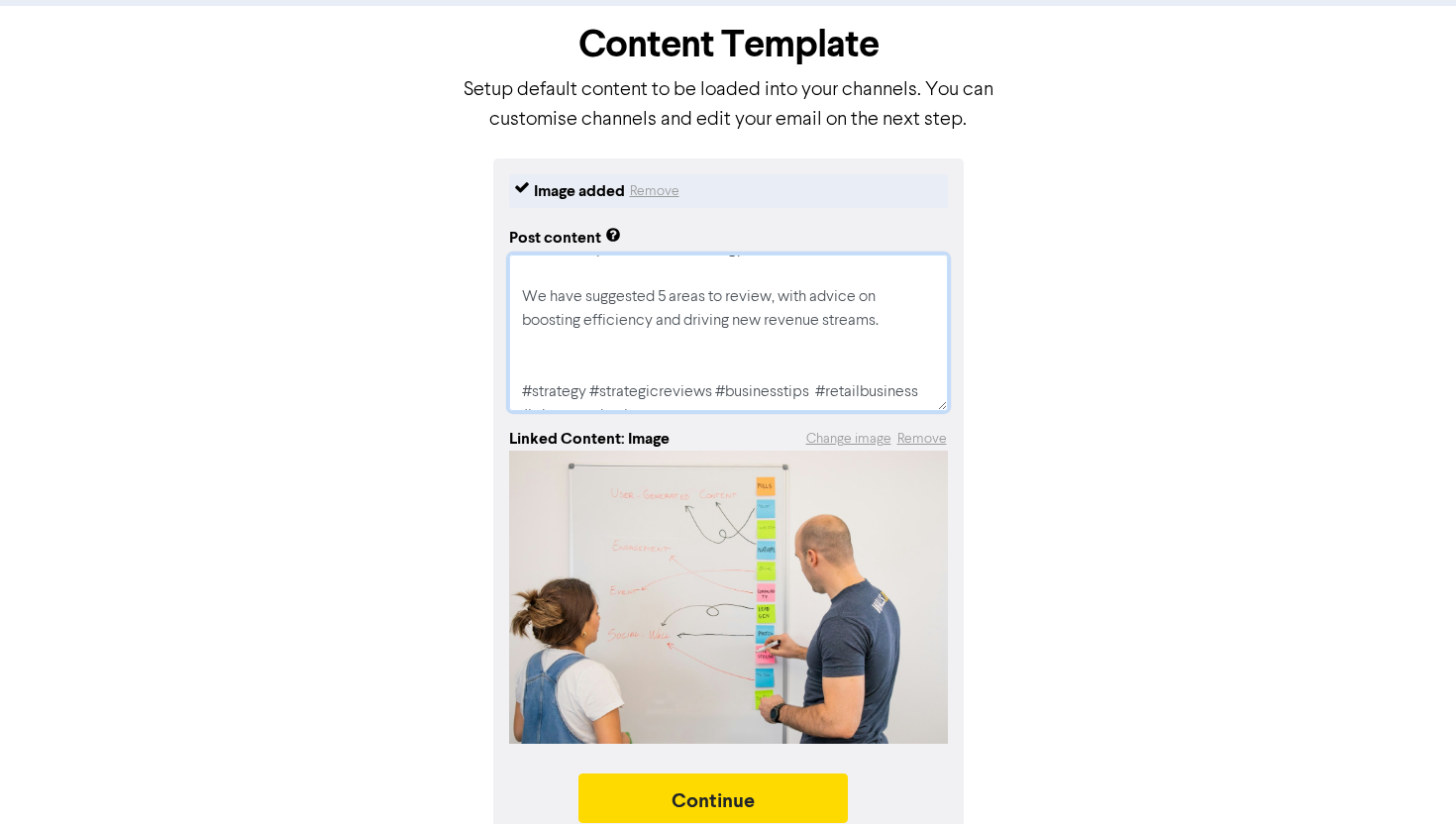 type on "x" 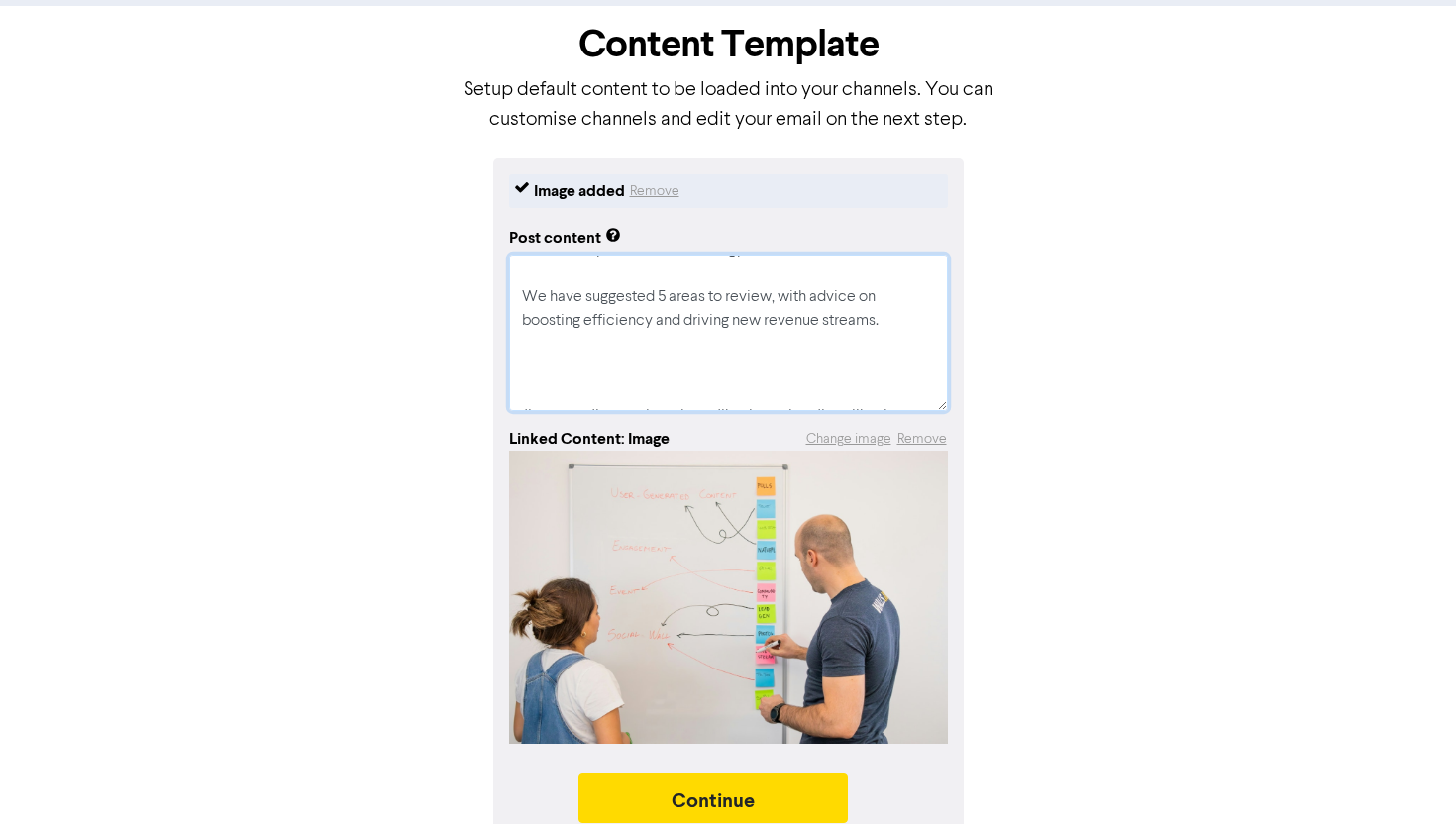 type on "x" 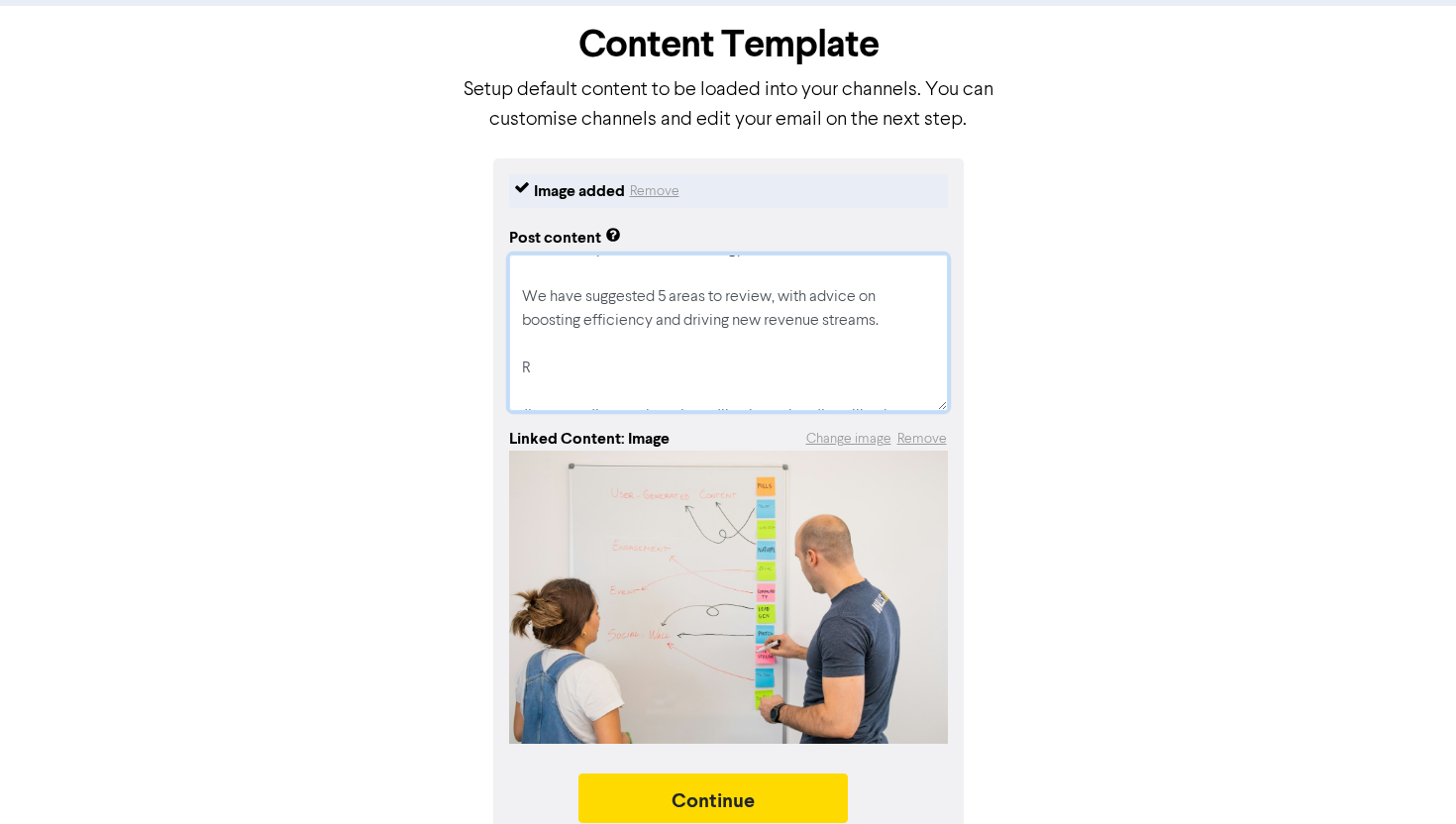 type on "x" 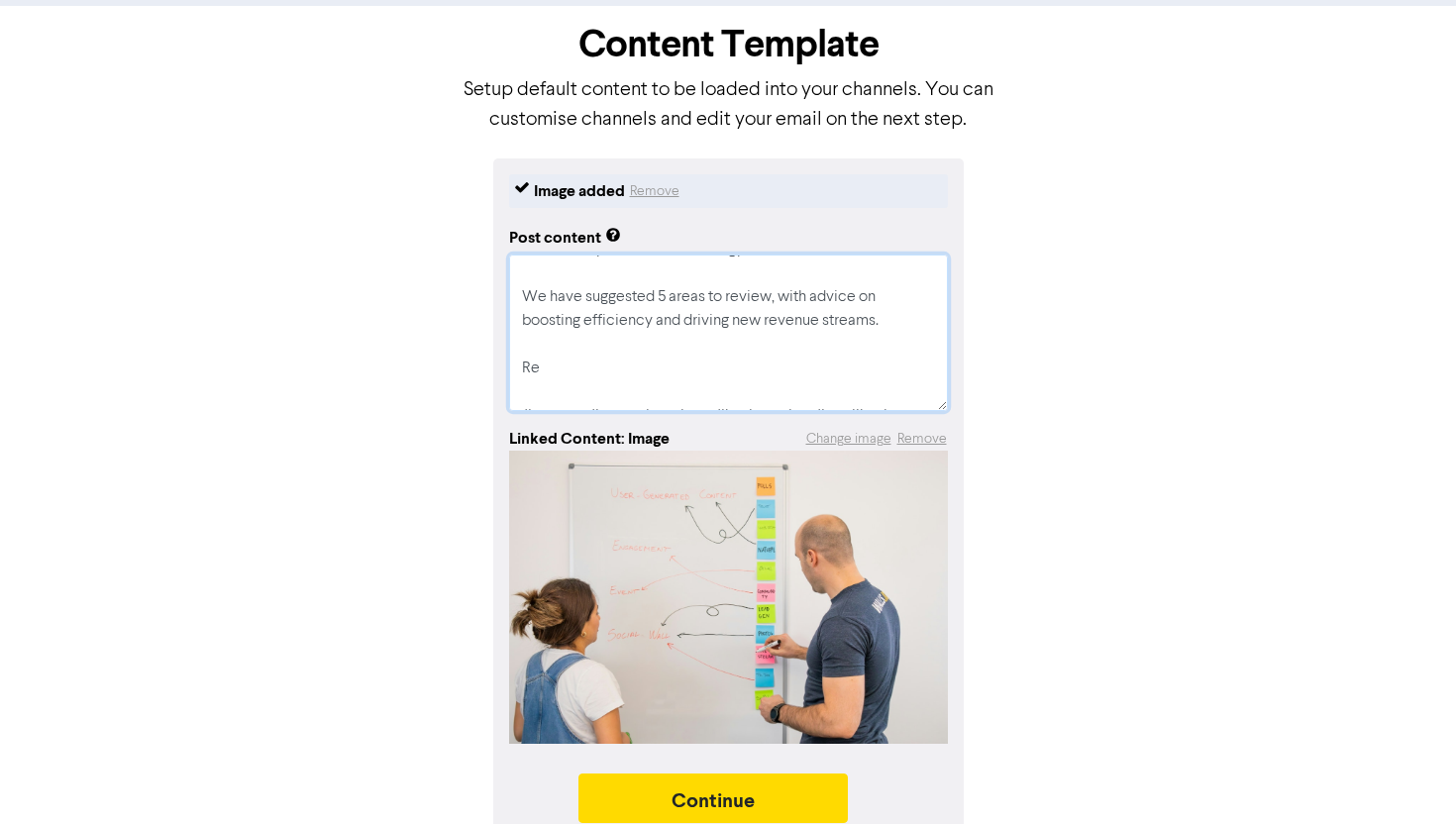 type on "x" 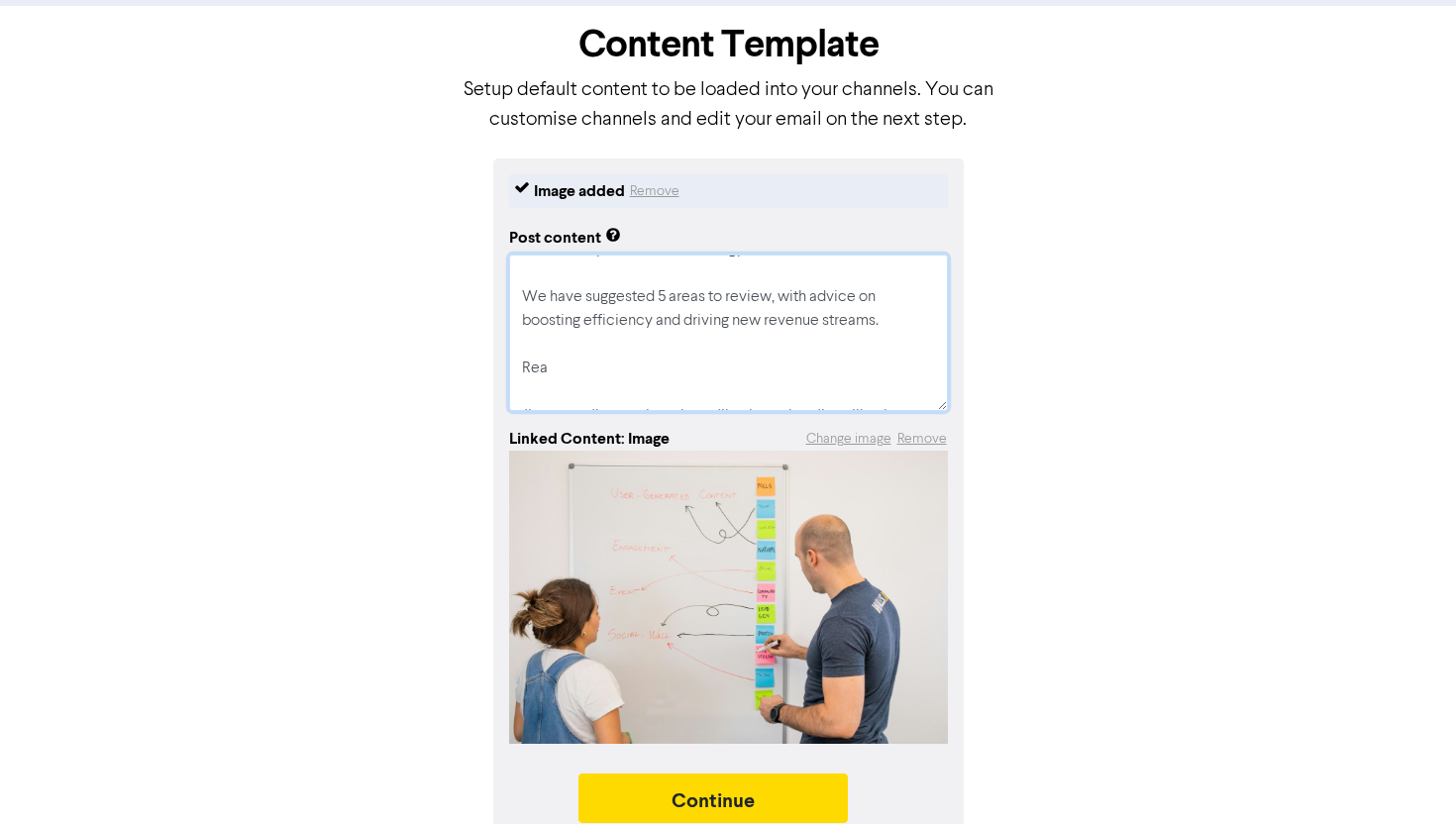 type on "x" 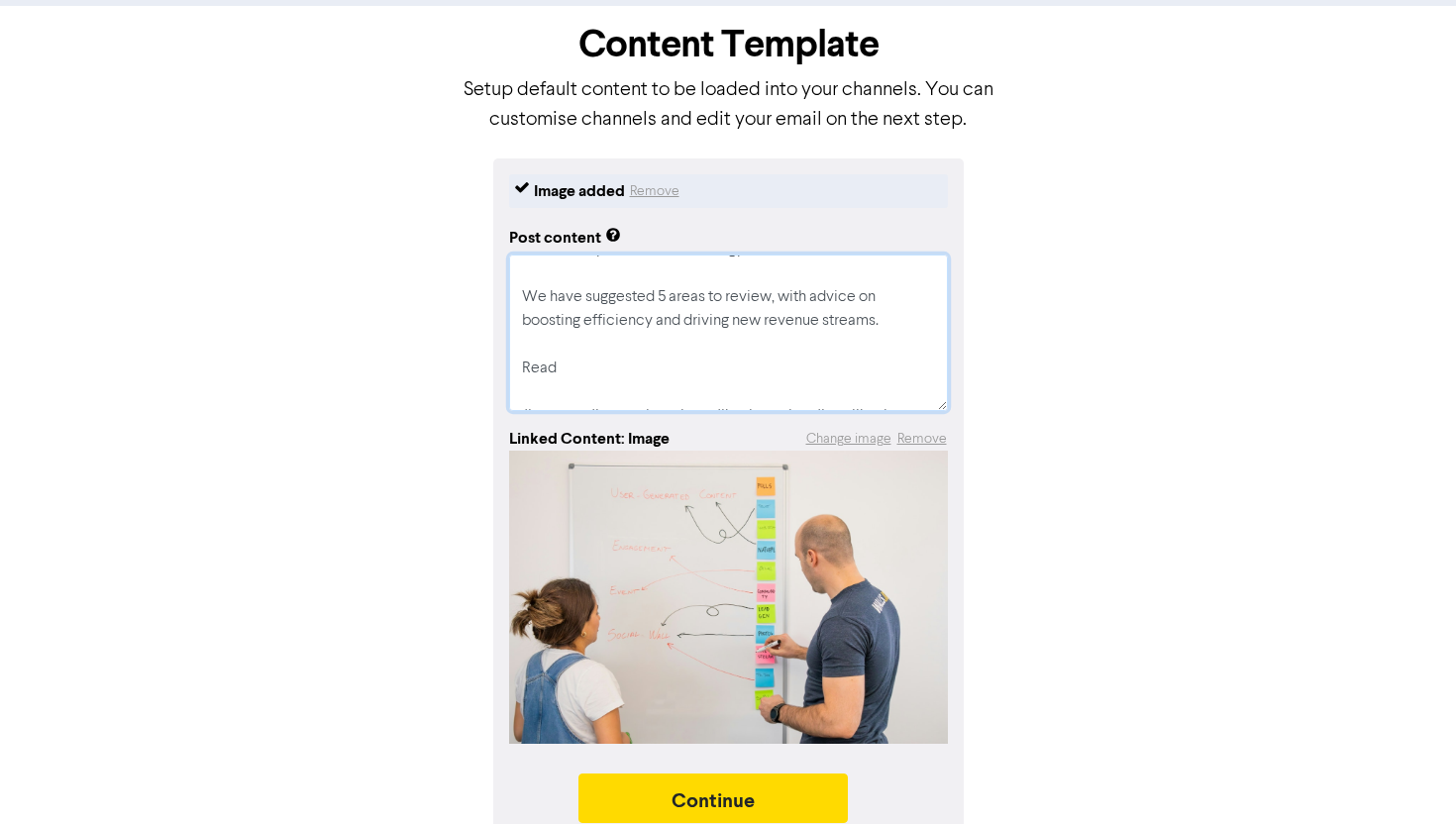 type on "x" 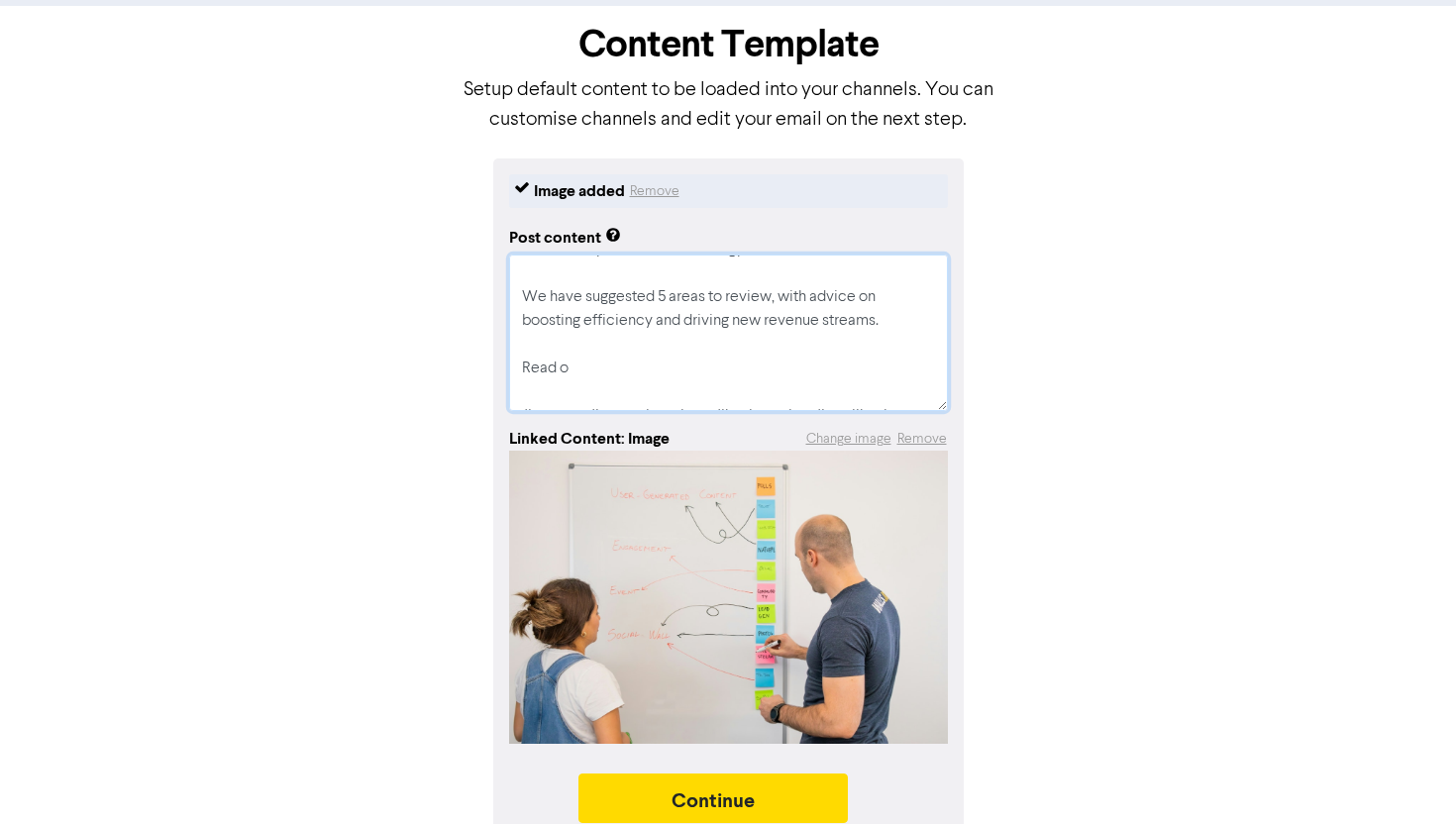 type on "x" 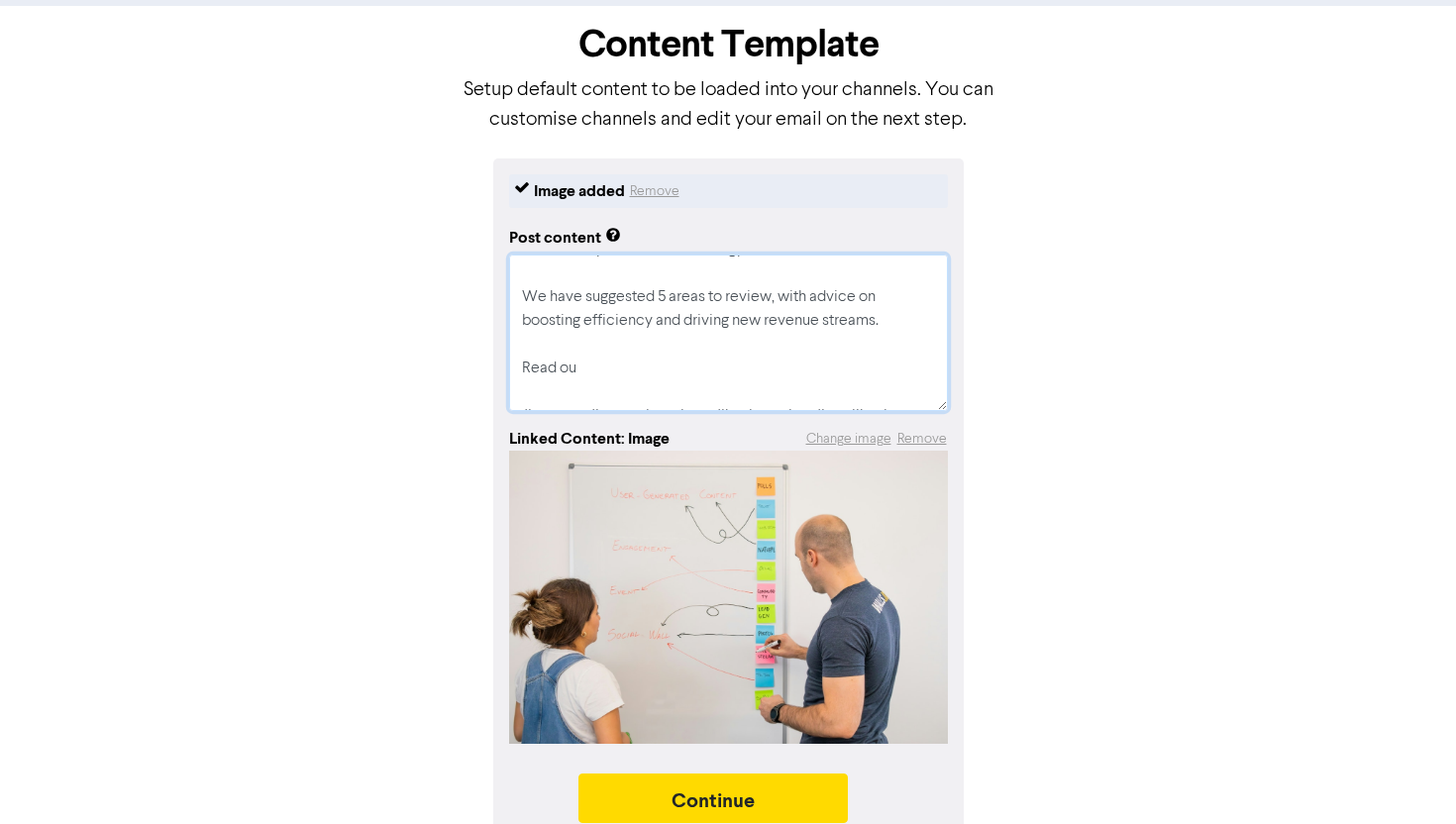 type on "x" 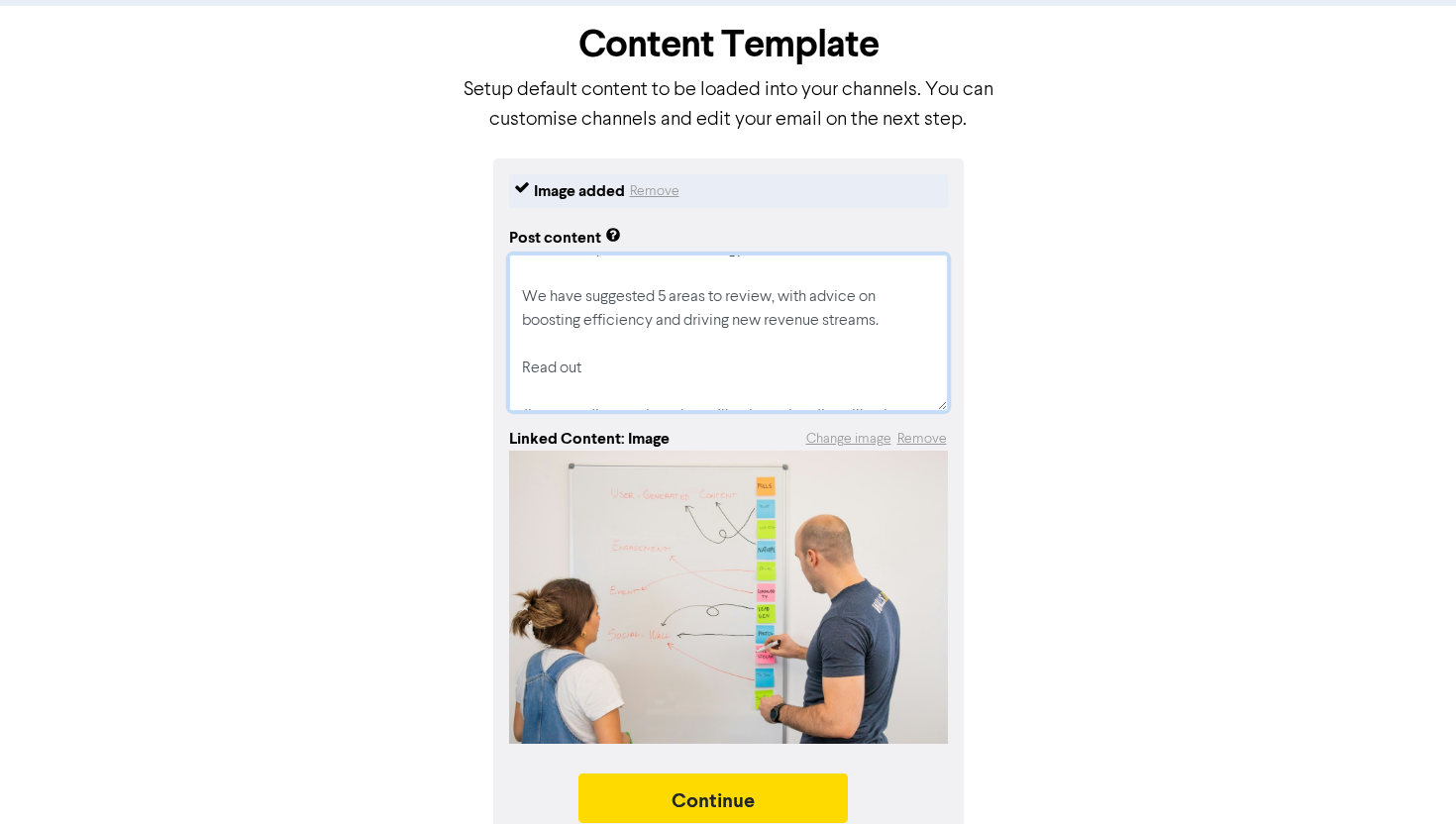 type on "x" 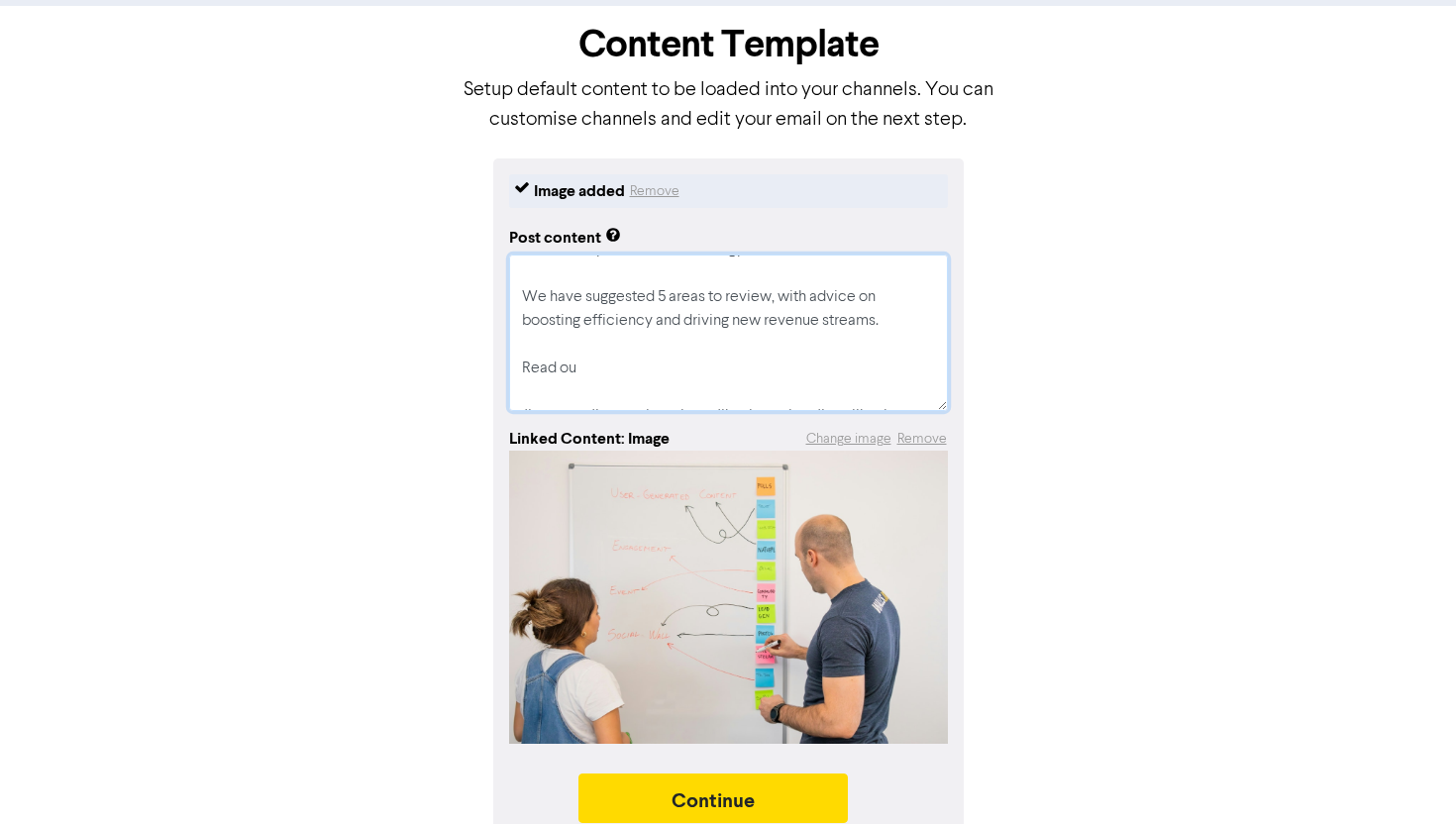 type on "x" 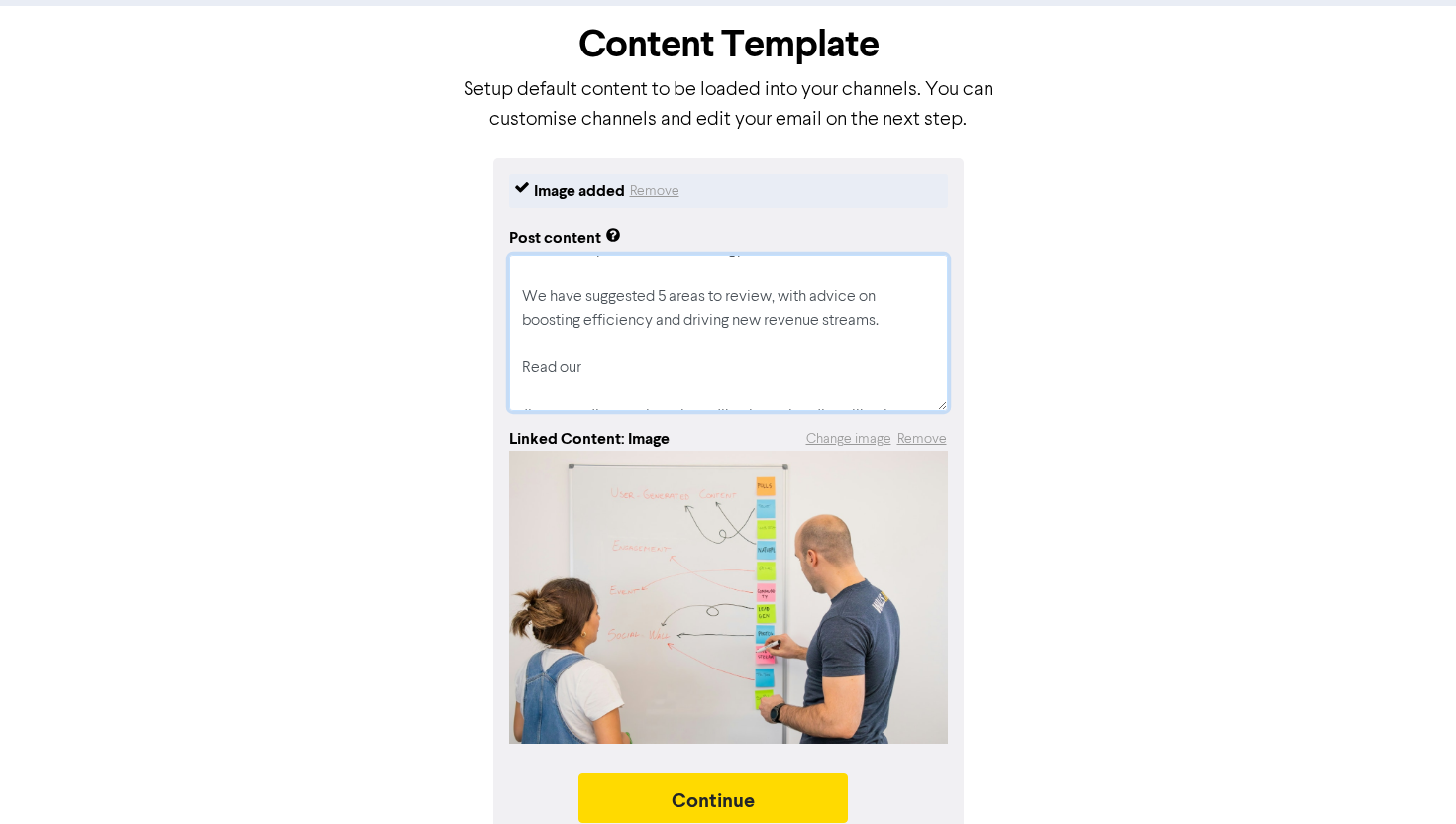 type on "x" 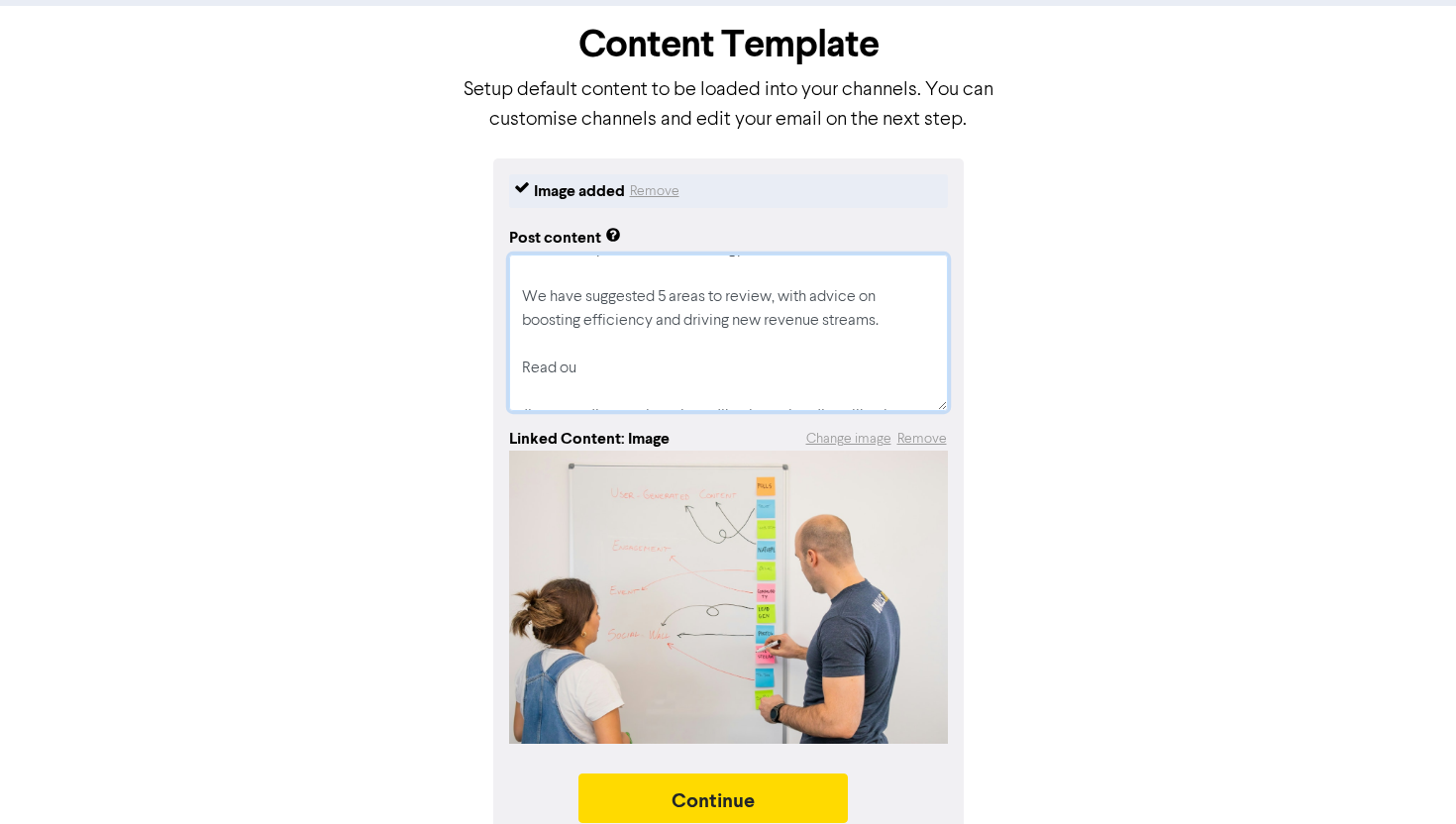 type on "x" 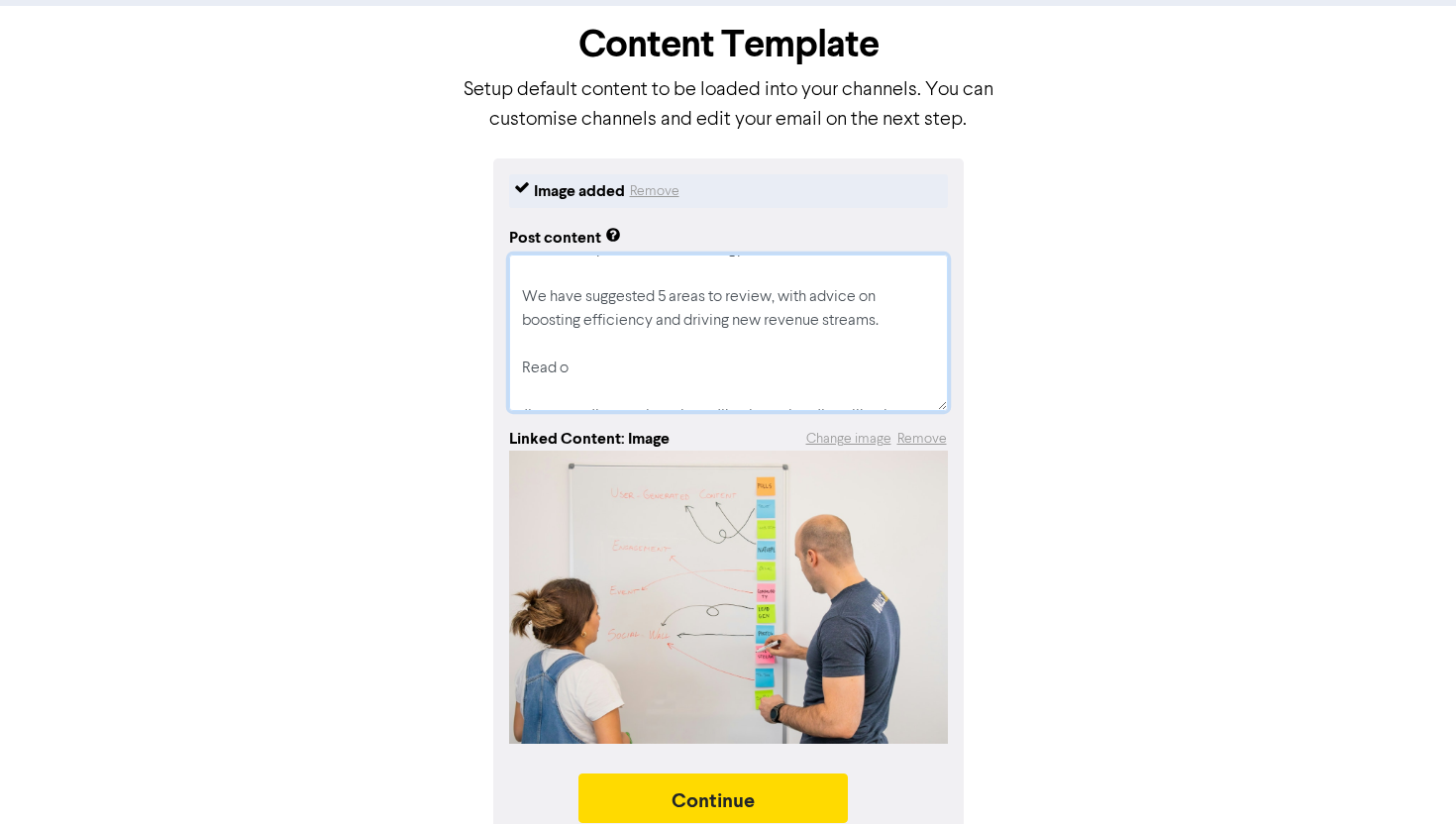type on "x" 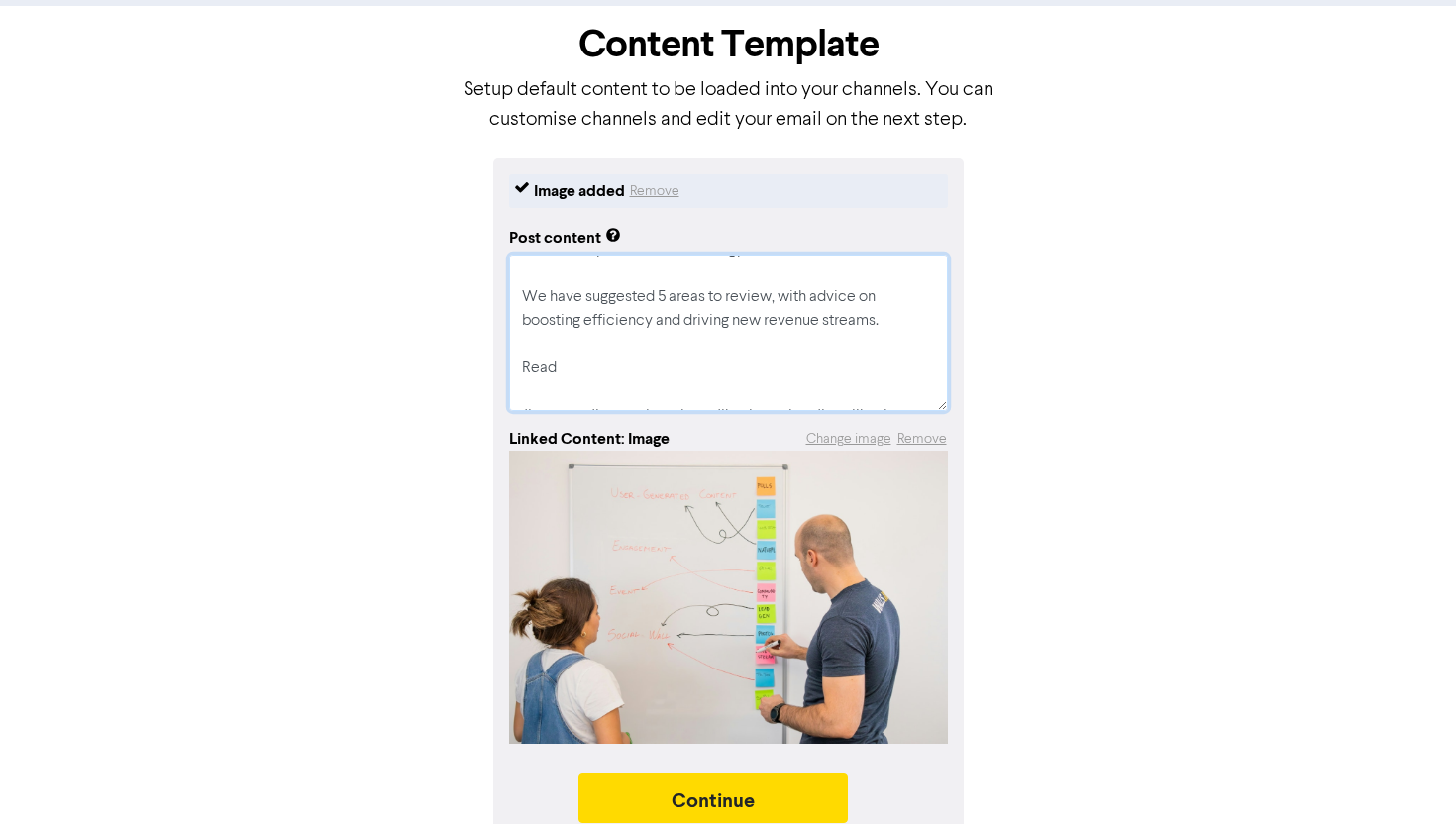 type on "x" 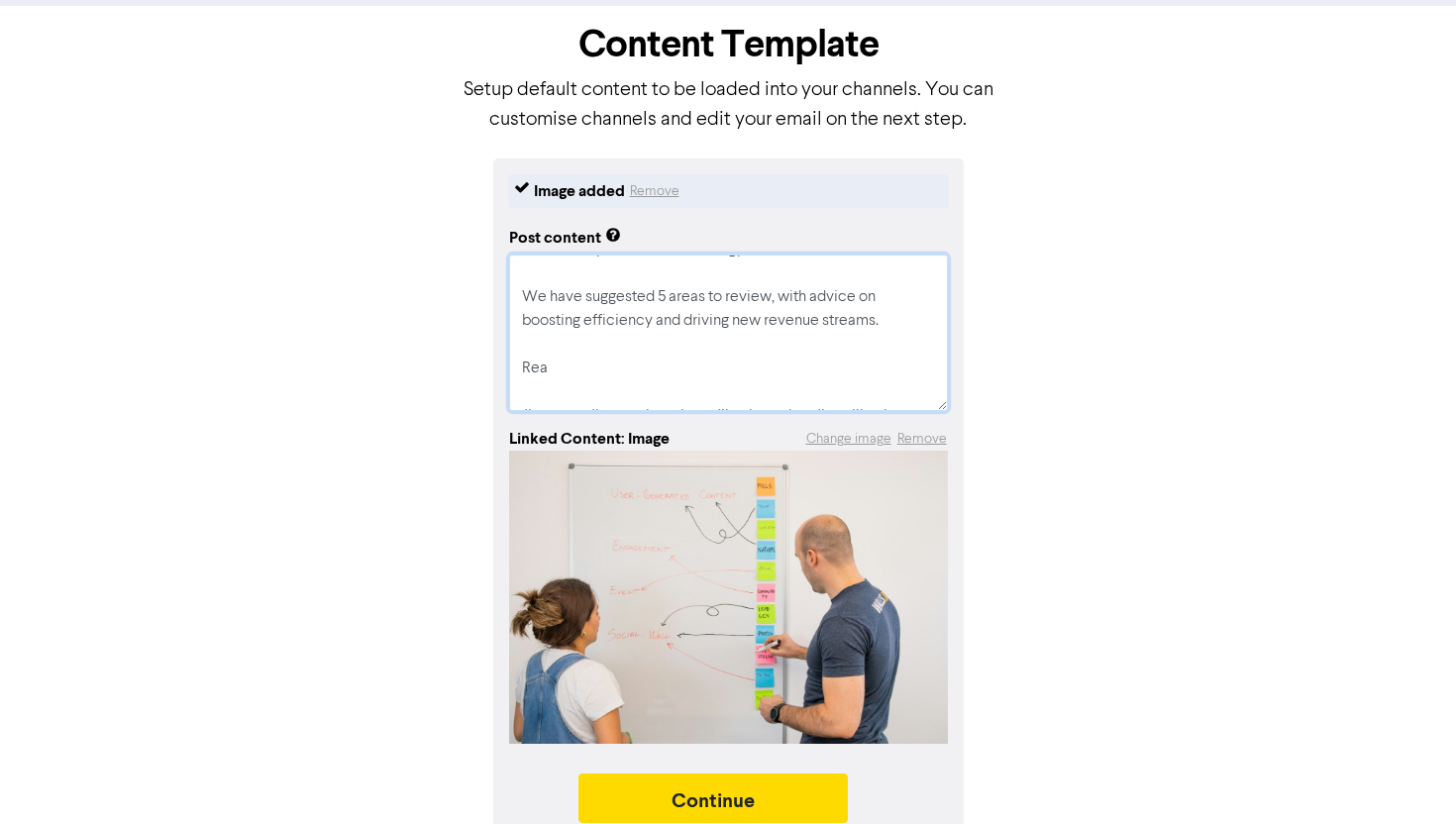 type on "x" 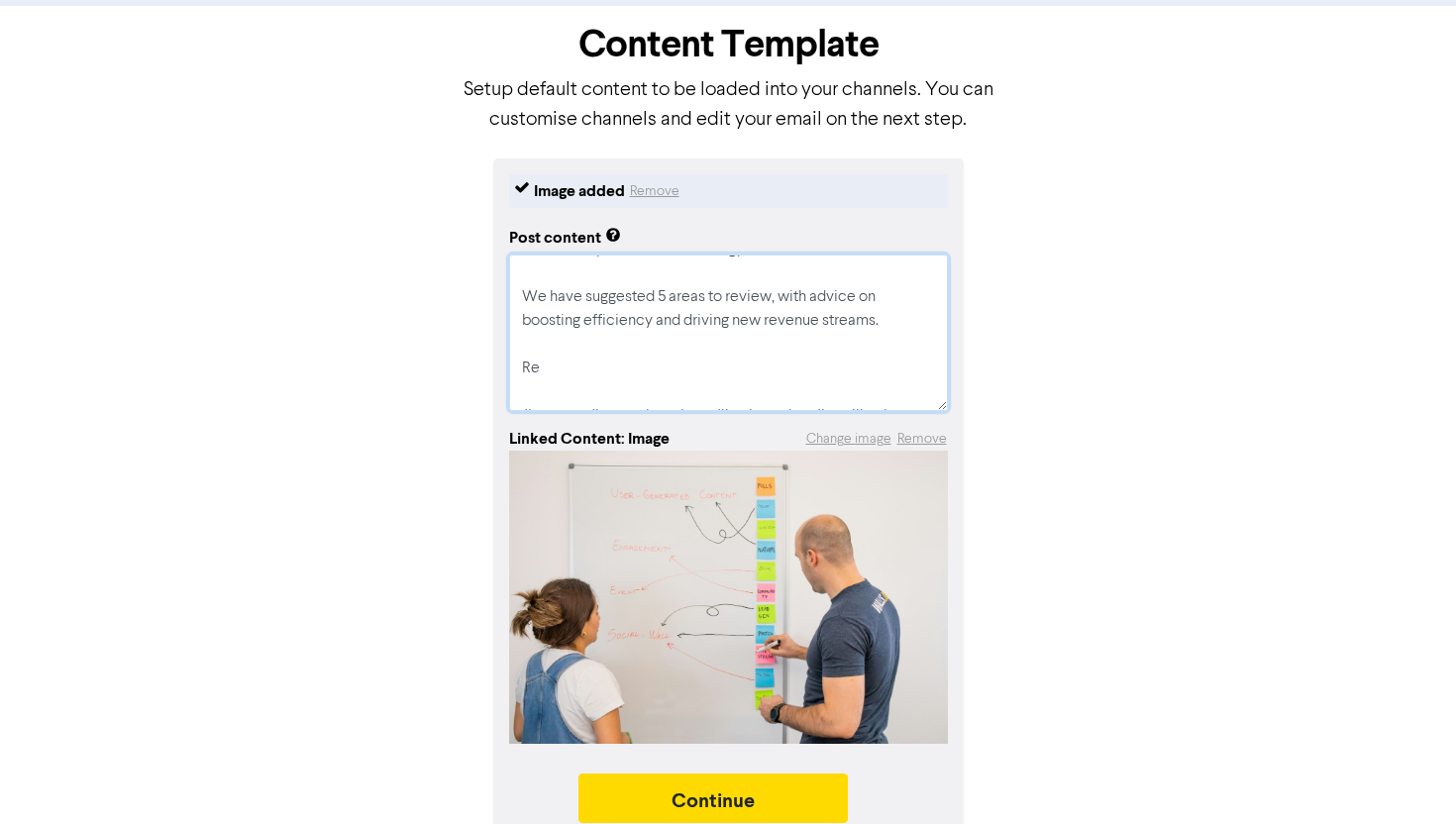 type on "x" 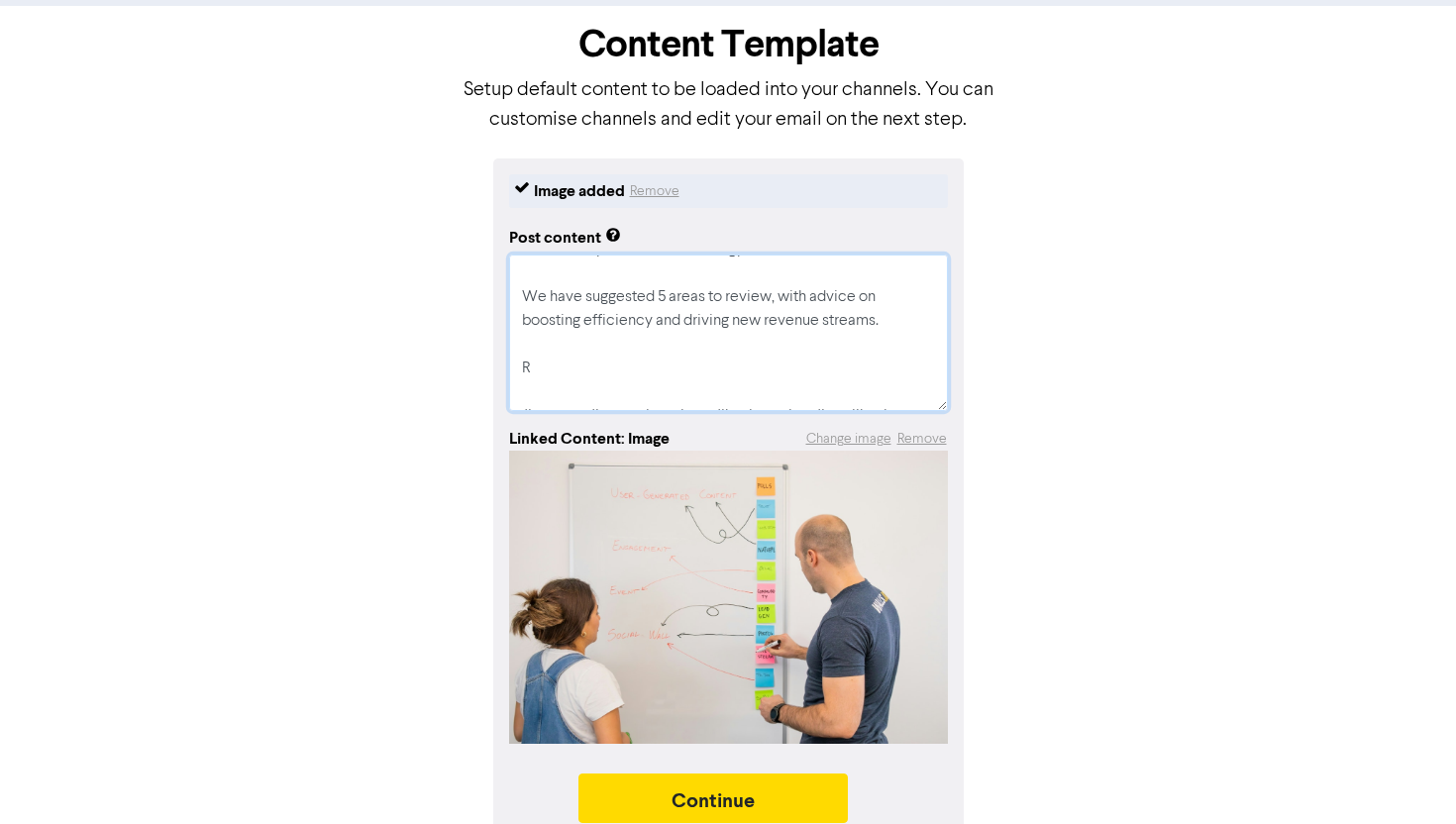 type on "x" 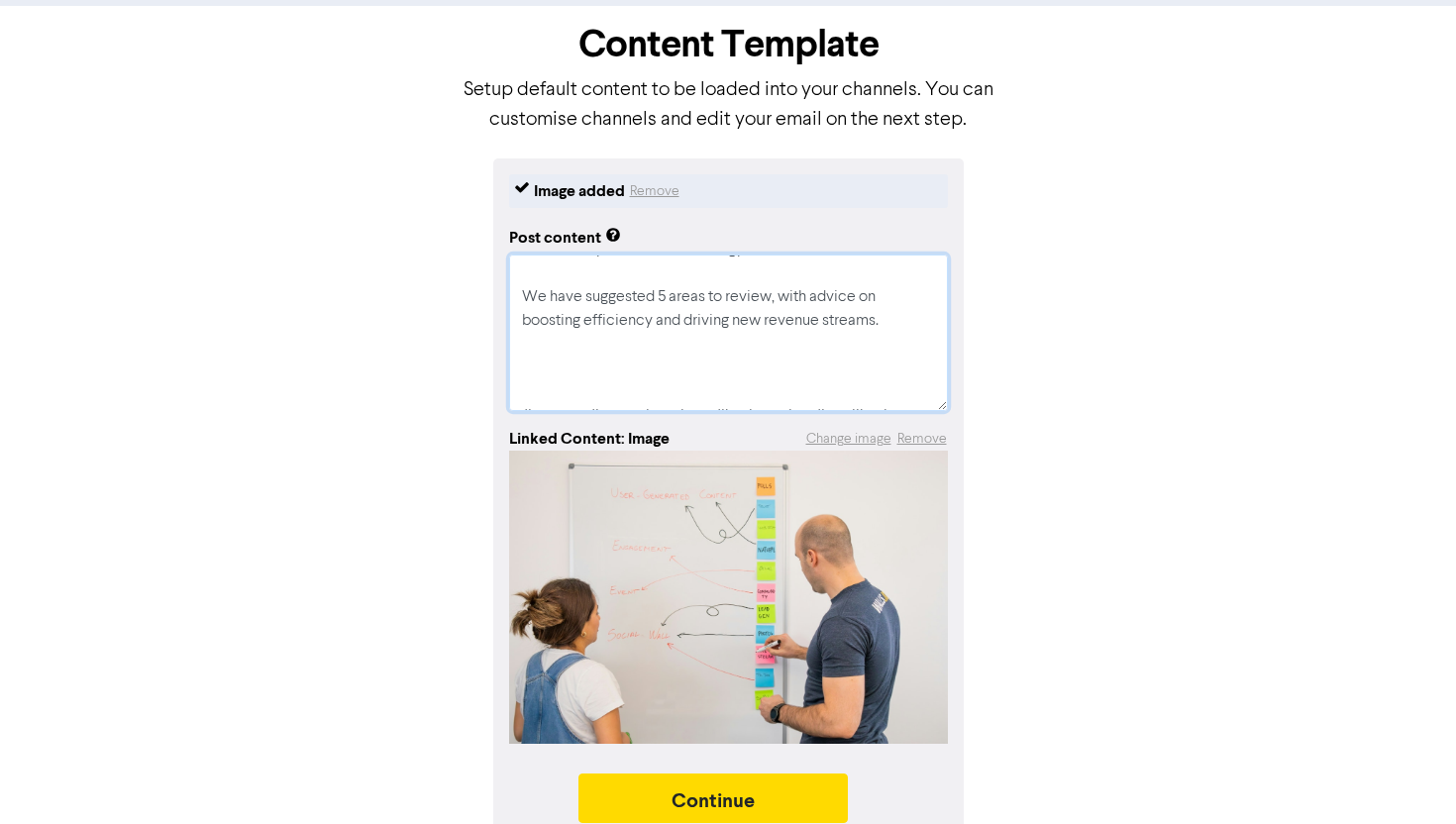 type on "x" 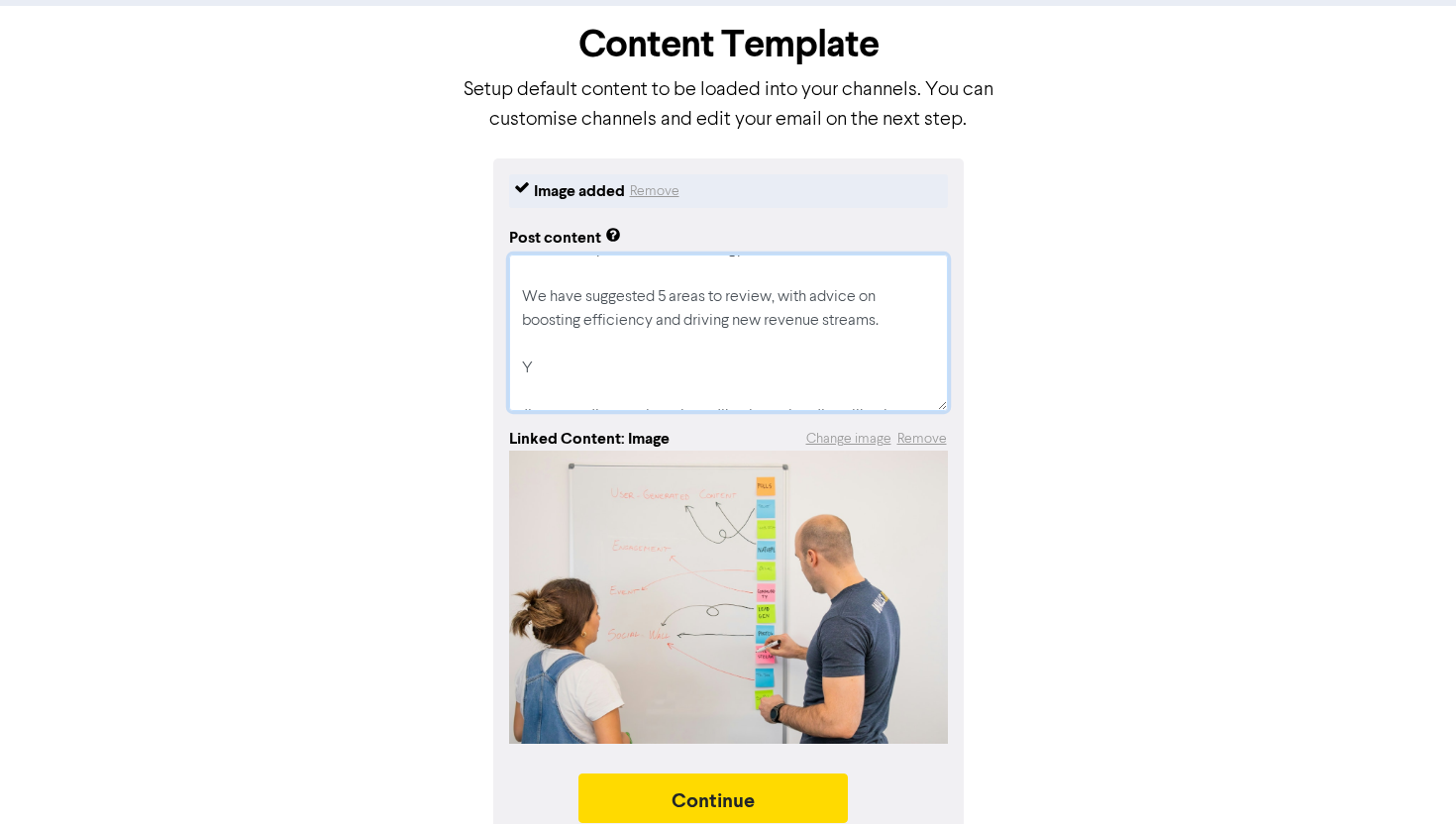 type on "x" 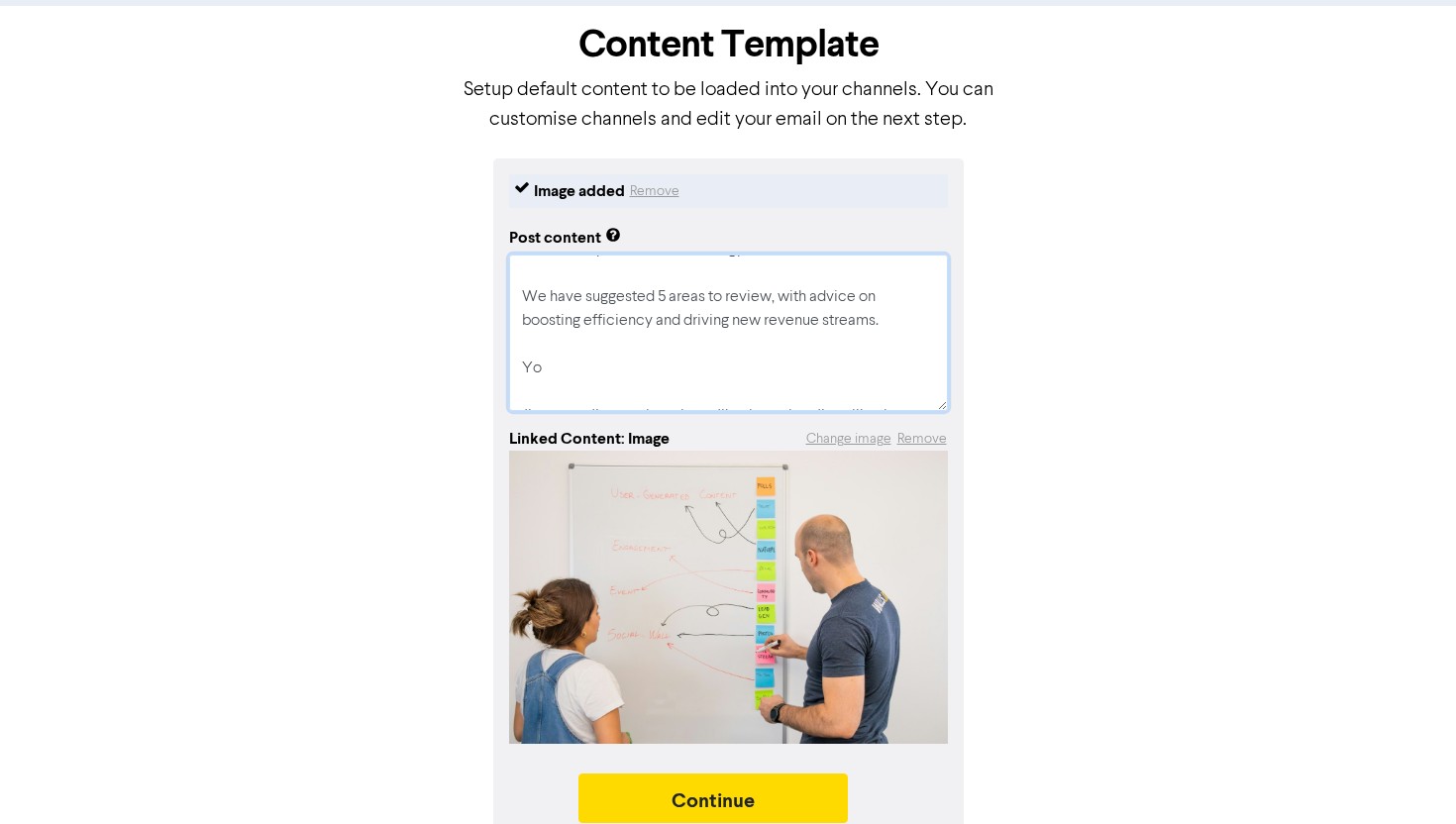 type on "x" 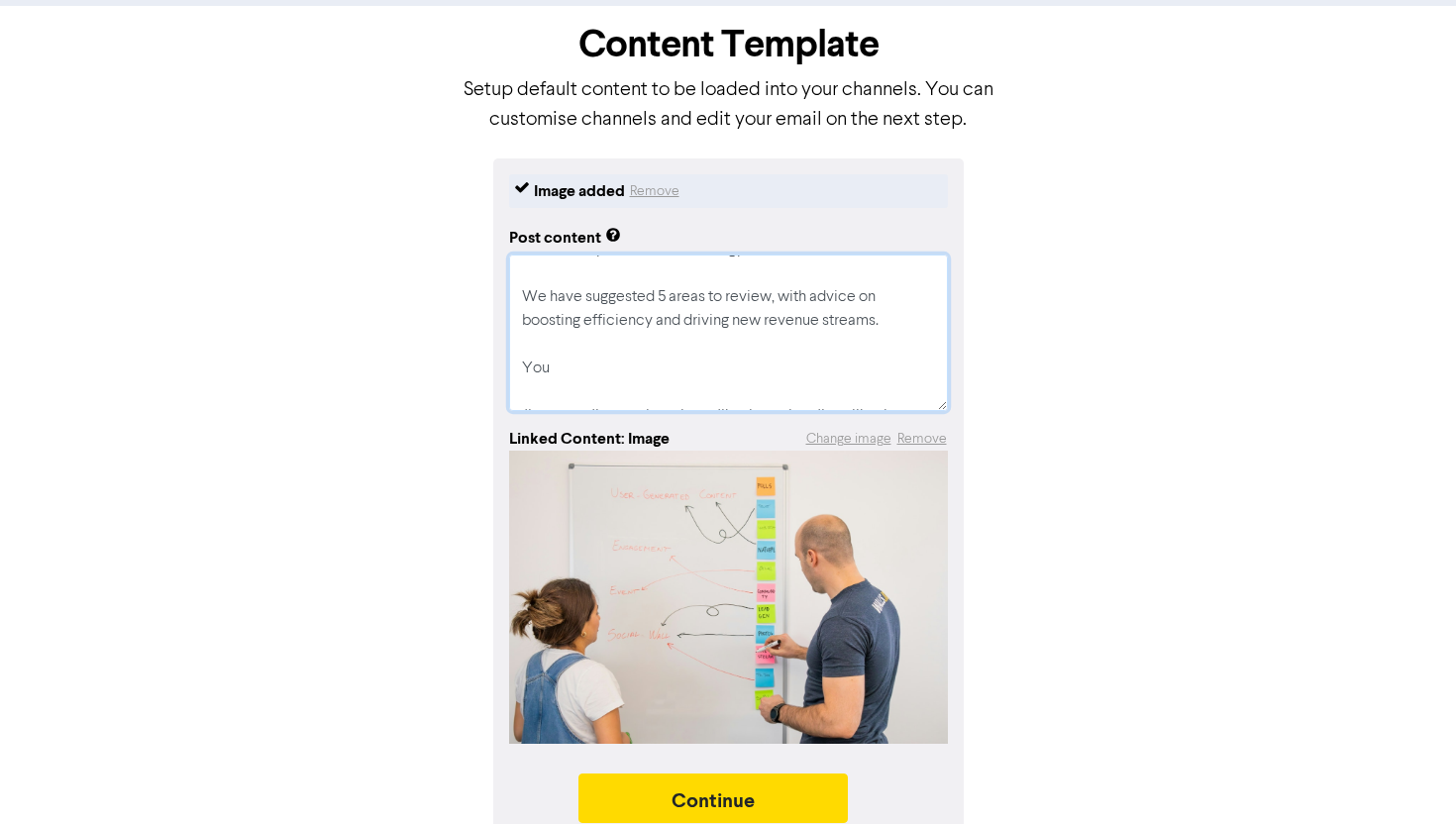 type on "x" 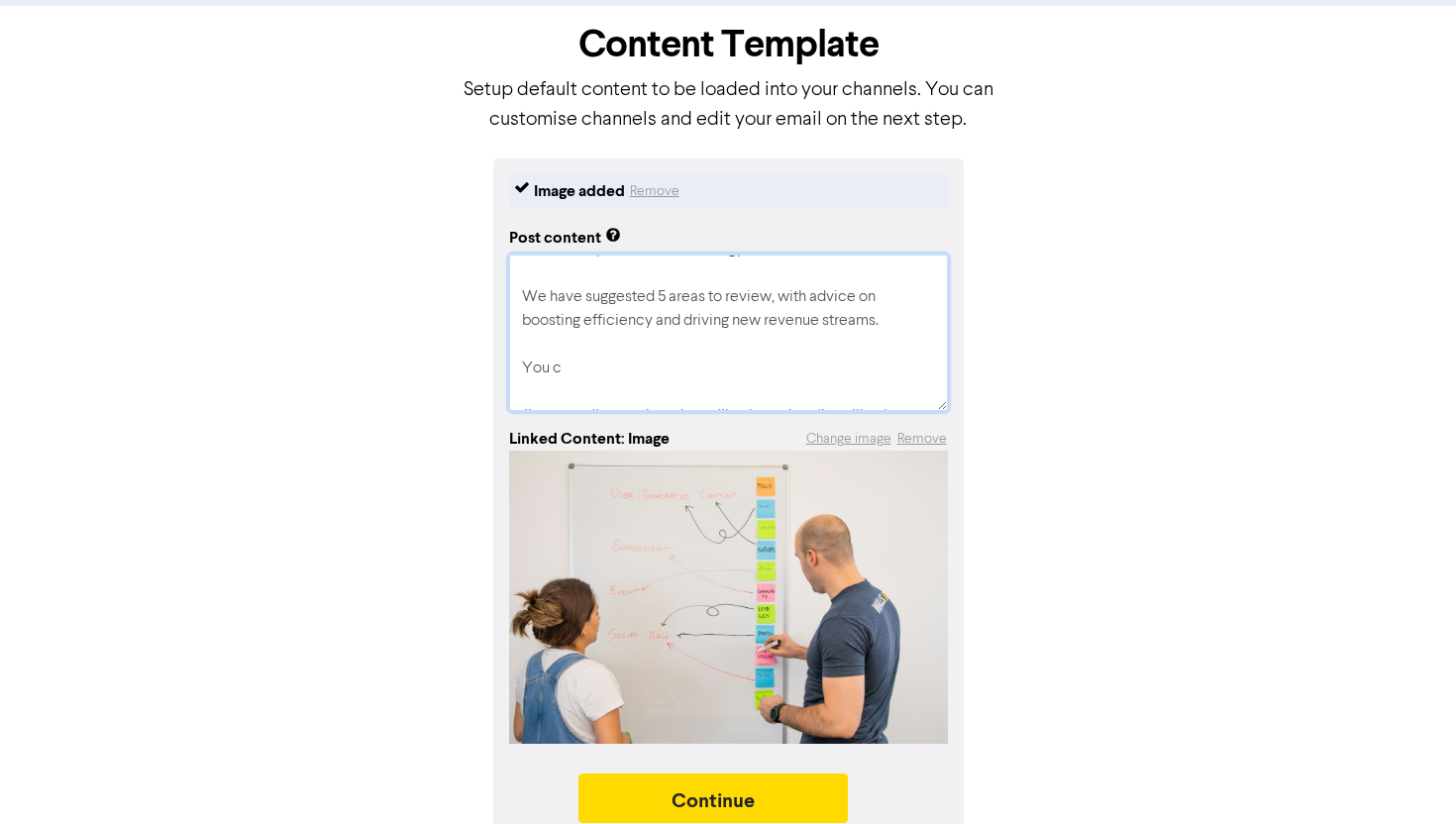 type on "x" 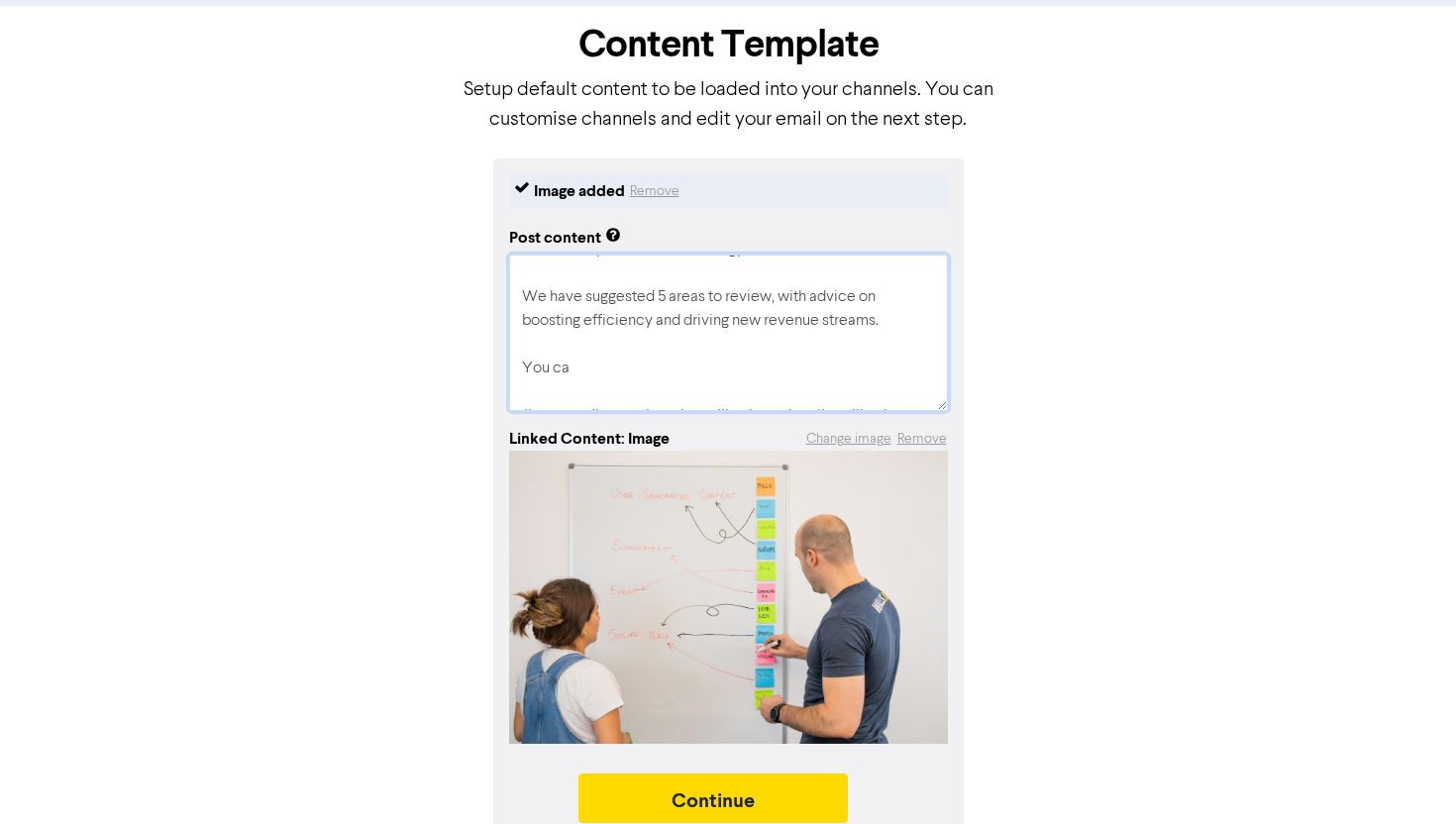 type on "In uncertain trading conditions, it’s vital to have regular reviews of your business strategy.
We have suggested 5 areas to review, with advice on boosting efficiency and driving new revenue streams.
You can
#strategy #strategicreviews #businesstips  #retailbusiness #pharmacybusiness" 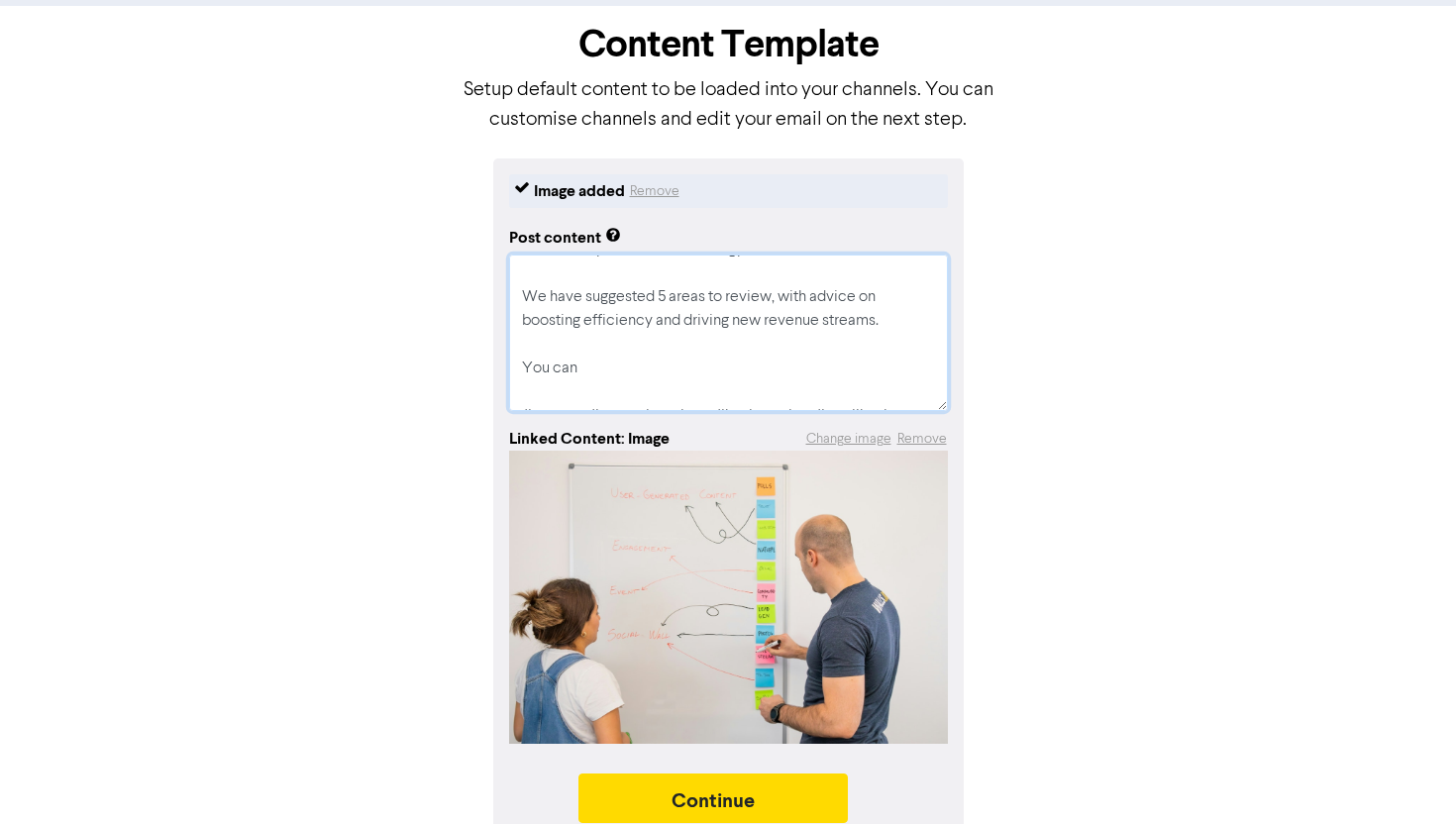 type on "x" 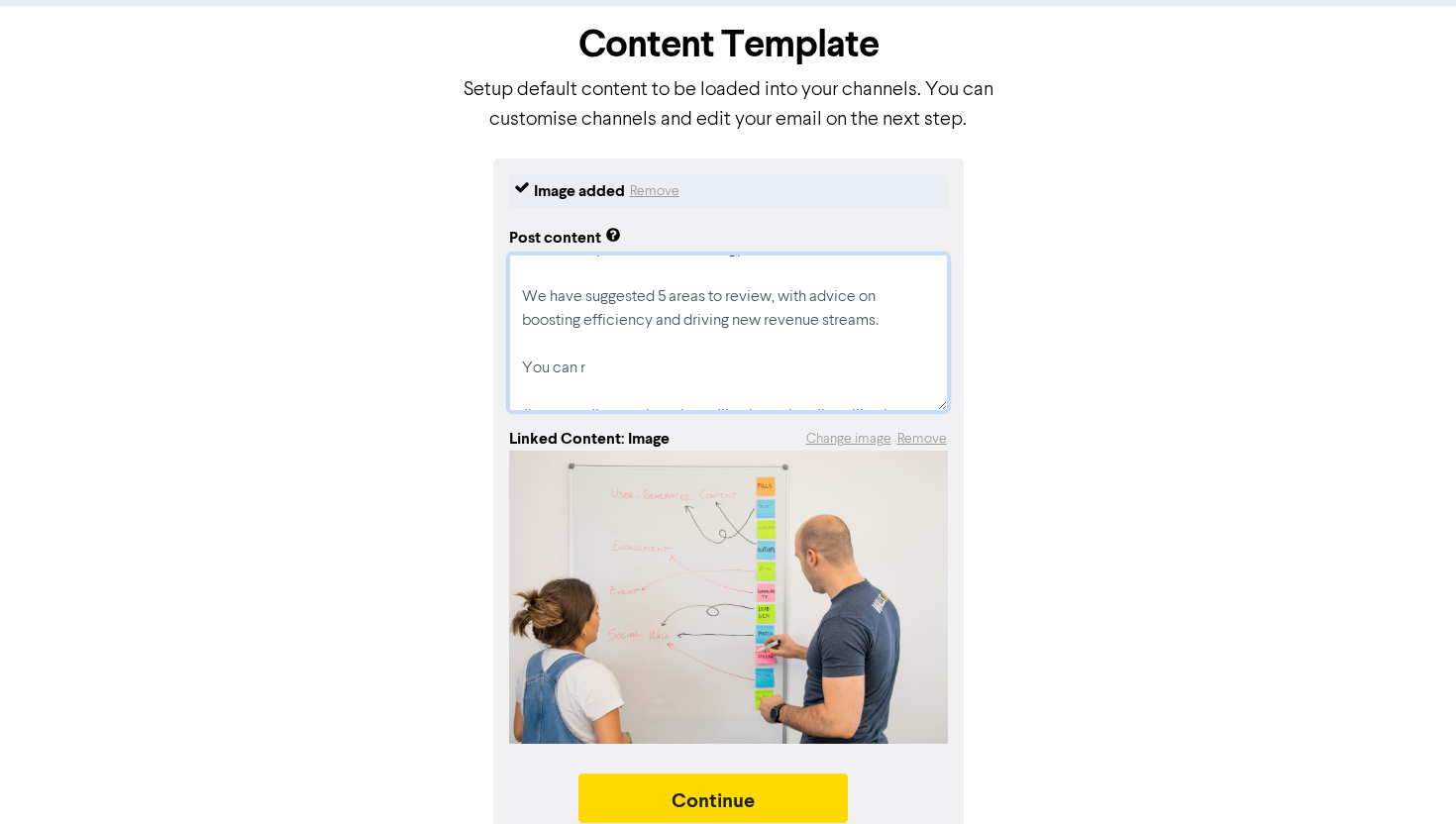 type on "x" 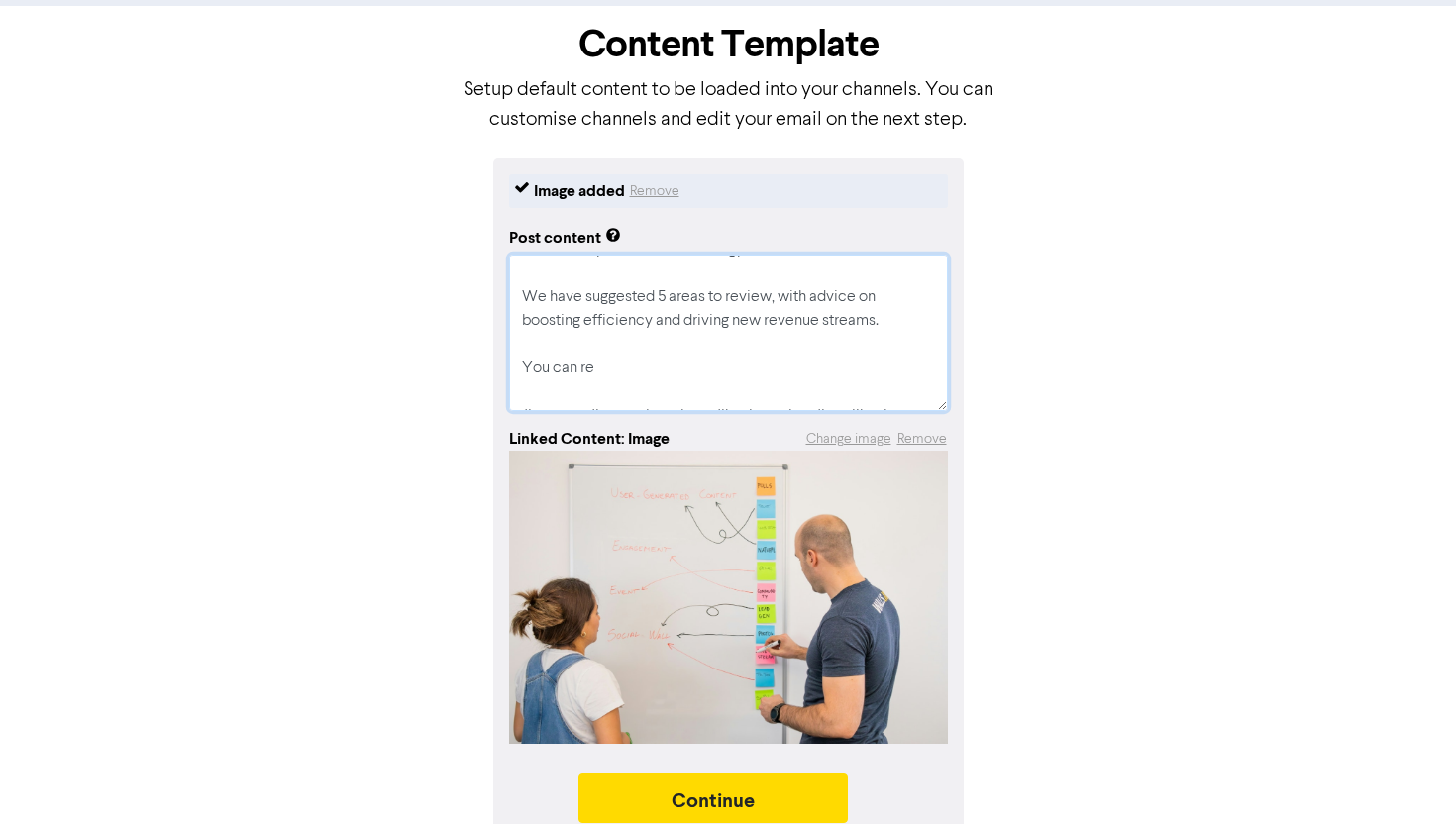 type on "x" 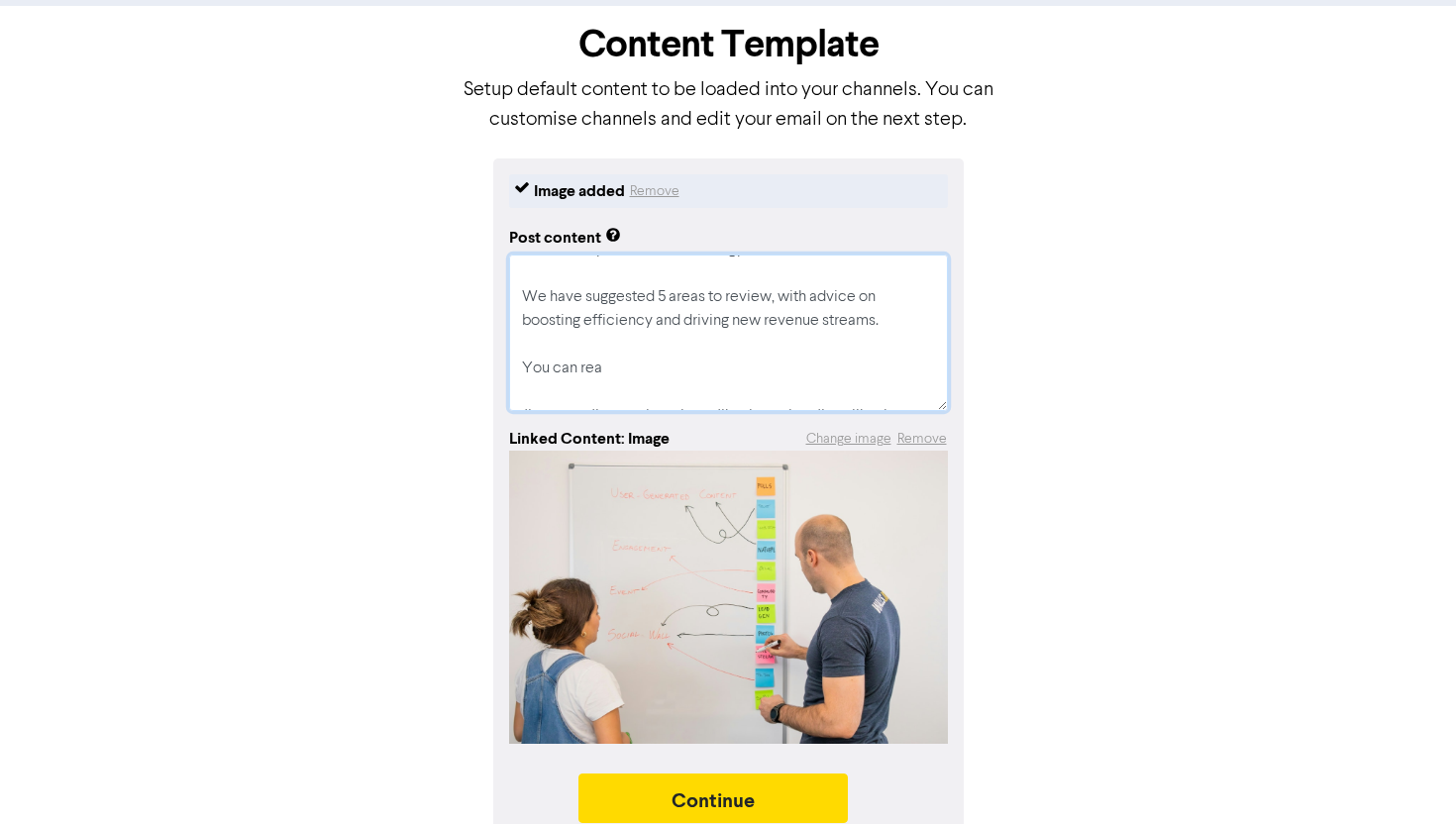 type on "x" 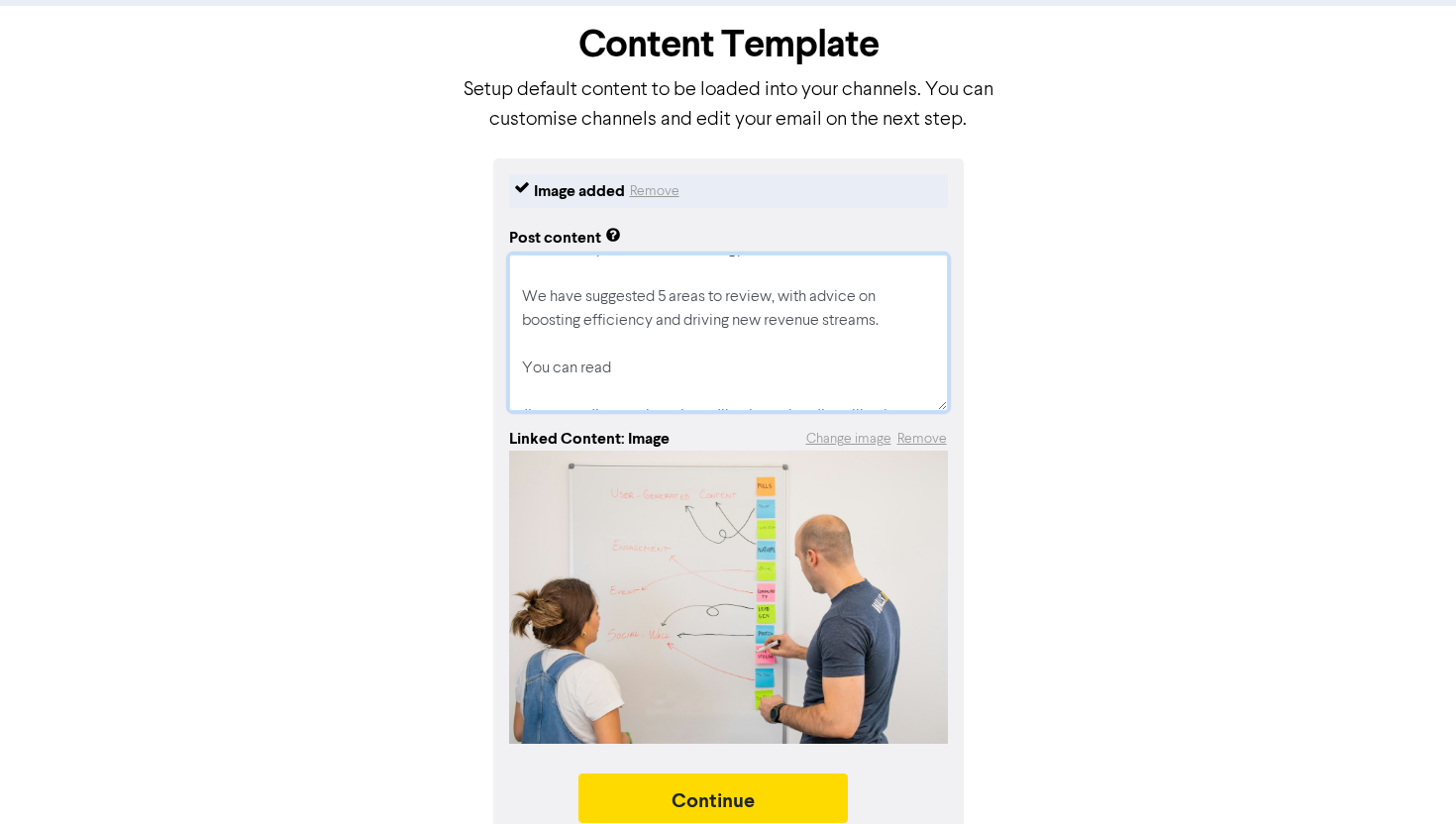 type on "x" 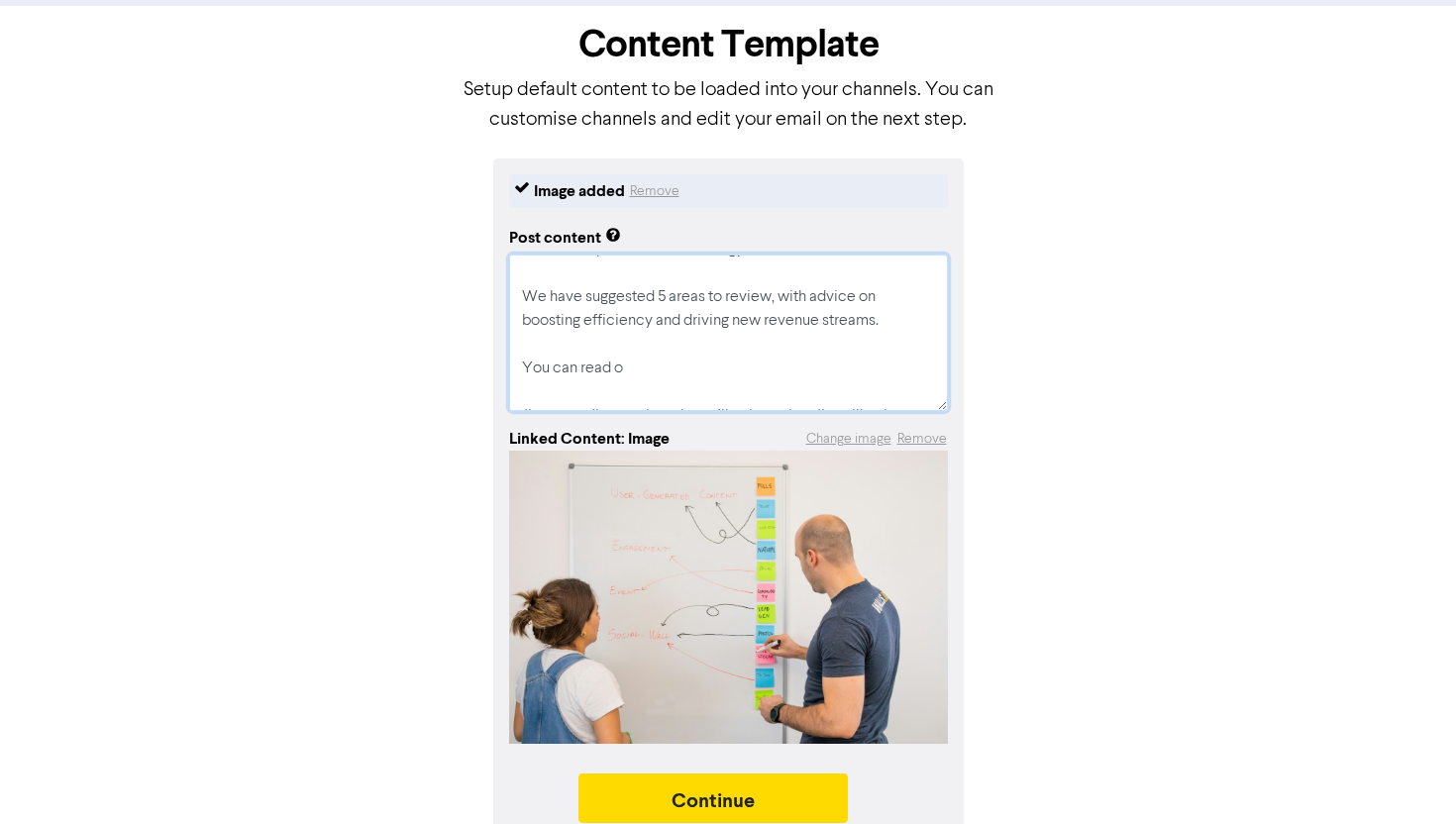 type on "x" 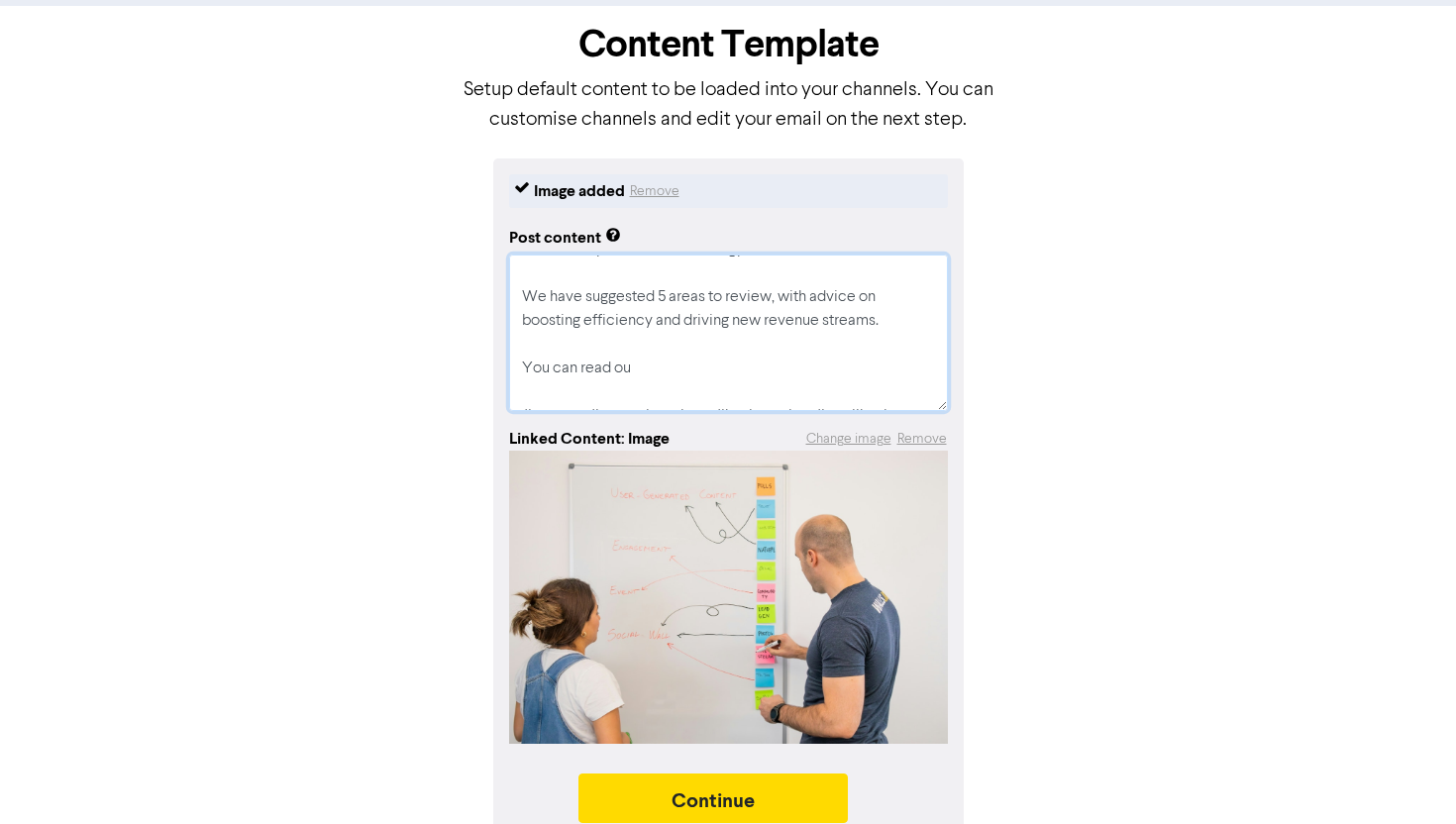 type on "x" 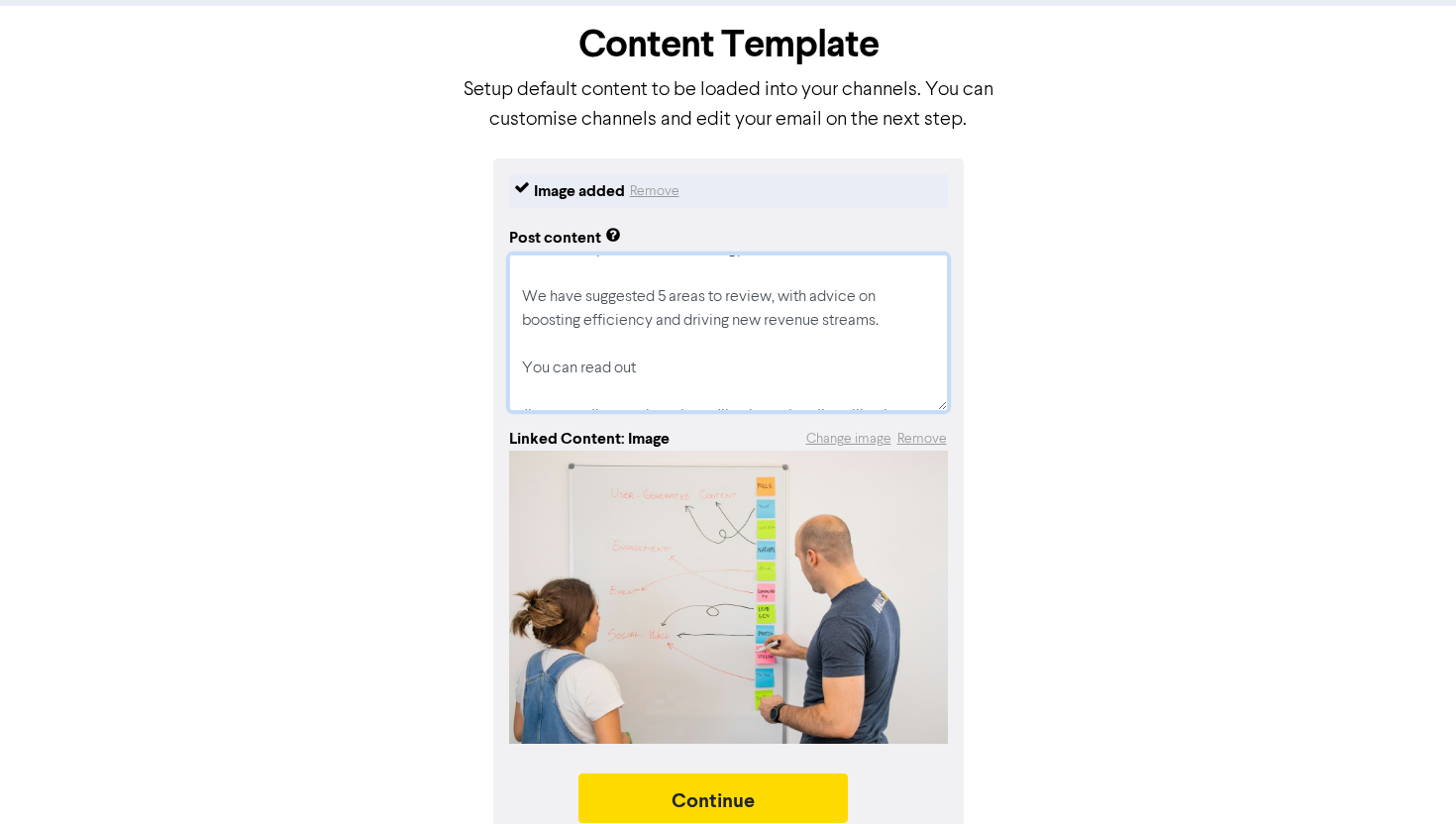 type on "x" 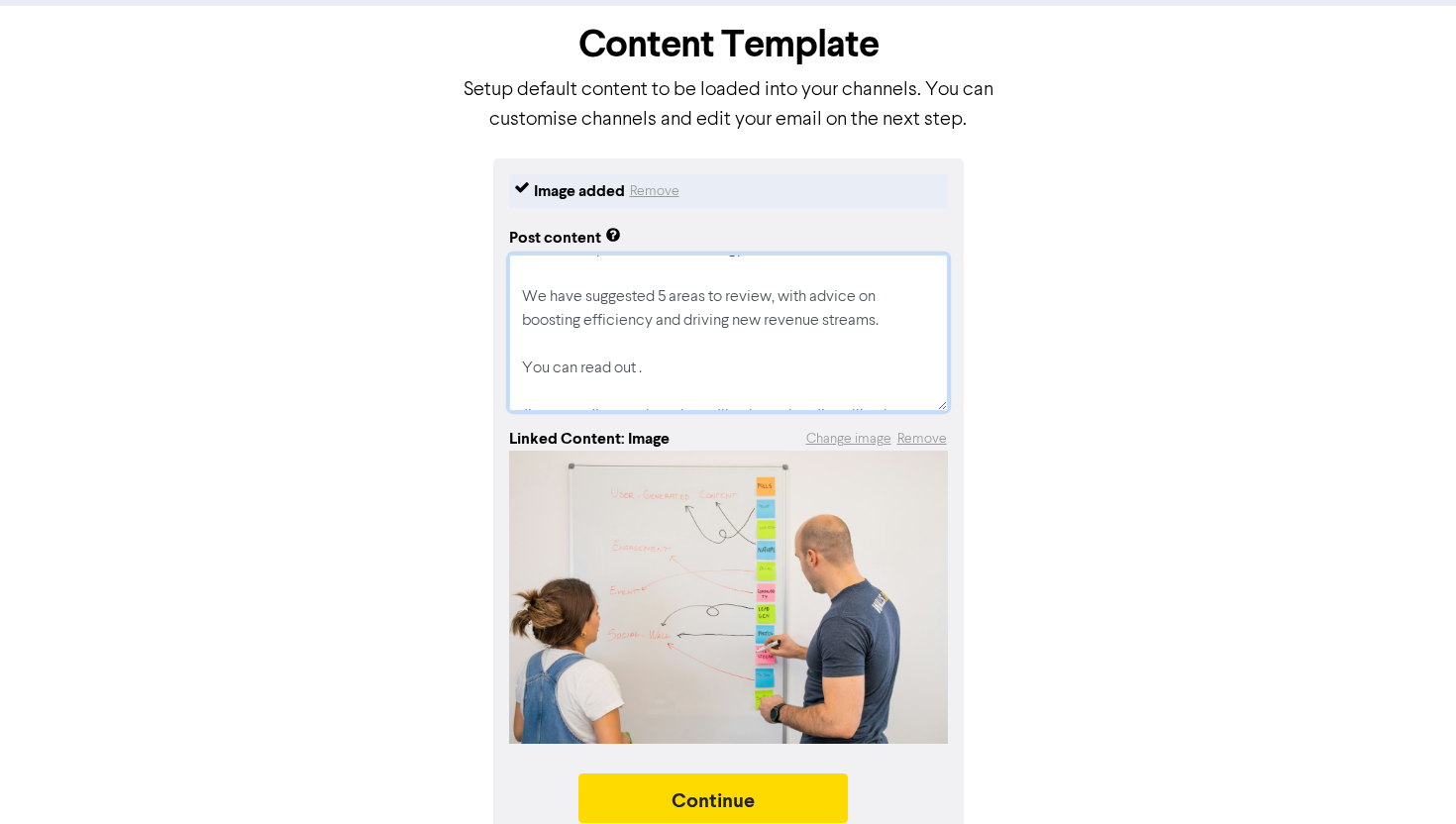 type on "x" 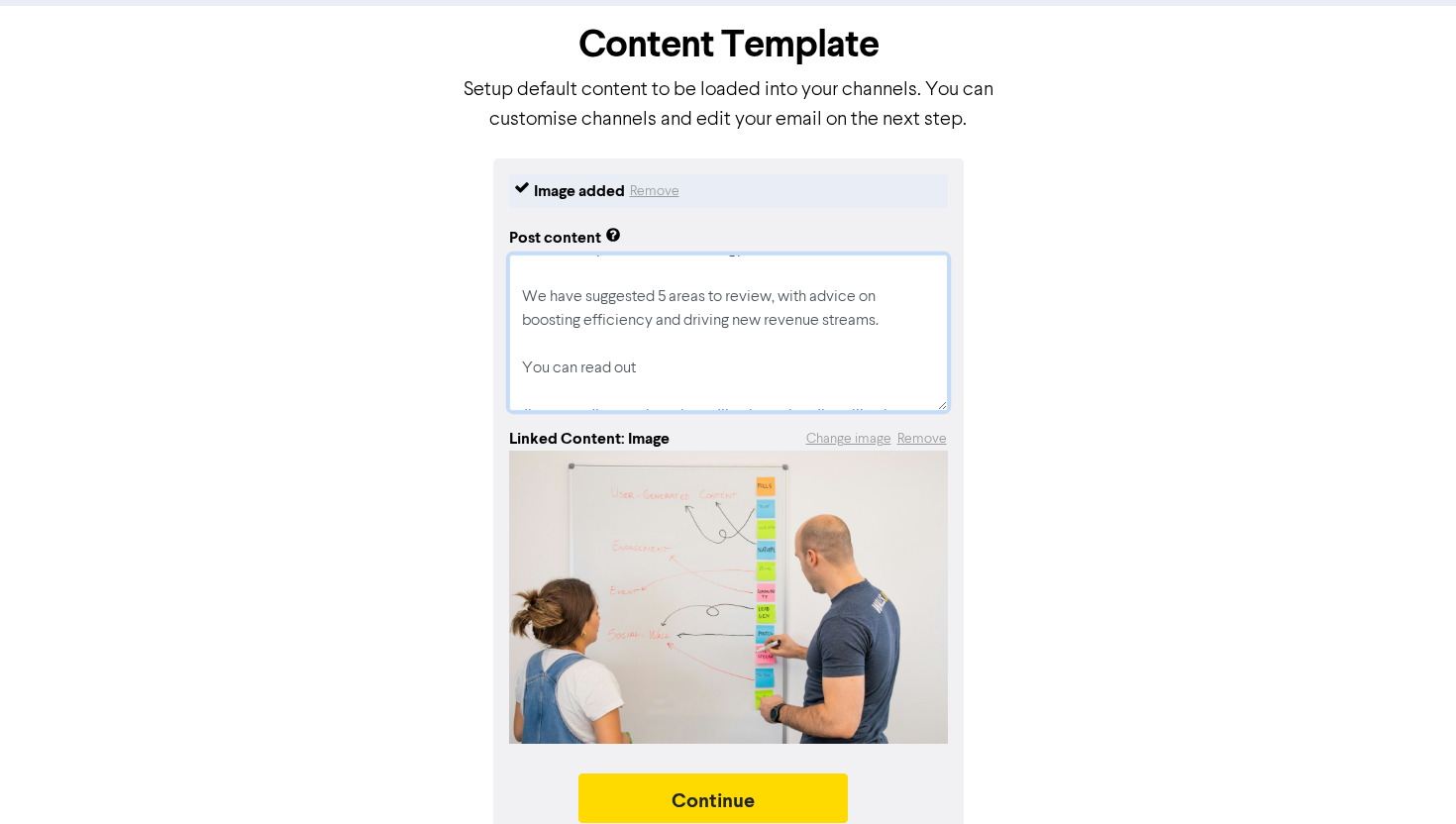 type on "x" 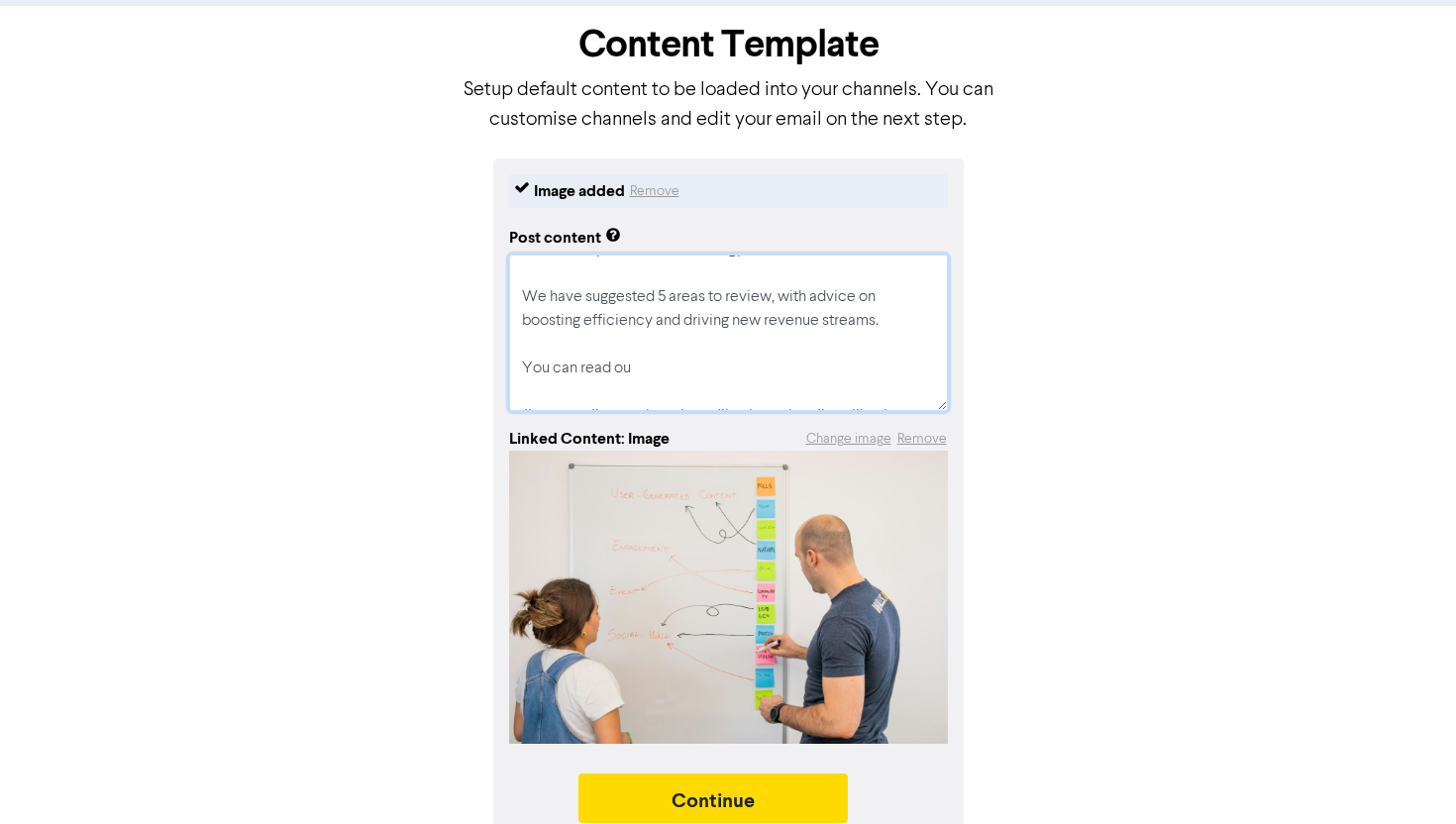 type on "x" 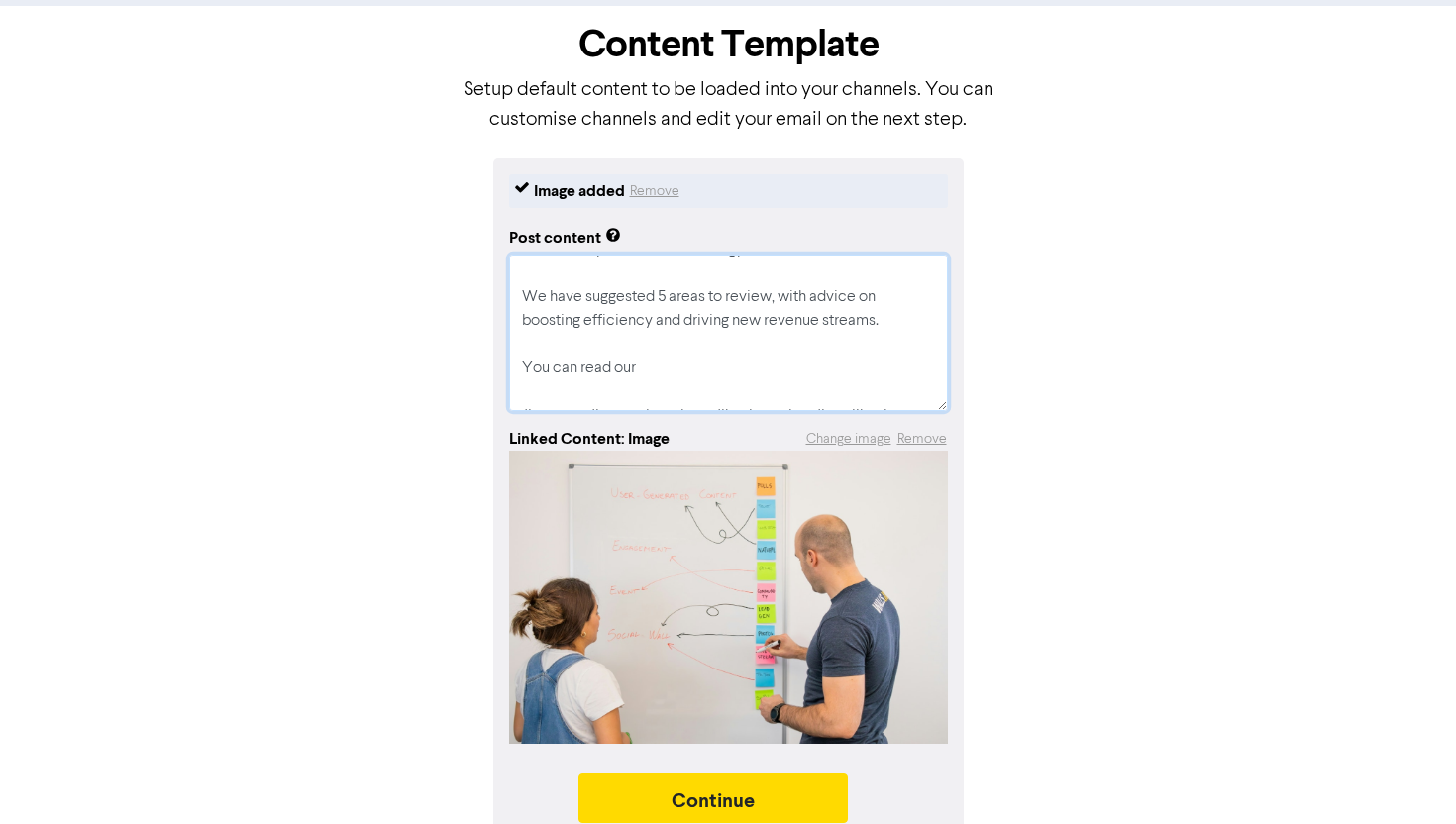 type on "x" 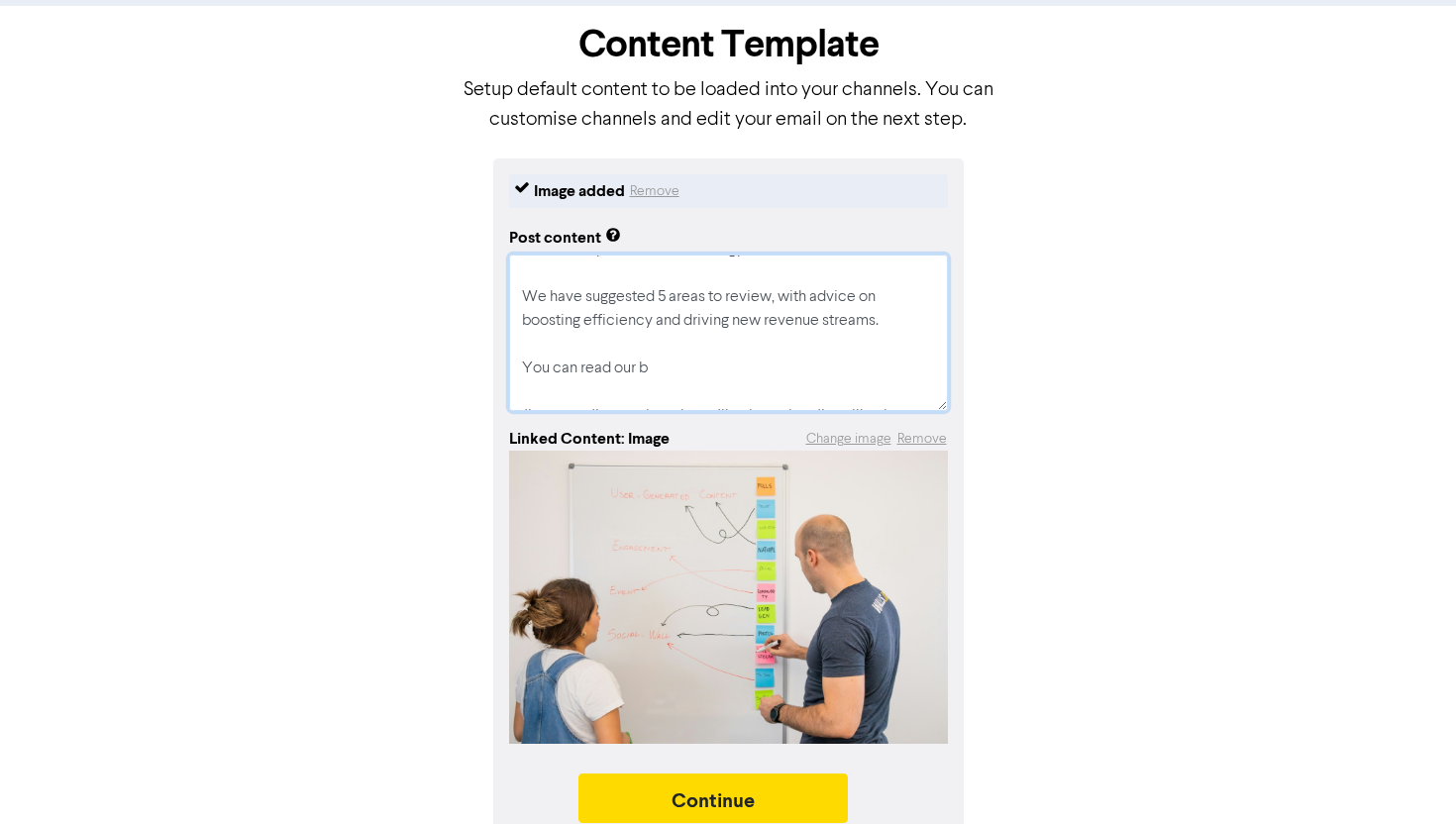 type on "x" 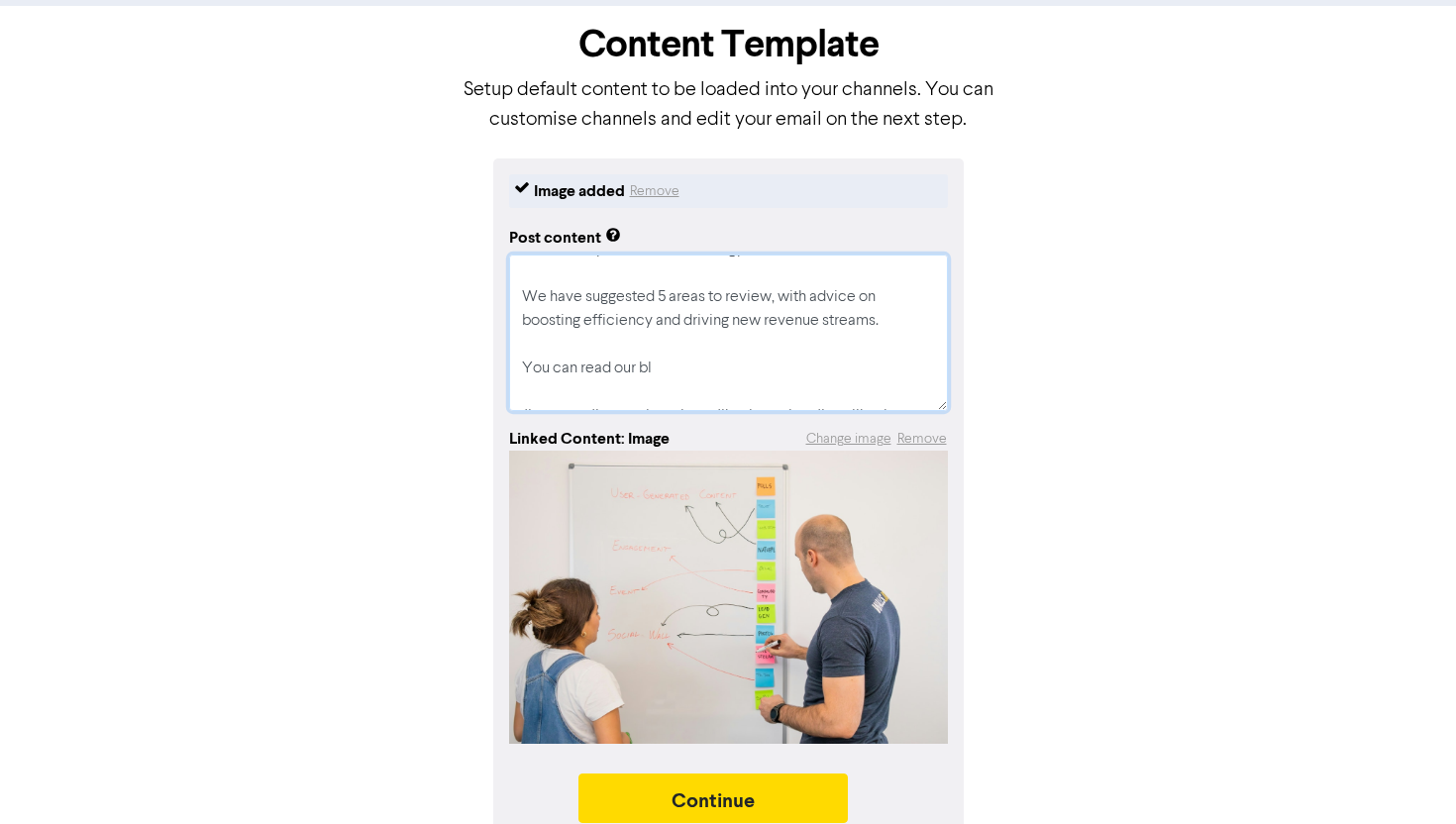 type on "x" 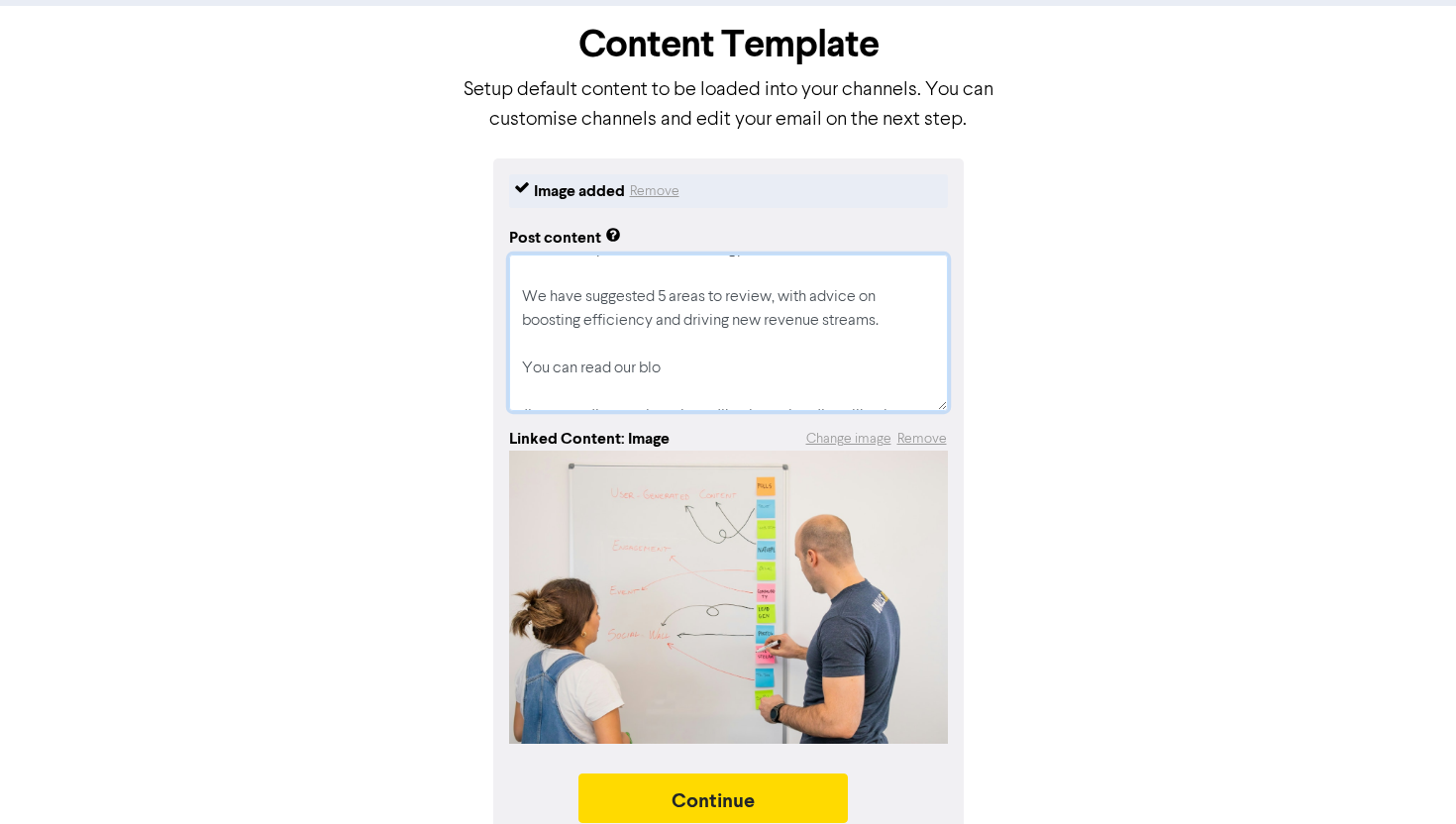 type on "In uncertain trading conditions, it’s vital to have regular reviews of your business strategy.
We have suggested 5 areas to review, with advice on boosting efficiency and driving new revenue streams.
You can read our blog
#strategy #strategicreviews #businesstips  #retailbusiness #pharmacybusiness" 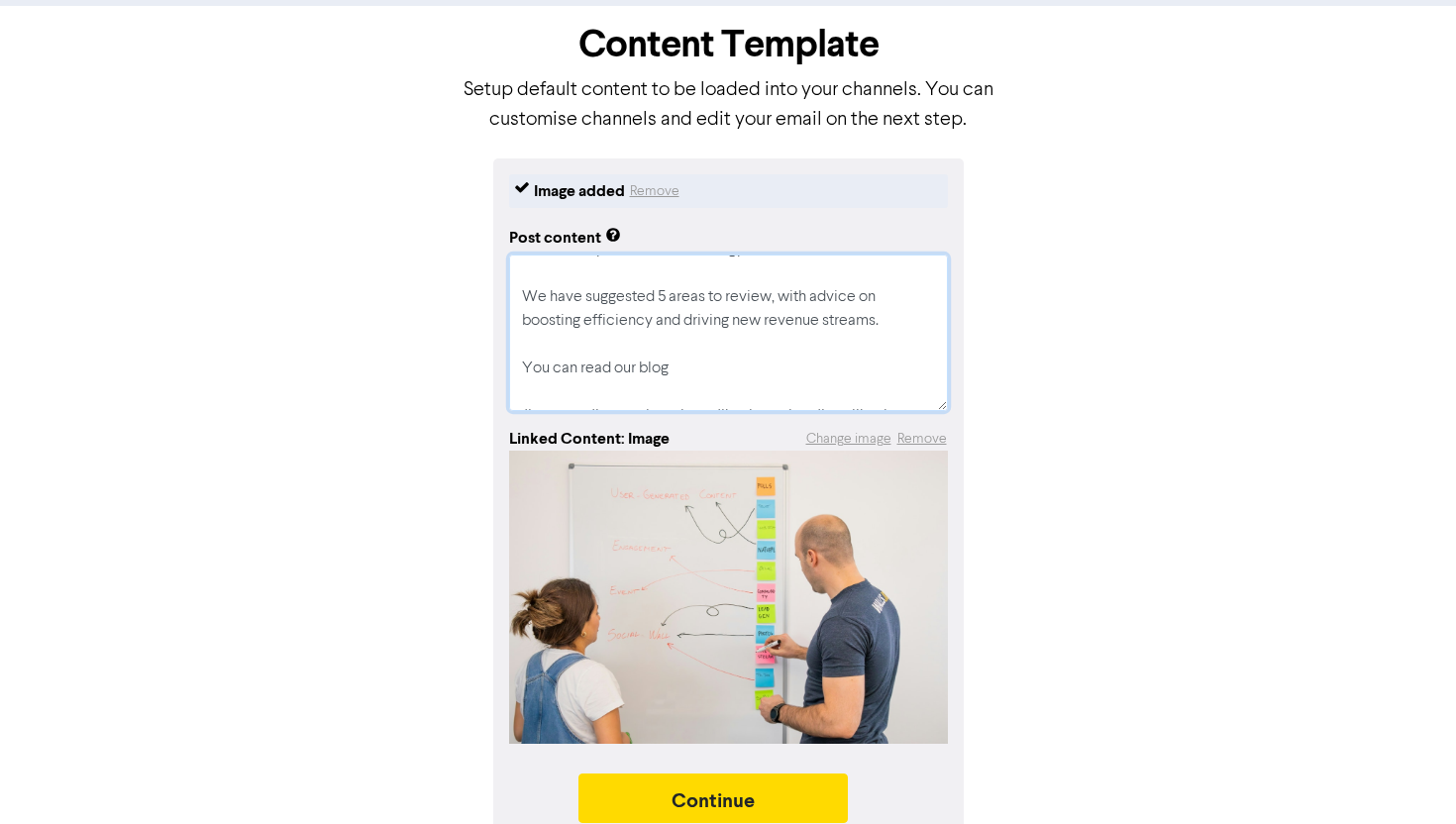 type on "x" 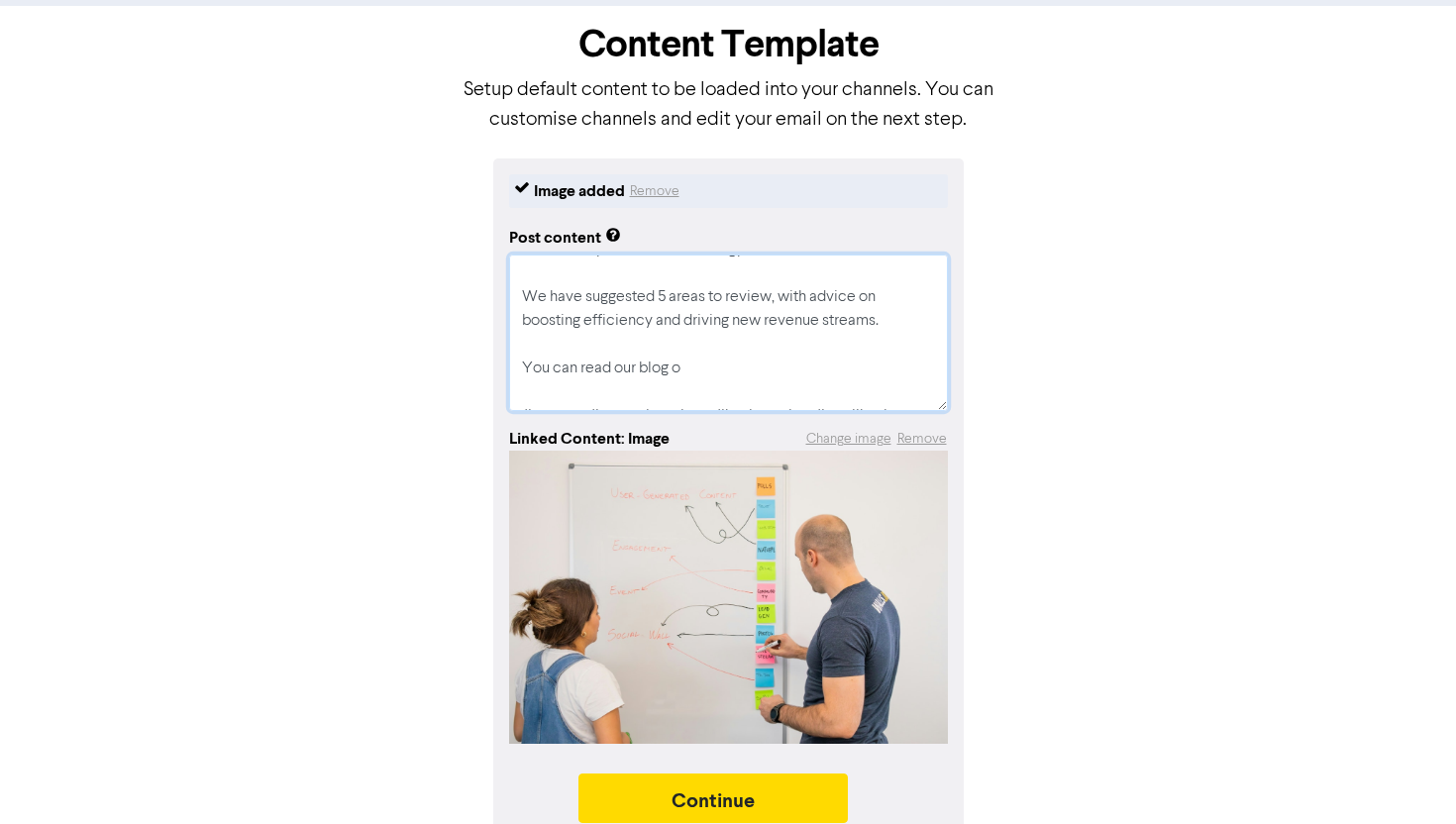 type on "x" 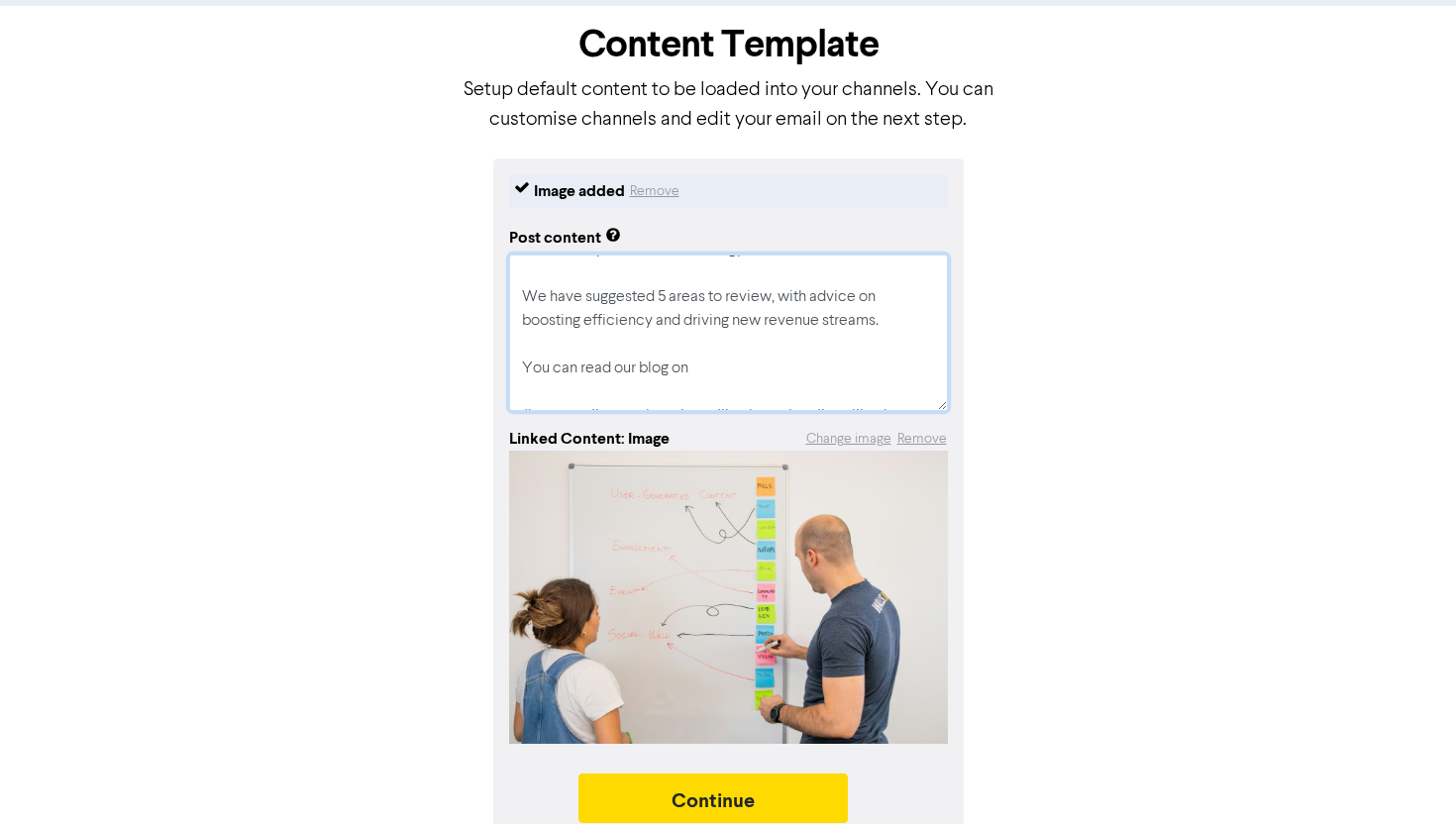 type on "x" 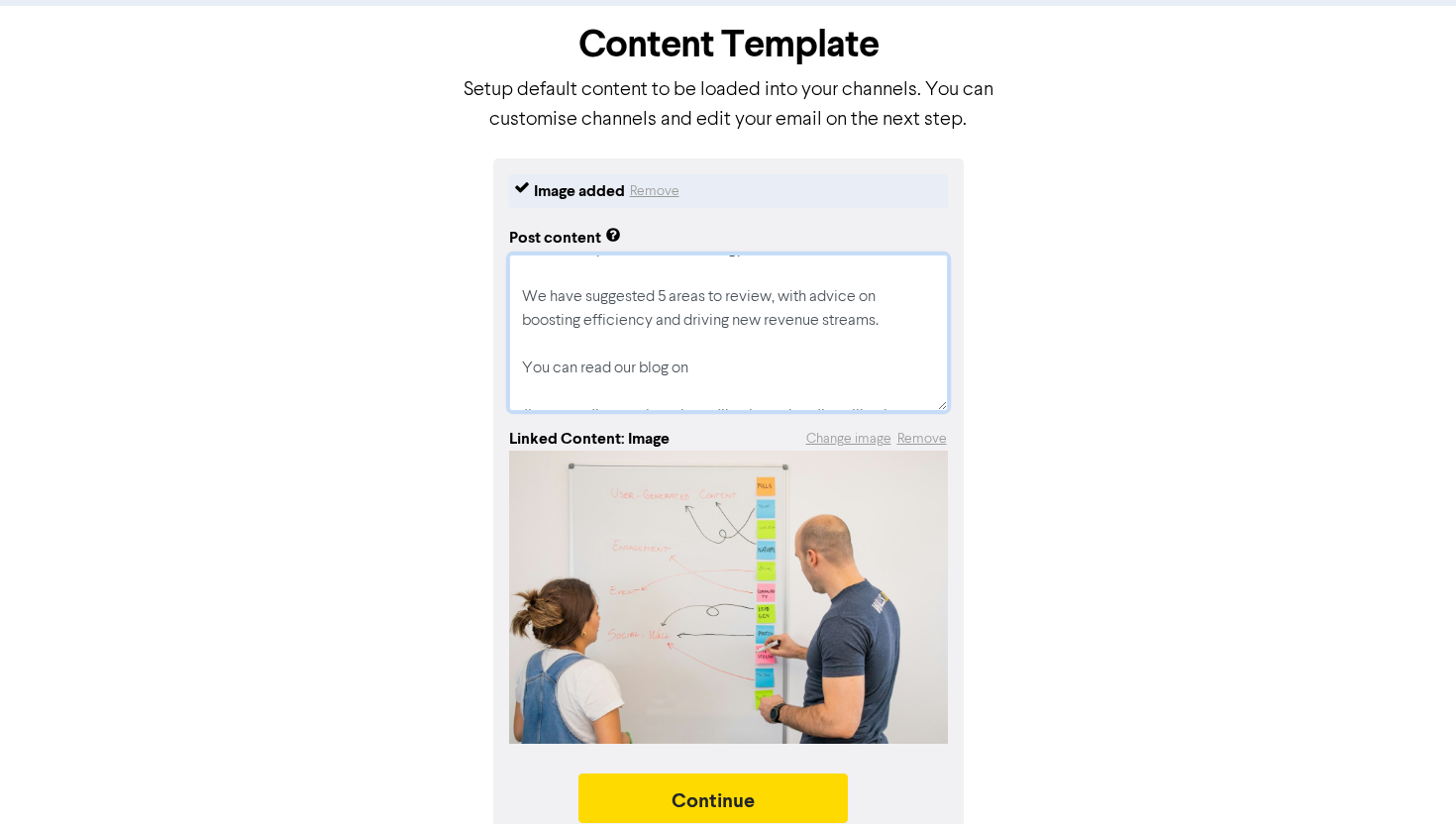 paste on "Reducing The Uncertainty: Strategic Business Reviews" 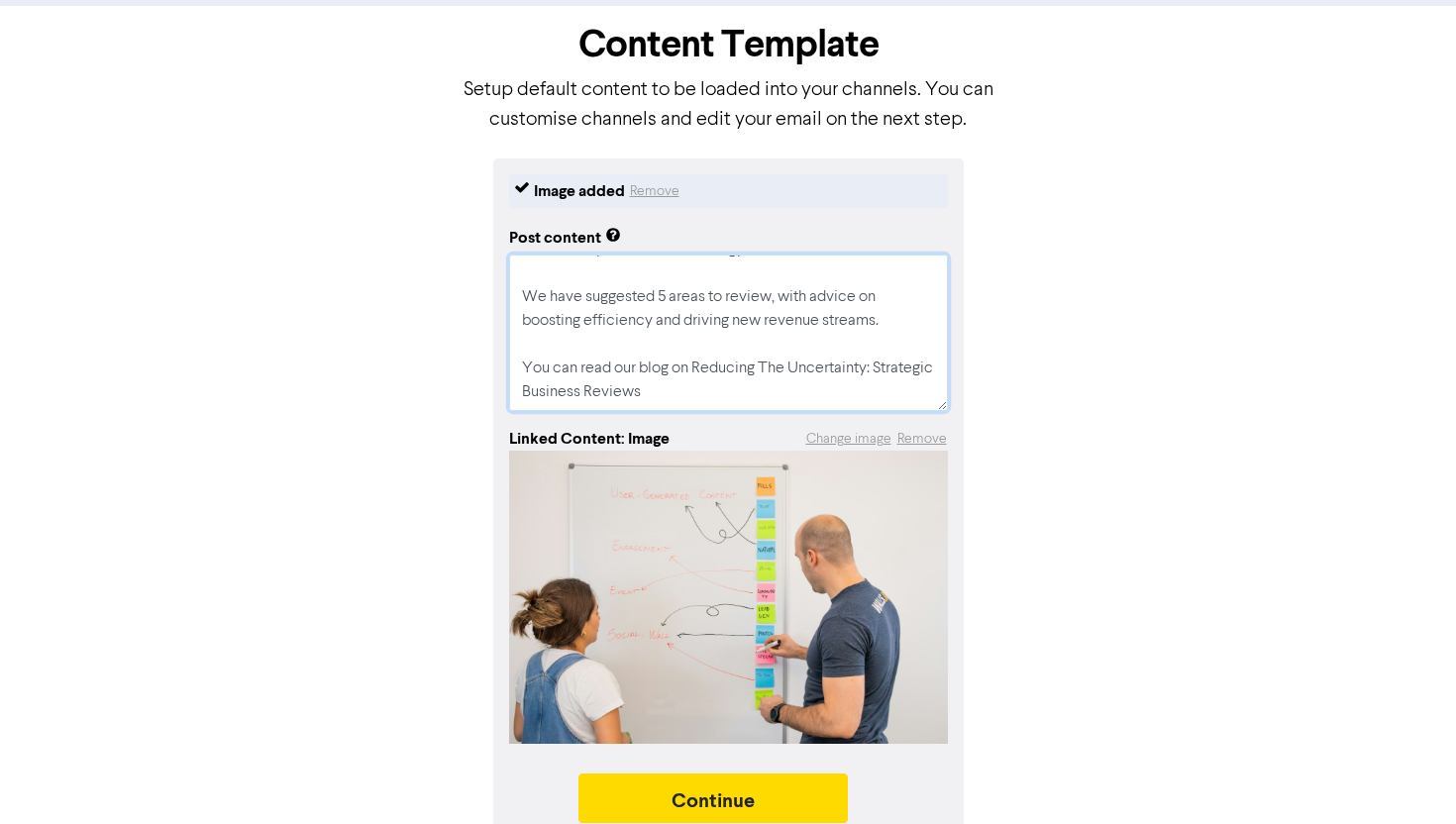 scroll, scrollTop: 61, scrollLeft: 0, axis: vertical 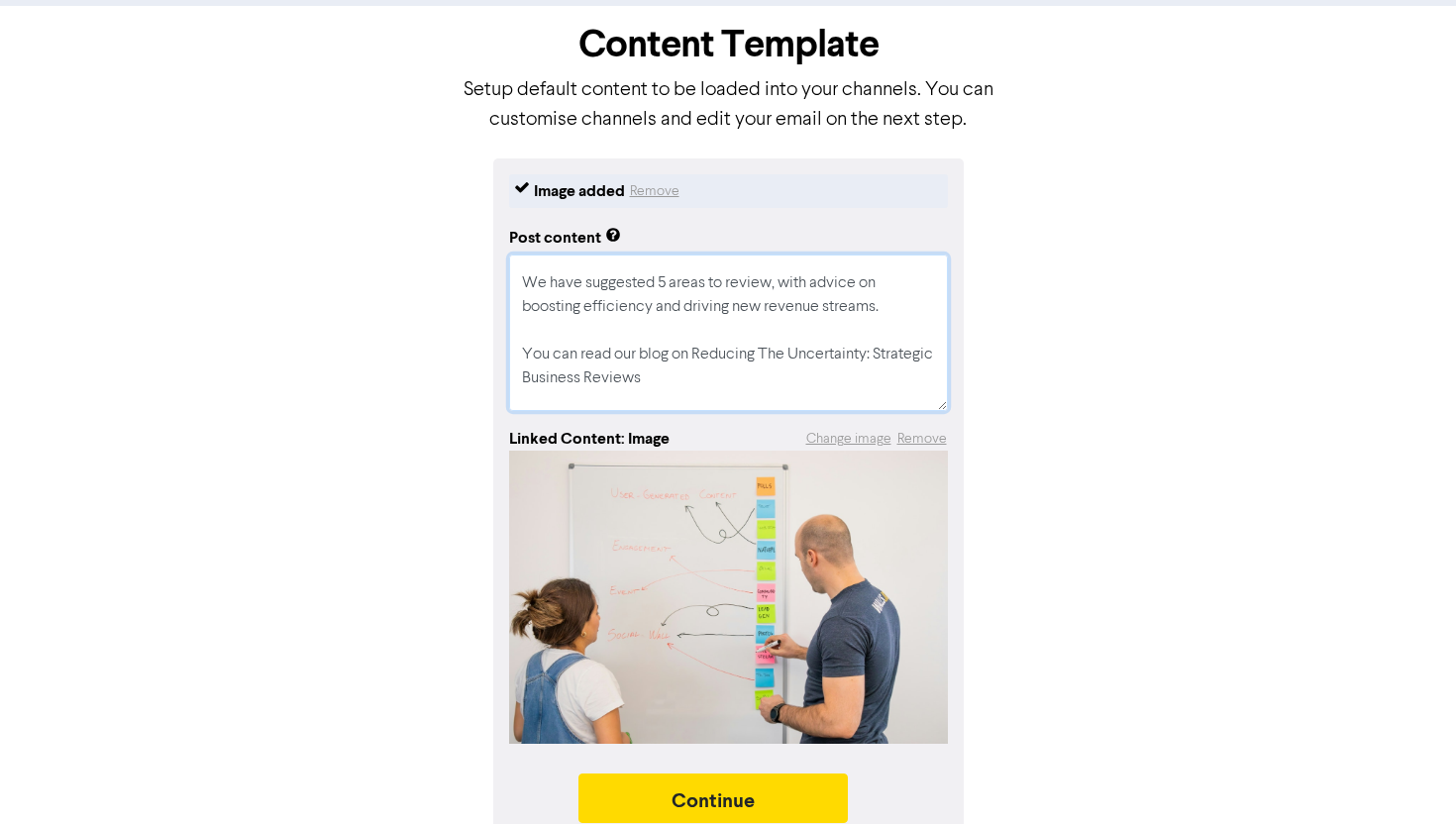 click on "In uncertain trading conditions, it’s vital to have regular reviews of your business strategy.
We have suggested 5 areas to review, with advice on boosting efficiency and driving new revenue streams.
You can read our blog on Reducing The Uncertainty: Strategic Business Reviews
#strategy #strategicreviews #businesstips  #retailbusiness #pharmacybusiness" at bounding box center (728, 333) 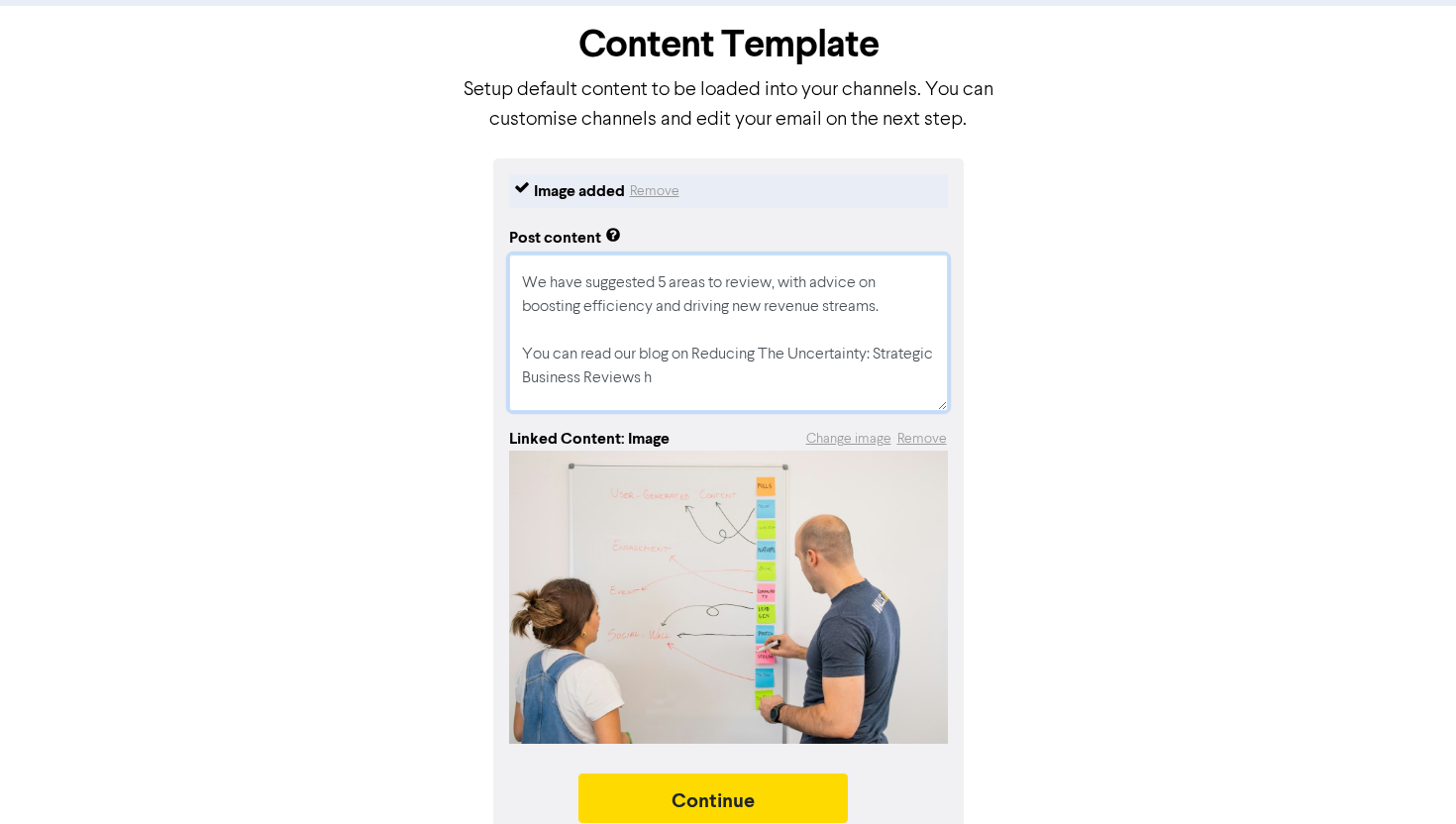 type on "x" 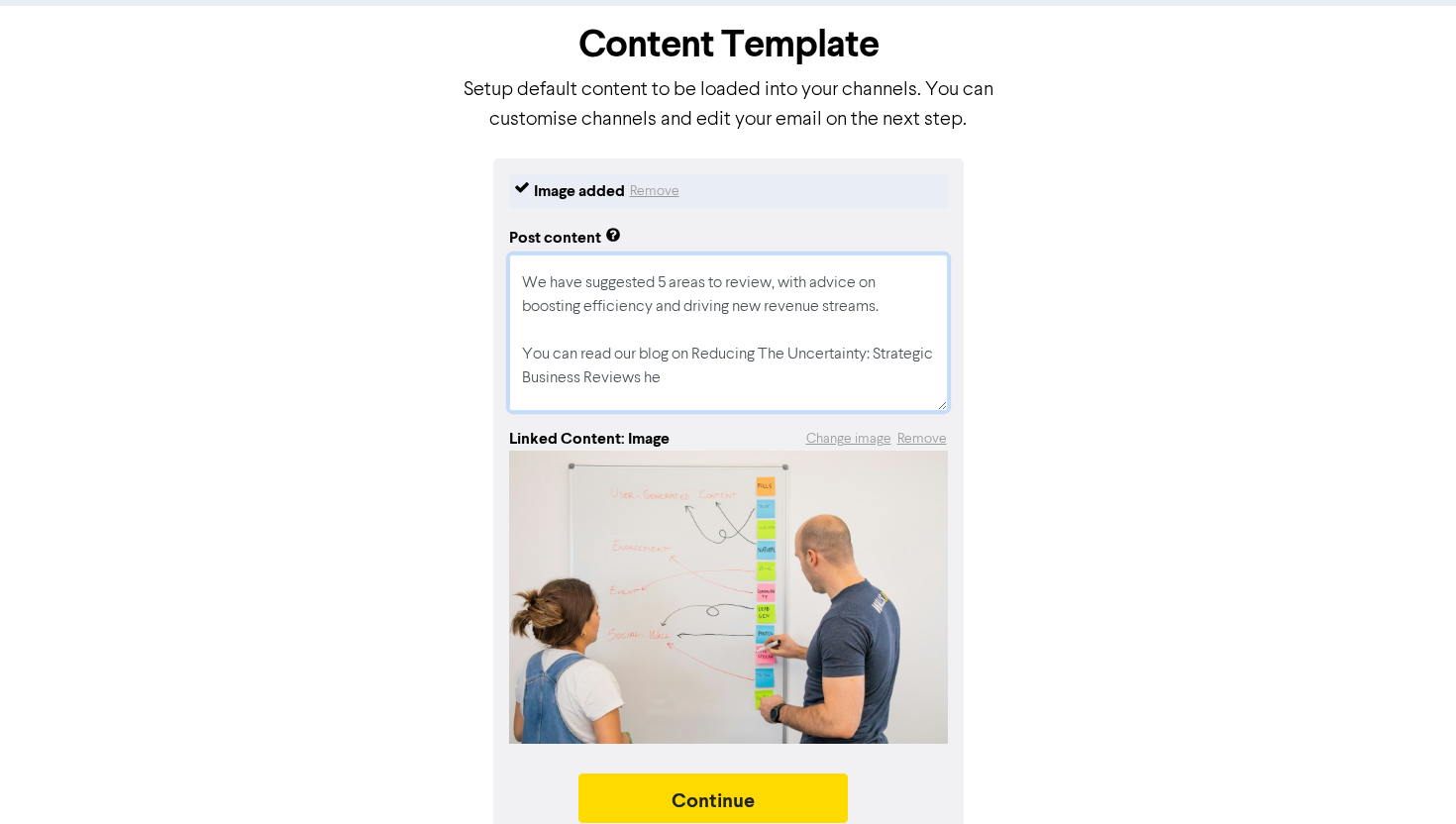 type on "x" 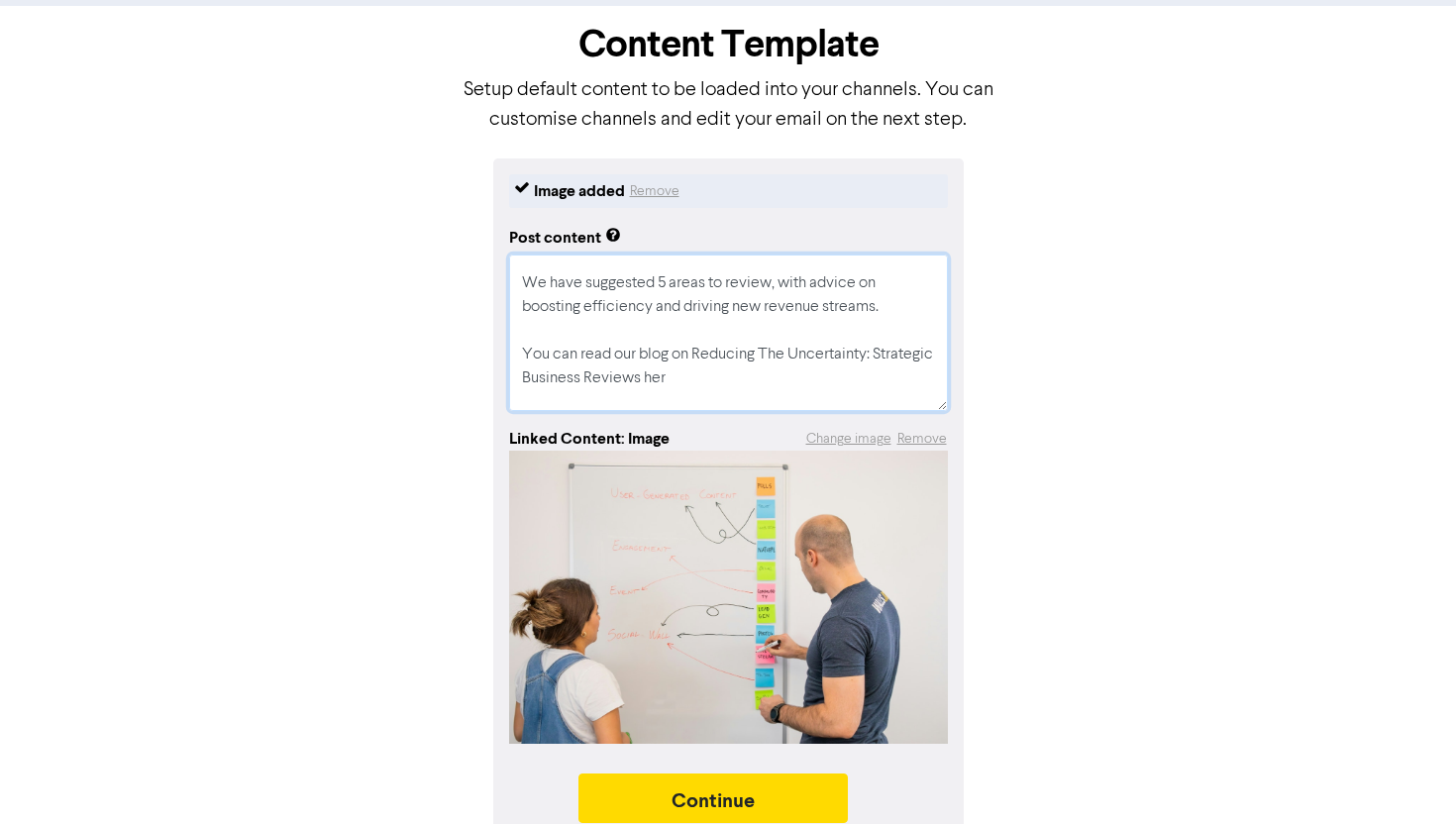 type on "x" 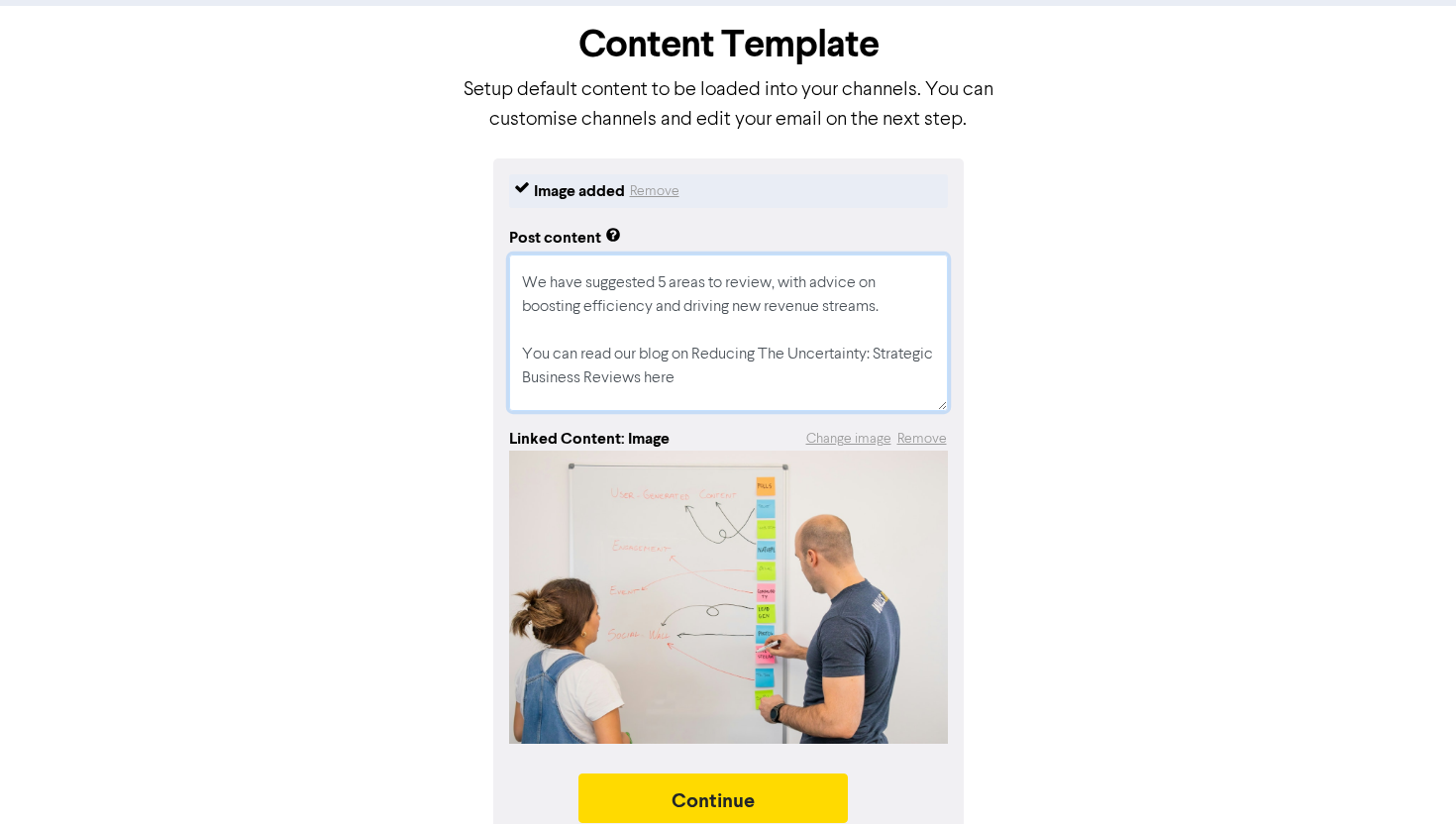 type on "x" 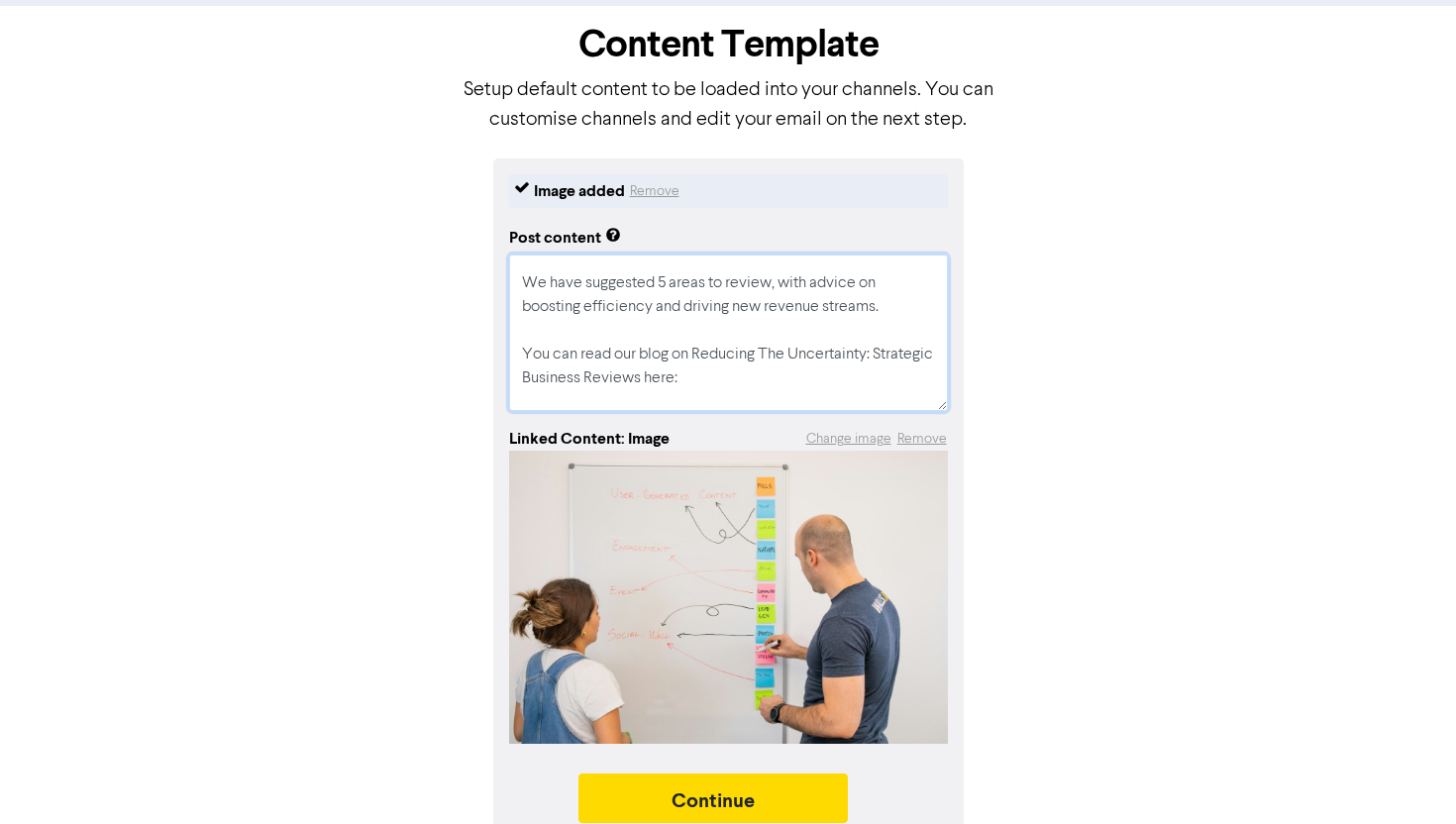 type on "In uncertain trading conditions, it’s vital to have regular reviews of your business strategy.
We have suggested 5 areas to review, with advice on boosting efficiency and driving new revenue streams.
You can read our blog on Reducing The Uncertainty: Strategic Business Reviews here:
#strategy #strategicreviews #businesstips  #retailbusiness #pharmacybusiness" 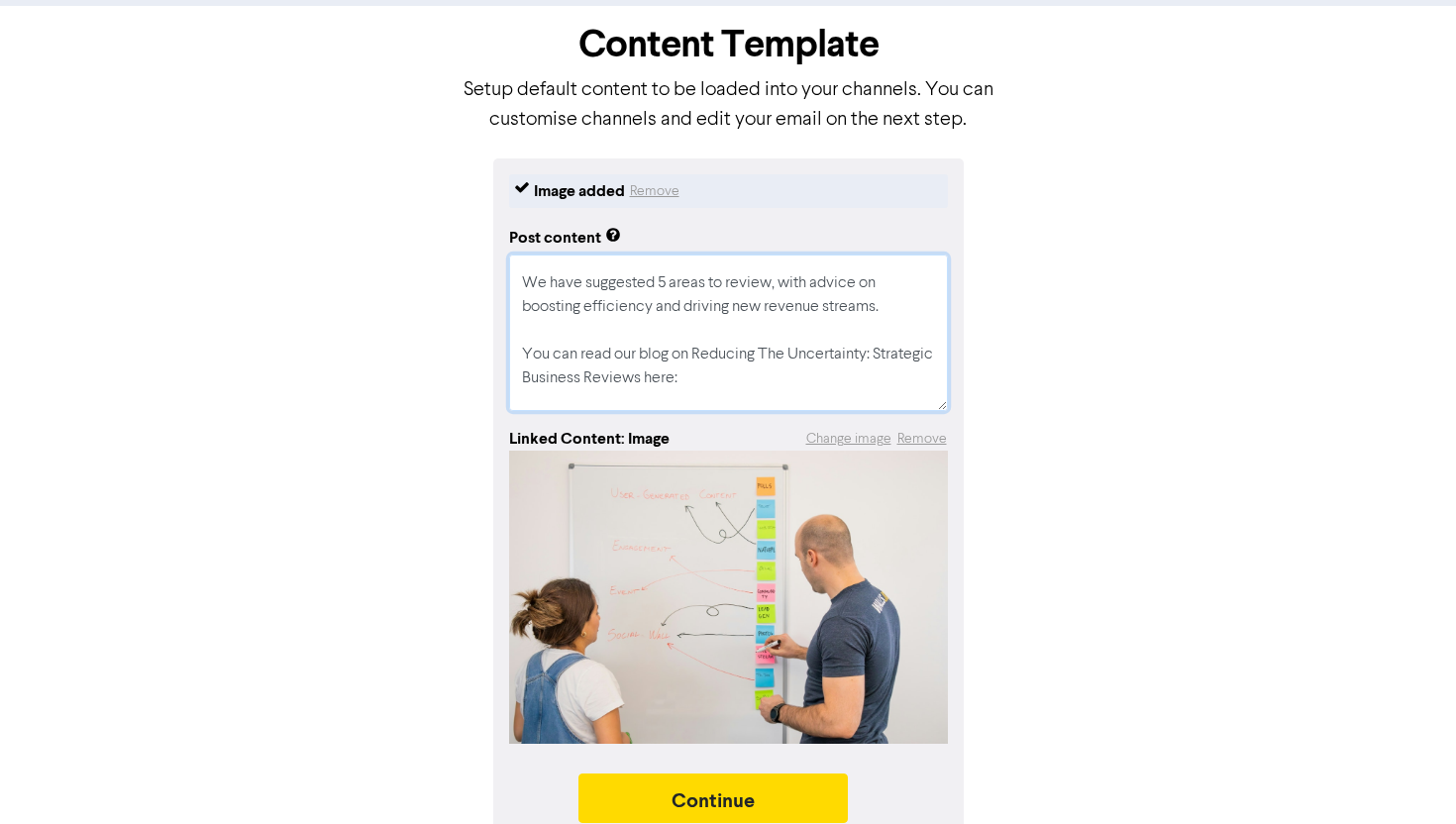 paste on "[URL][DOMAIN_NAME]" 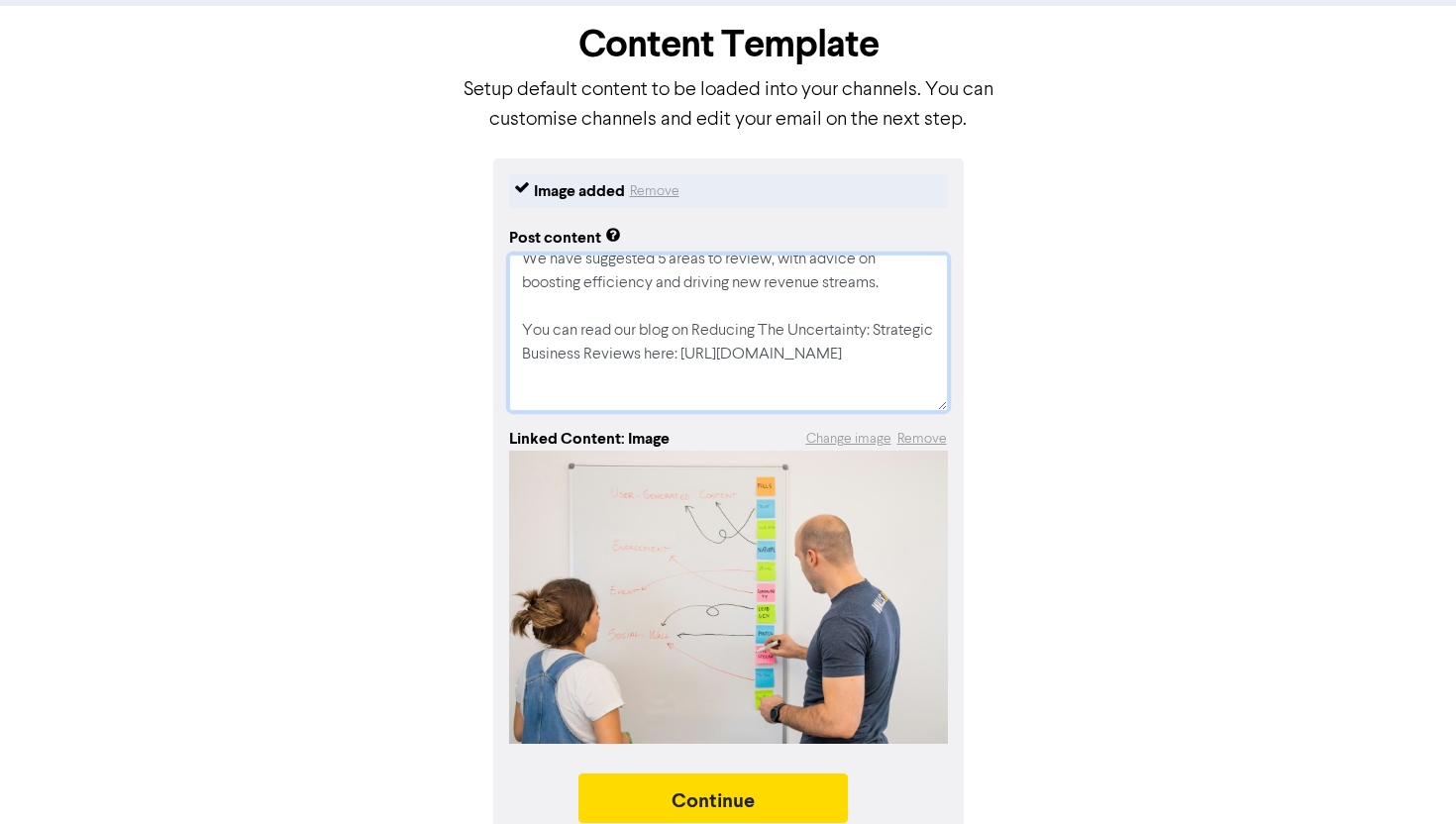 type on "x" 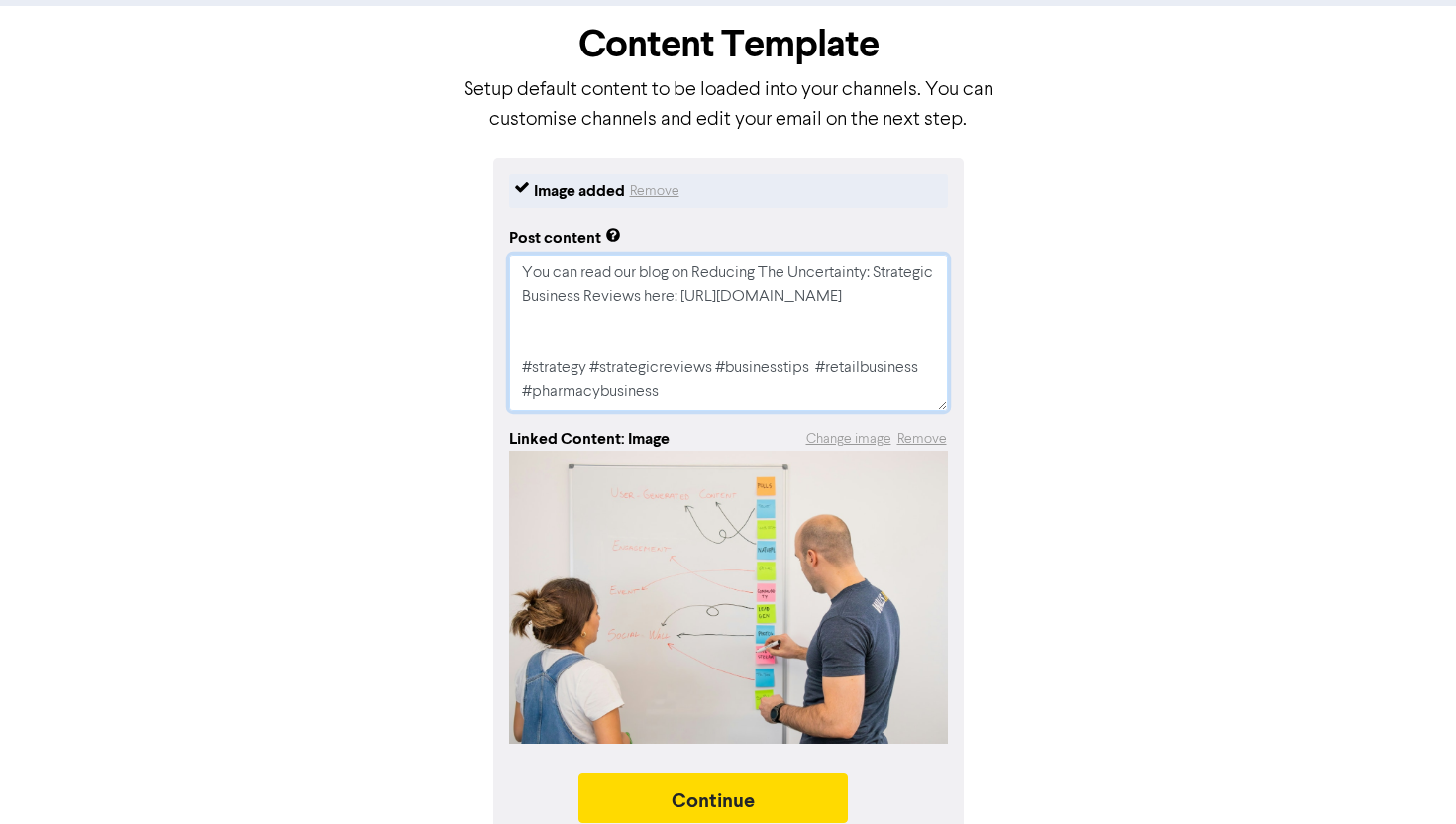 scroll, scrollTop: 180, scrollLeft: 0, axis: vertical 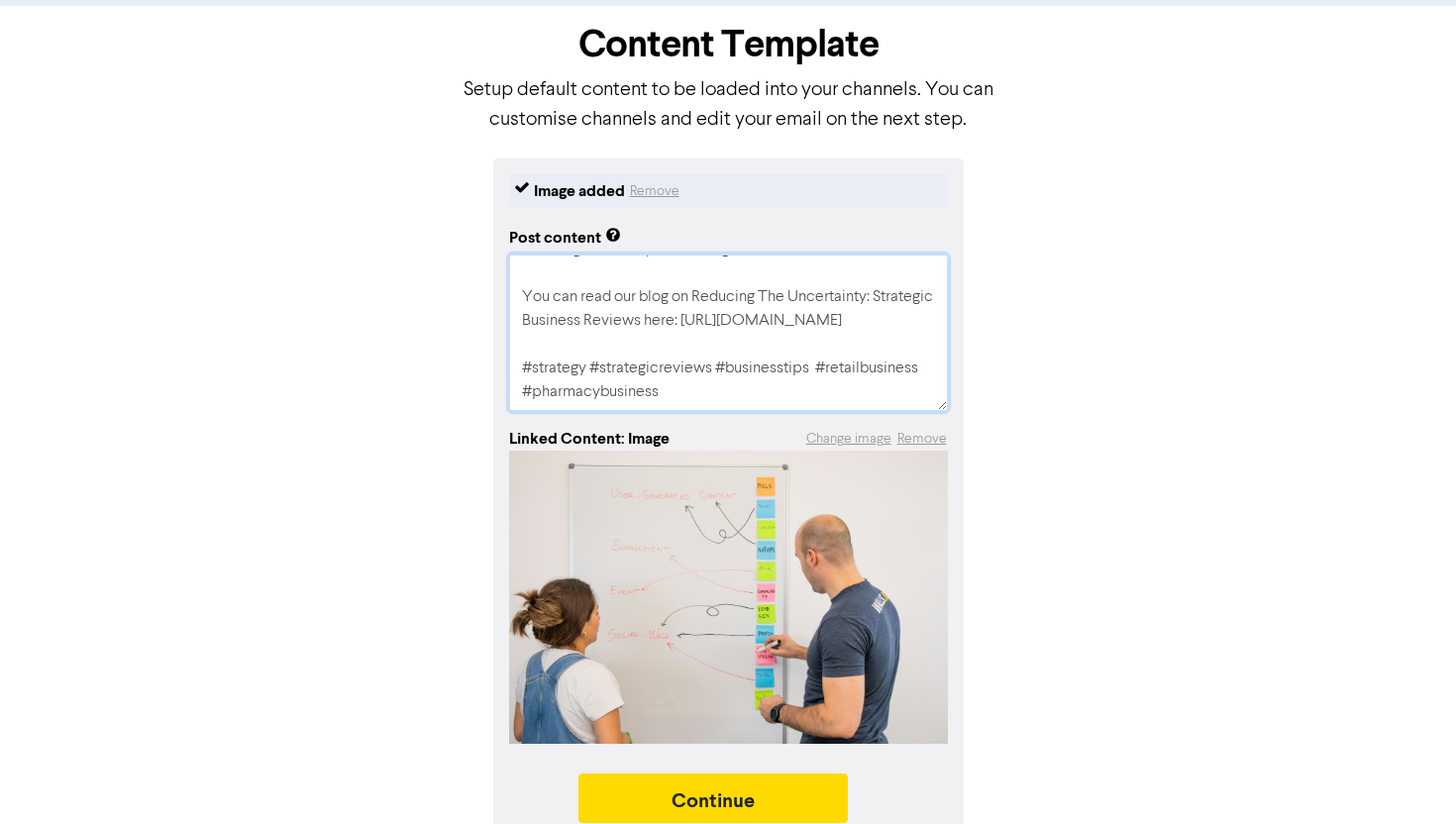 type on "In uncertain trading conditions, it’s vital to have regular reviews of your business strategy.
We have suggested 5 areas to review, with advice on boosting efficiency and driving new revenue streams.
You can read our blog on Reducing The Uncertainty: Strategic Business Reviews here: [URL][DOMAIN_NAME]
#strategy #strategicreviews #businesstips  #retailbusiness #pharmacybusiness" 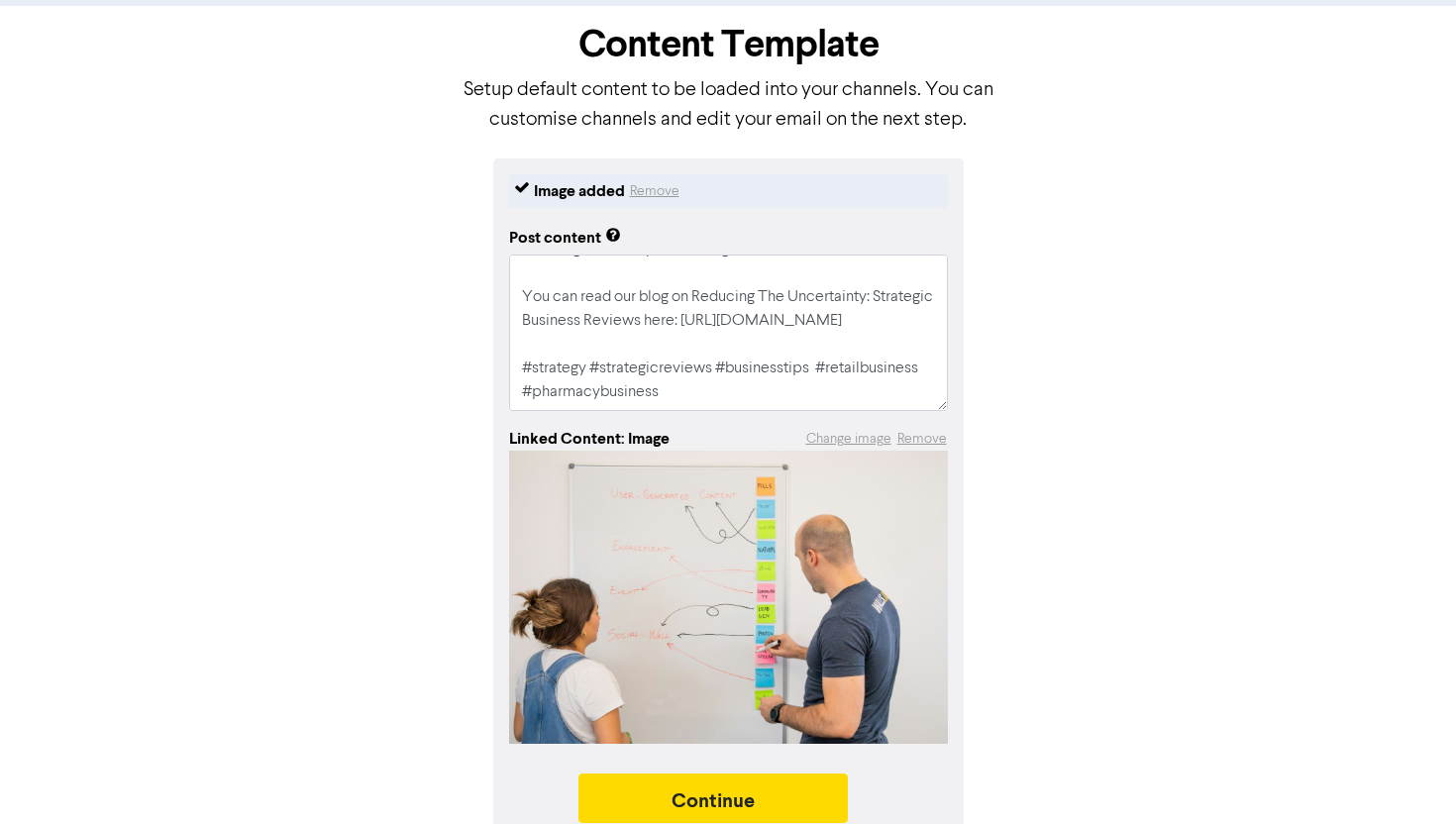 click on "Image added Remove Post content In uncertain trading conditions, it’s vital to have regular reviews of your business strategy.
We have suggested 5 areas to review, with advice on boosting efficiency and driving new revenue streams.
You can read our blog on Reducing The Uncertainty: Strategic Business Reviews here: [URL][DOMAIN_NAME]
#strategy #strategicreviews #businesstips  #retailbusiness #pharmacybusiness Linked Content: Image Change image Remove Continue" at bounding box center (728, 503) 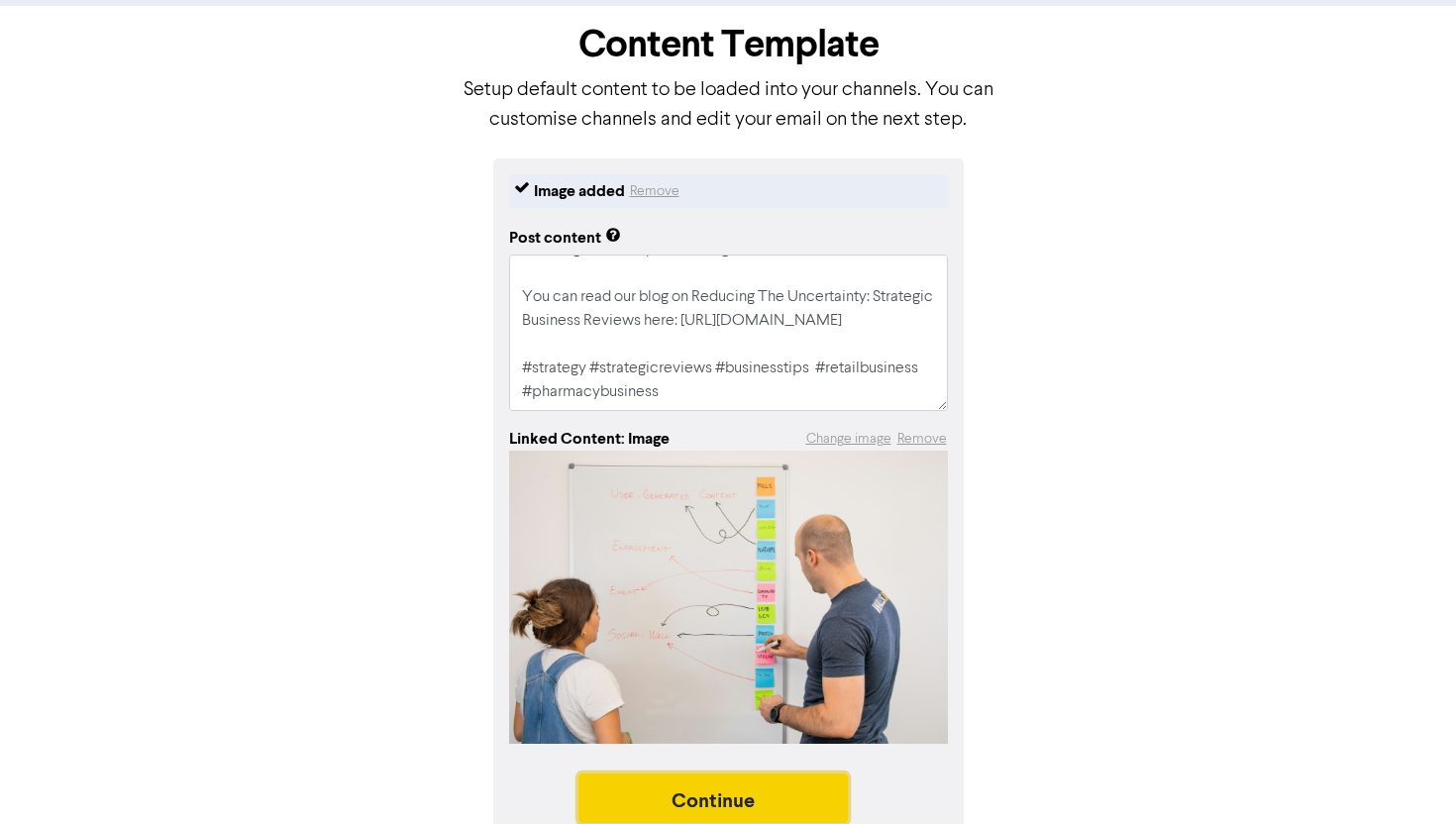 click on "Continue" at bounding box center (713, 798) 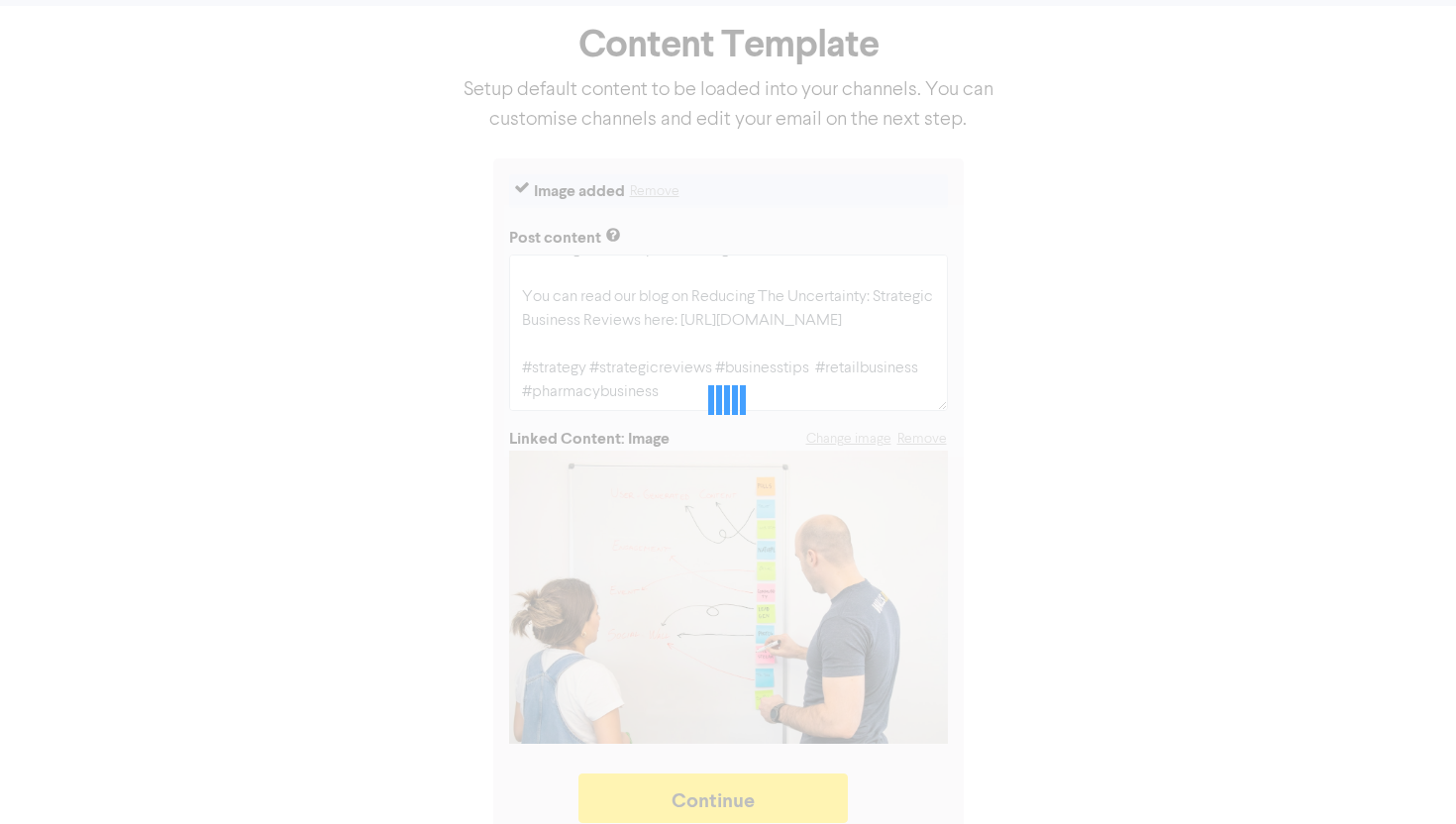 type on "x" 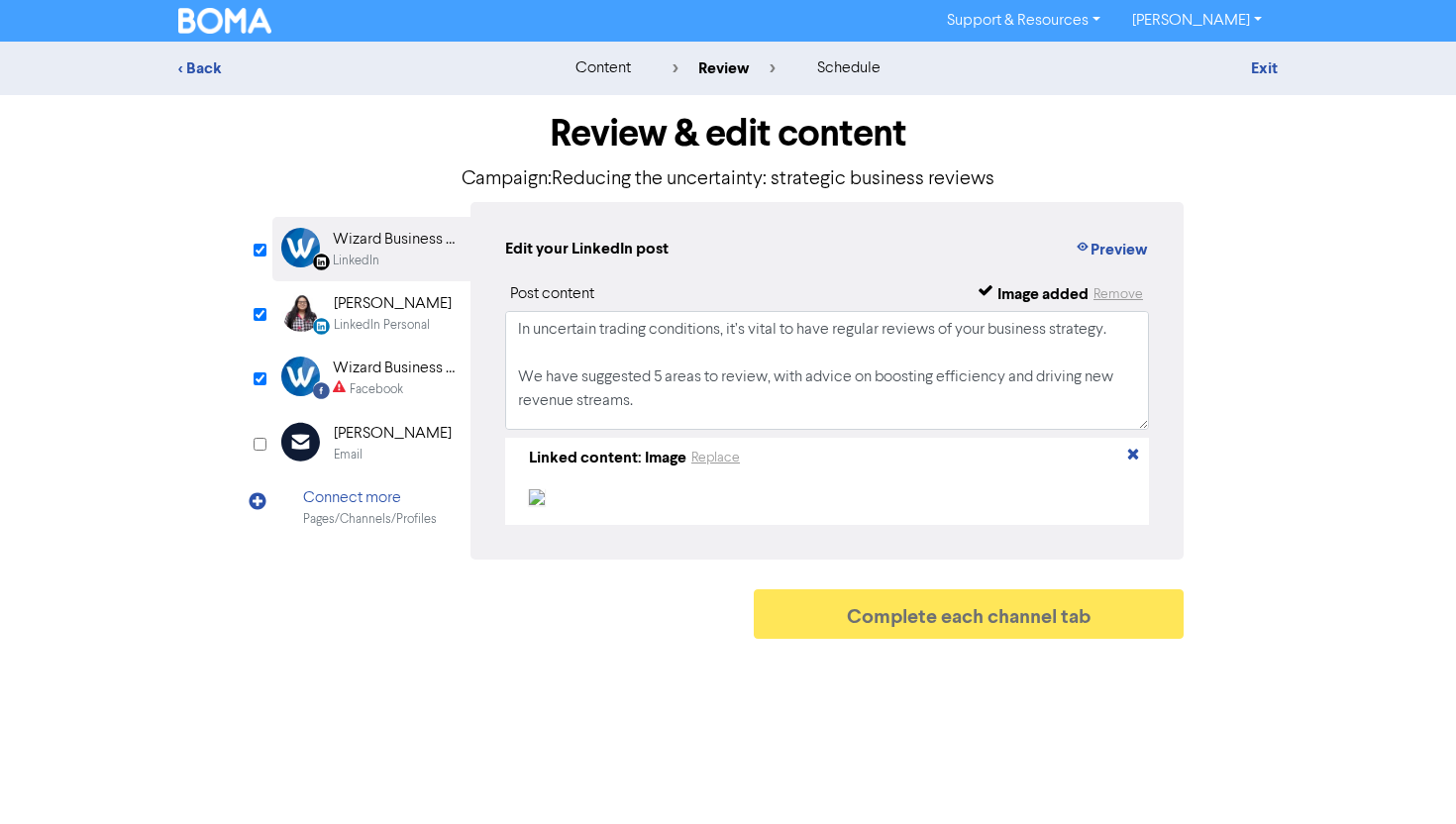 scroll, scrollTop: 0, scrollLeft: 0, axis: both 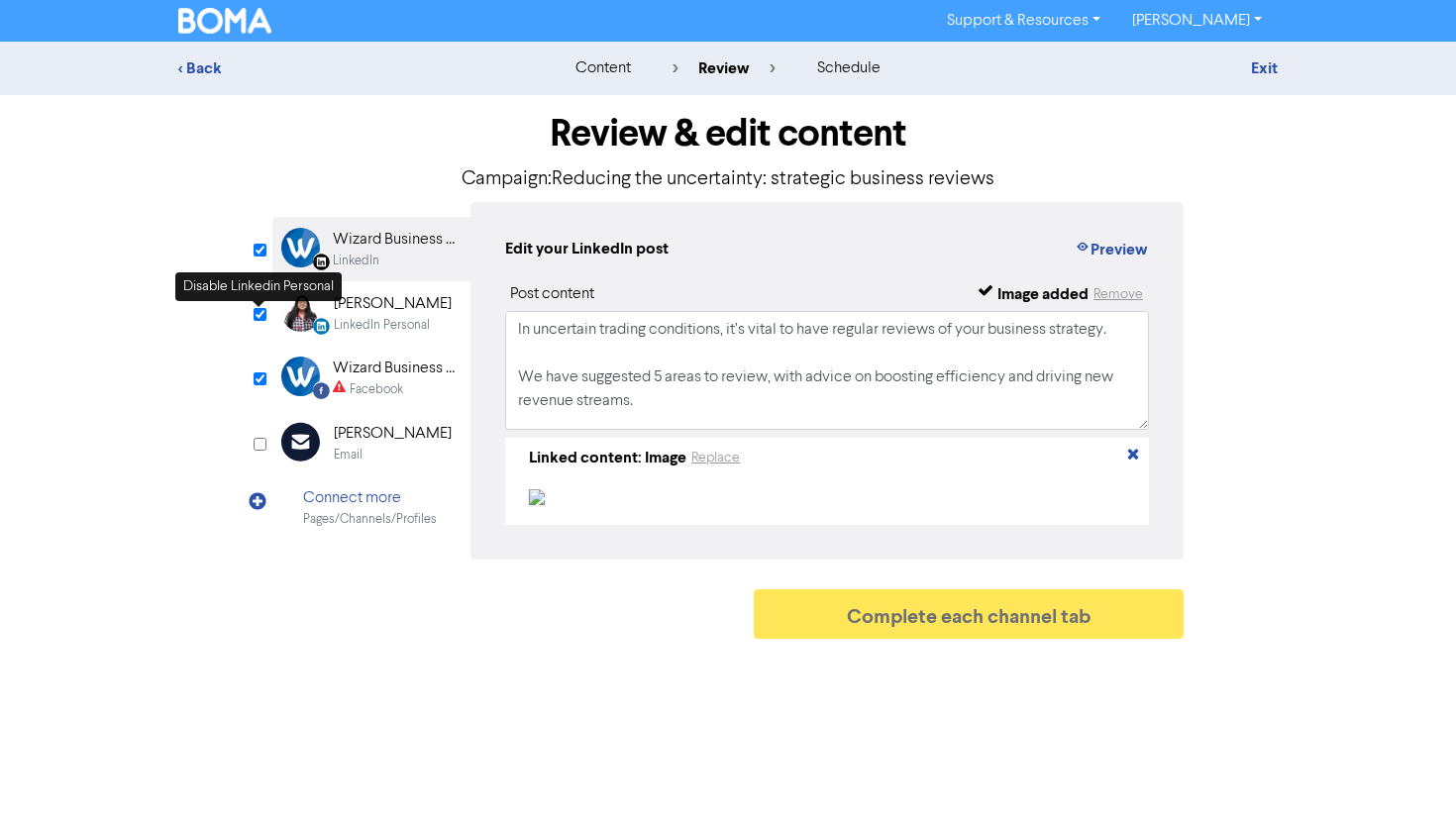 click at bounding box center (260, 314) 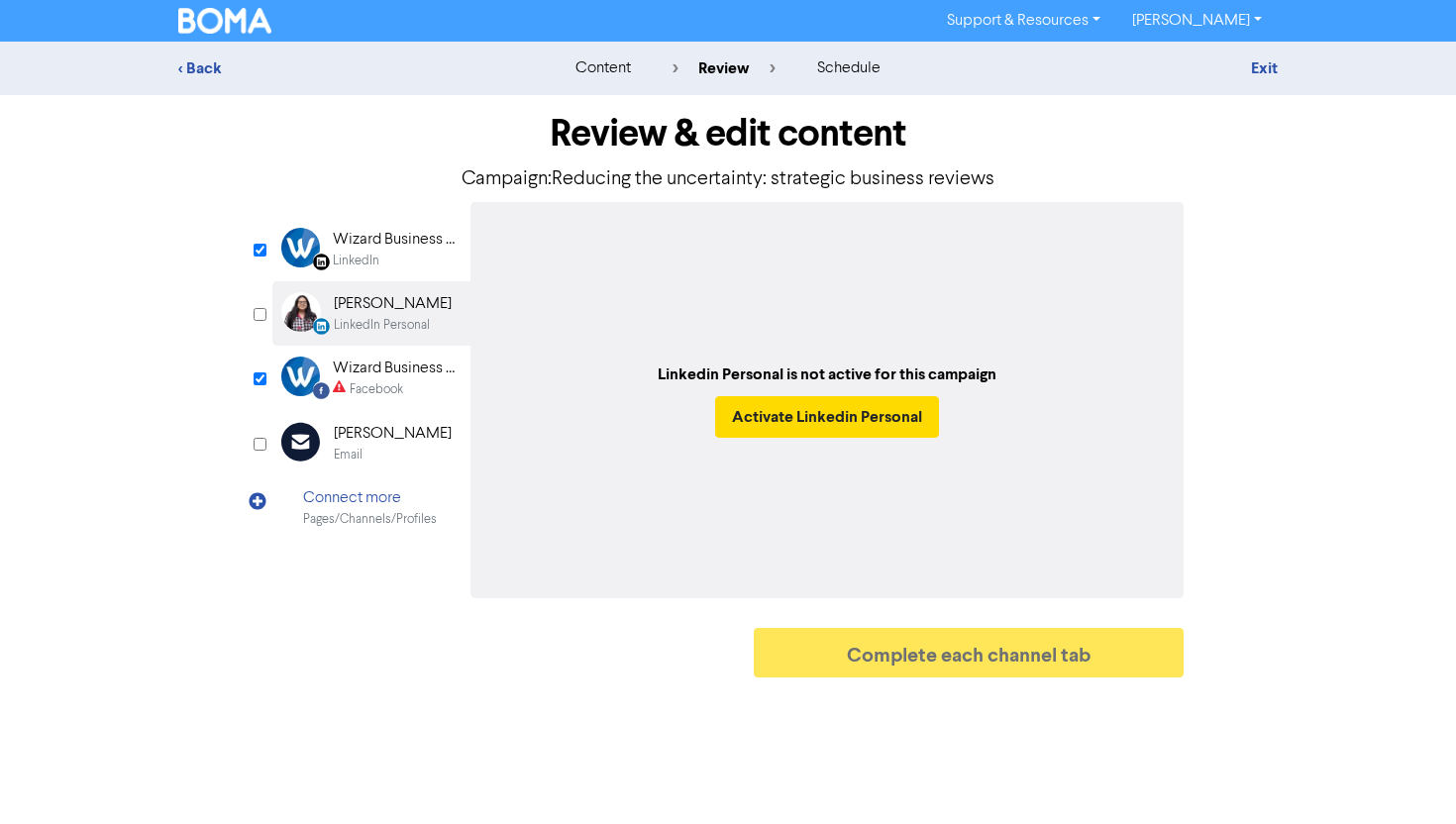 click on "Wizard Business Solutions" at bounding box center (396, 240) 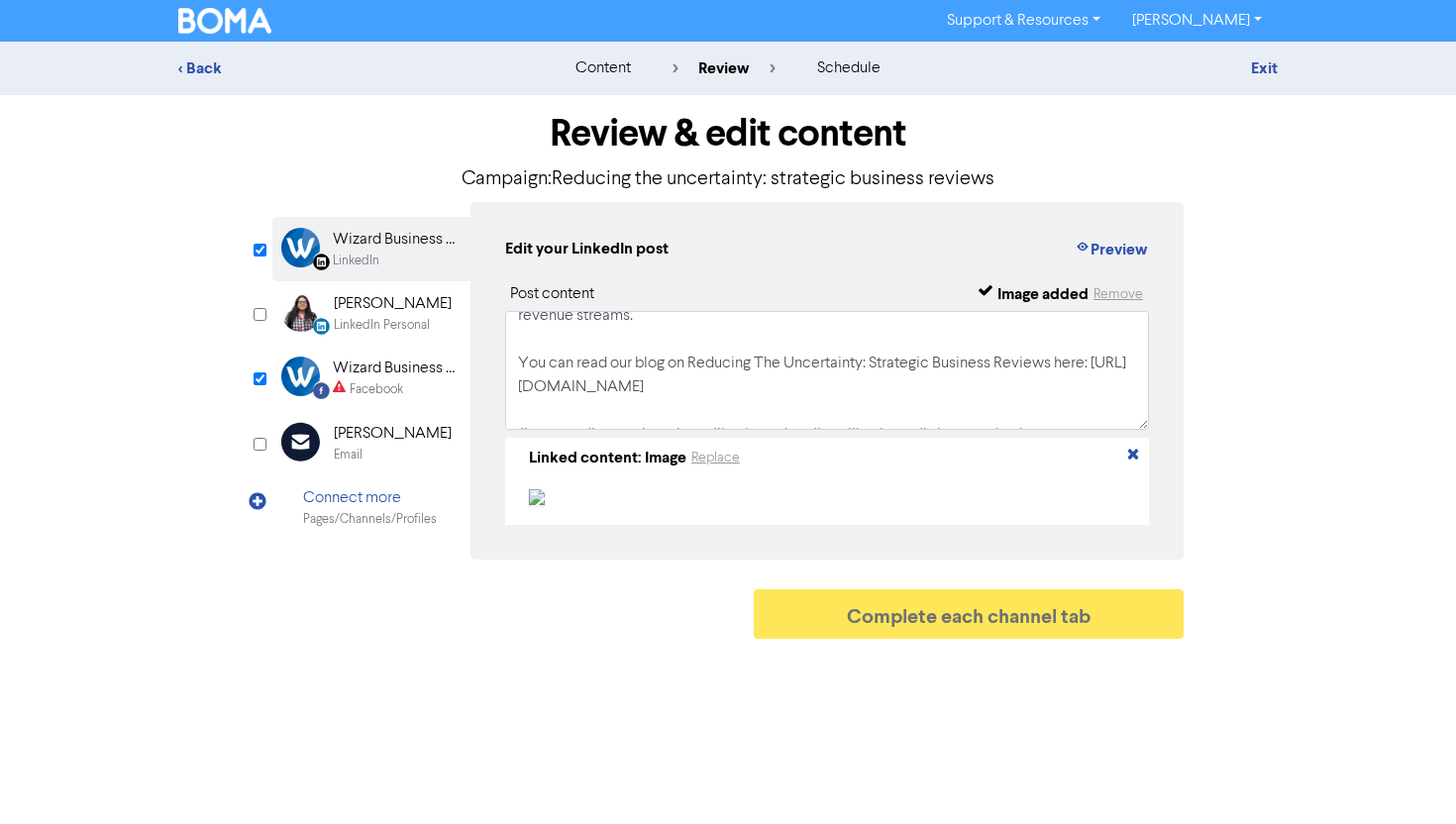 scroll, scrollTop: 109, scrollLeft: 0, axis: vertical 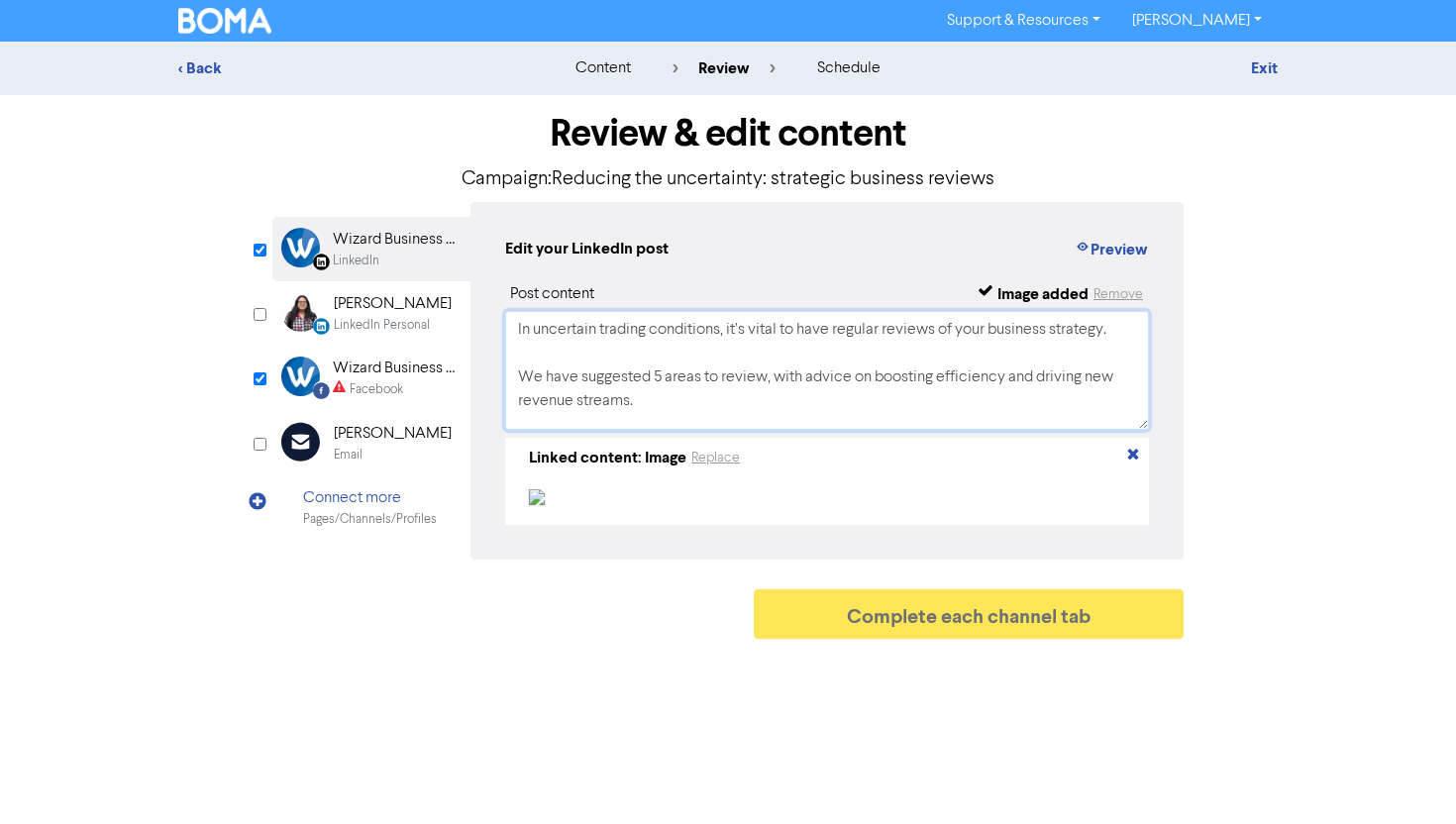 drag, startPoint x: 1089, startPoint y: 413, endPoint x: 454, endPoint y: 241, distance: 657.88221 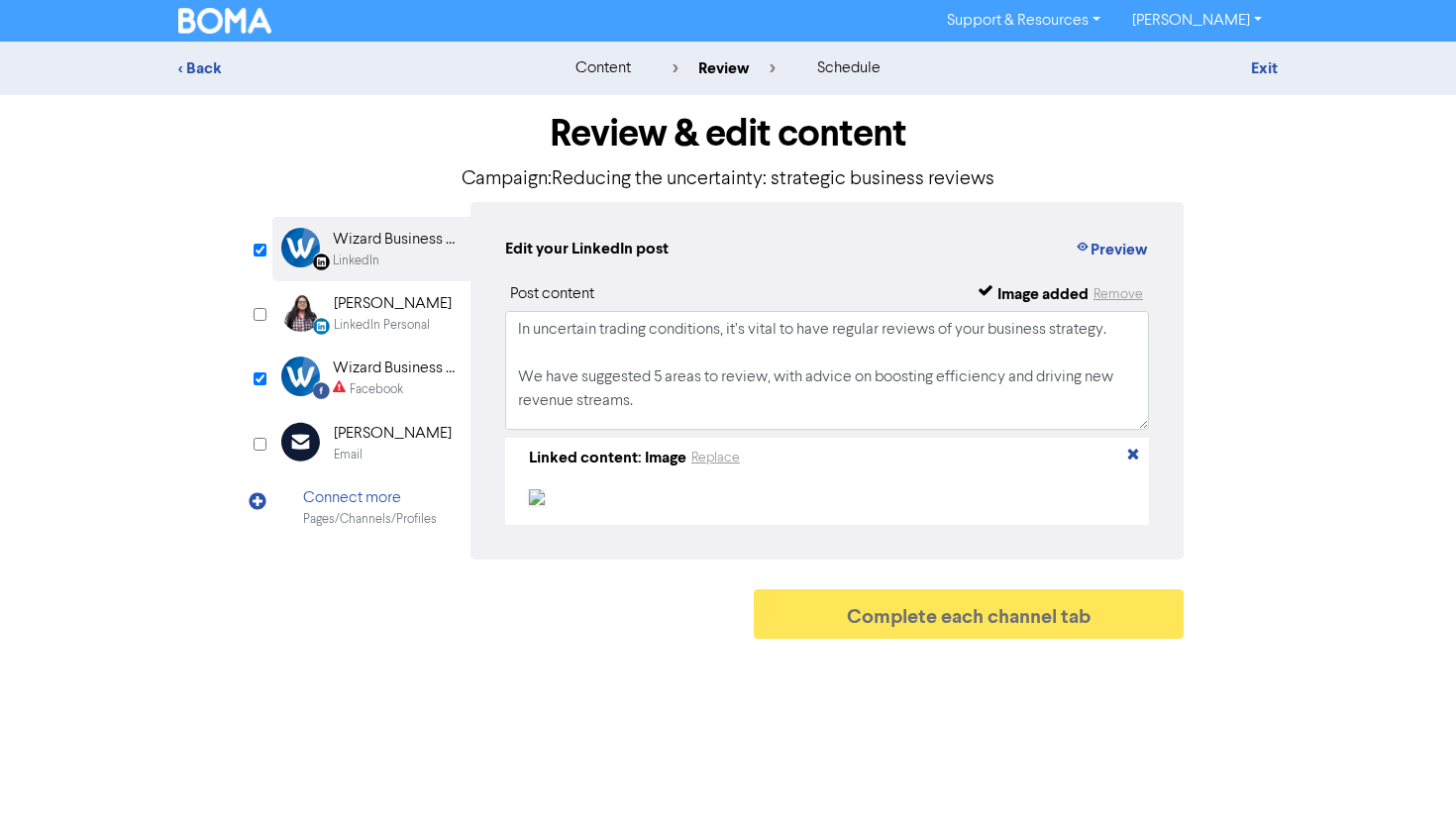 click on "Facebook" at bounding box center [376, 389] 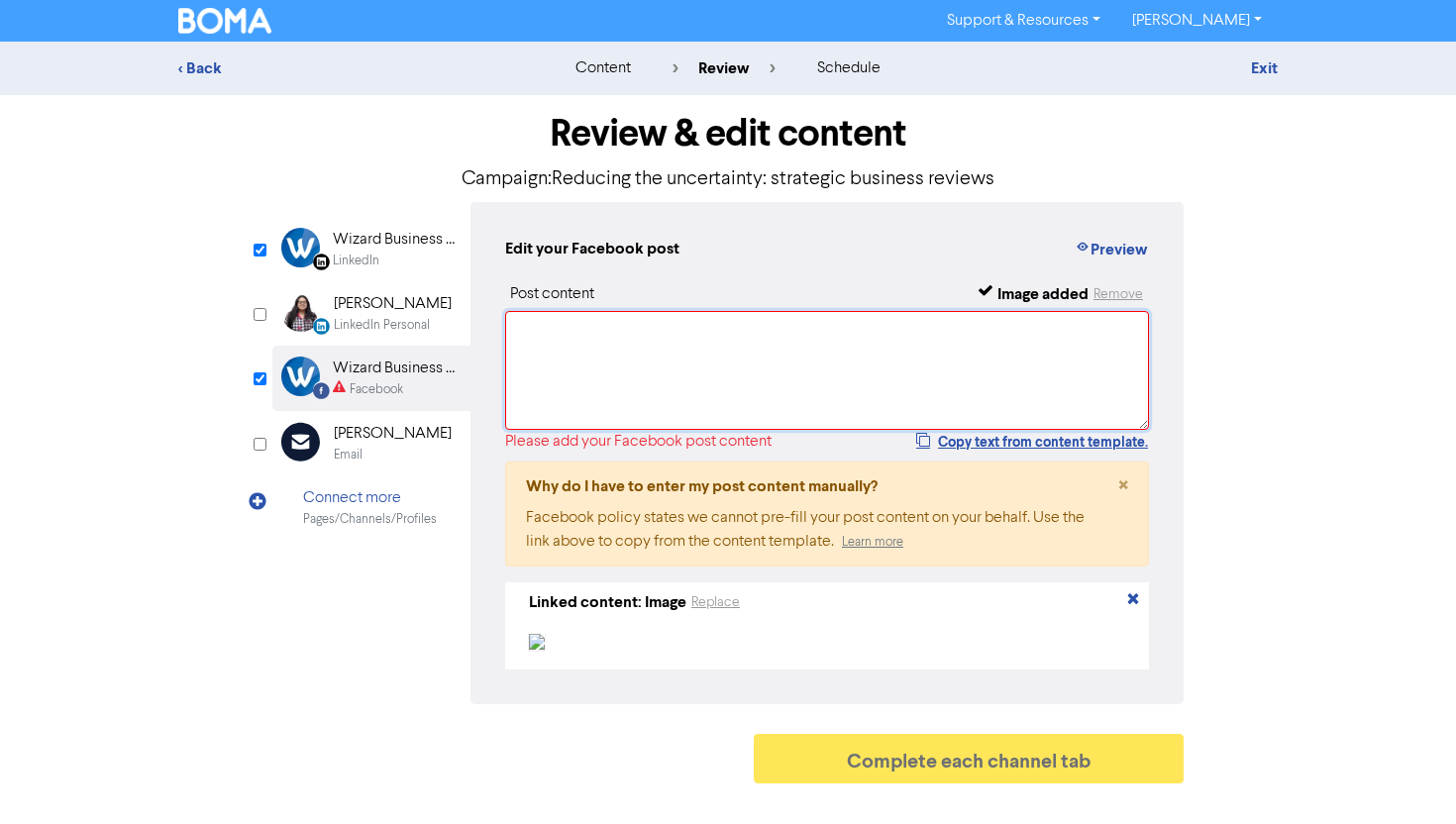 click at bounding box center (827, 370) 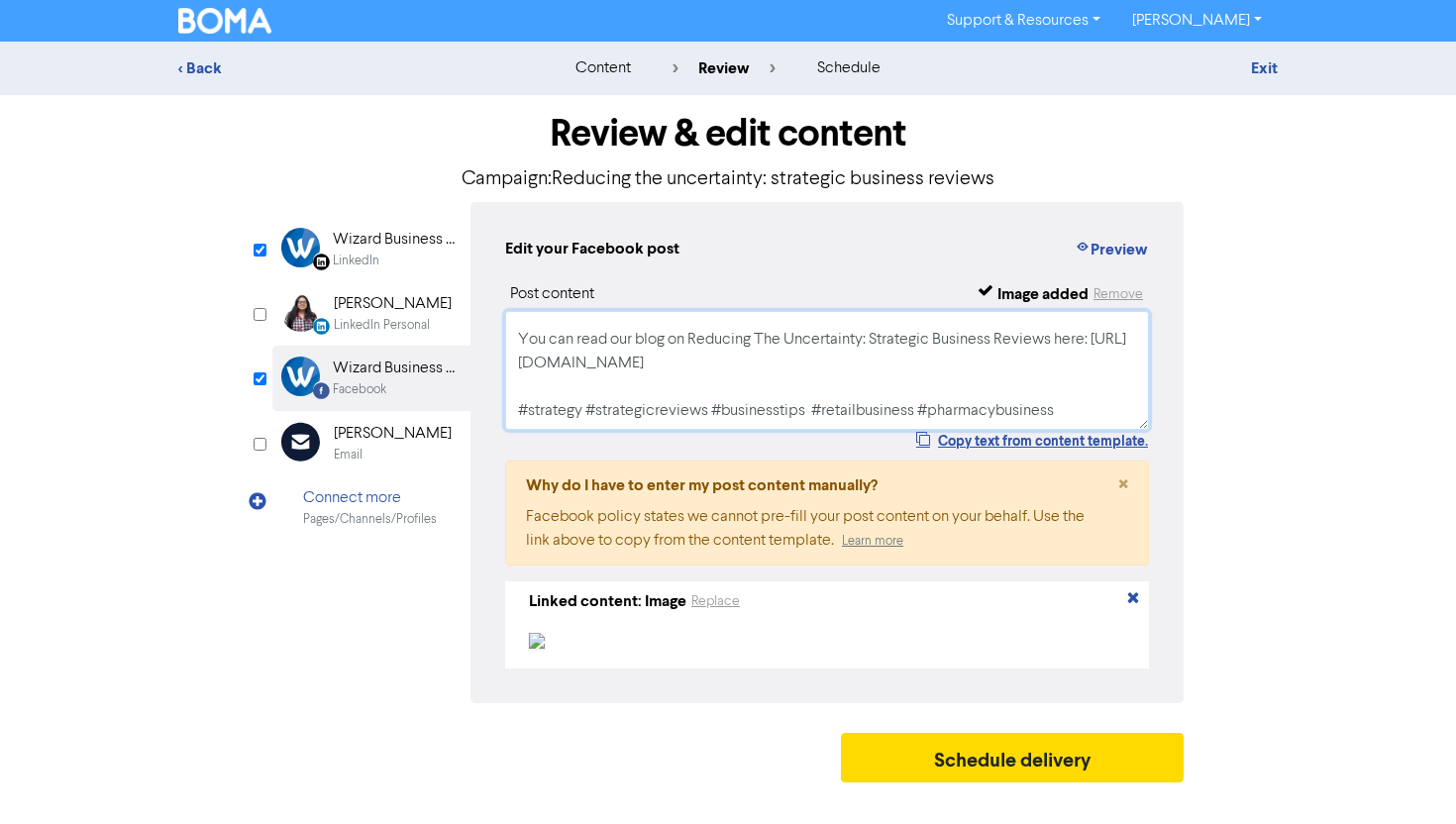 scroll, scrollTop: 0, scrollLeft: 0, axis: both 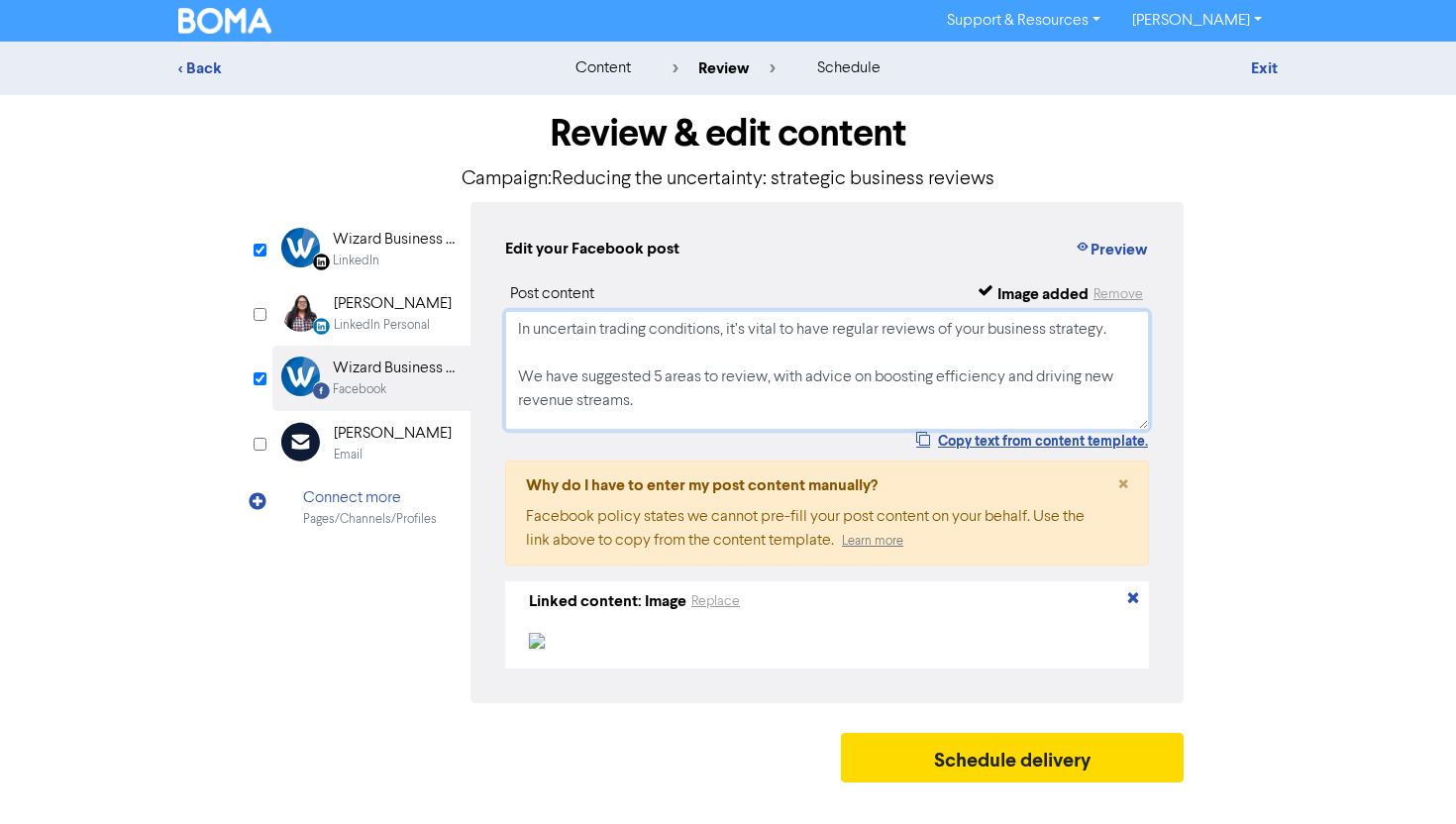 type on "In uncertain trading conditions, it’s vital to have regular reviews of your business strategy.
We have suggested 5 areas to review, with advice on boosting efficiency and driving new revenue streams.
You can read our blog on Reducing The Uncertainty: Strategic Business Reviews here: [URL][DOMAIN_NAME]
#strategy #strategicreviews #businesstips  #retailbusiness #pharmacybusiness" 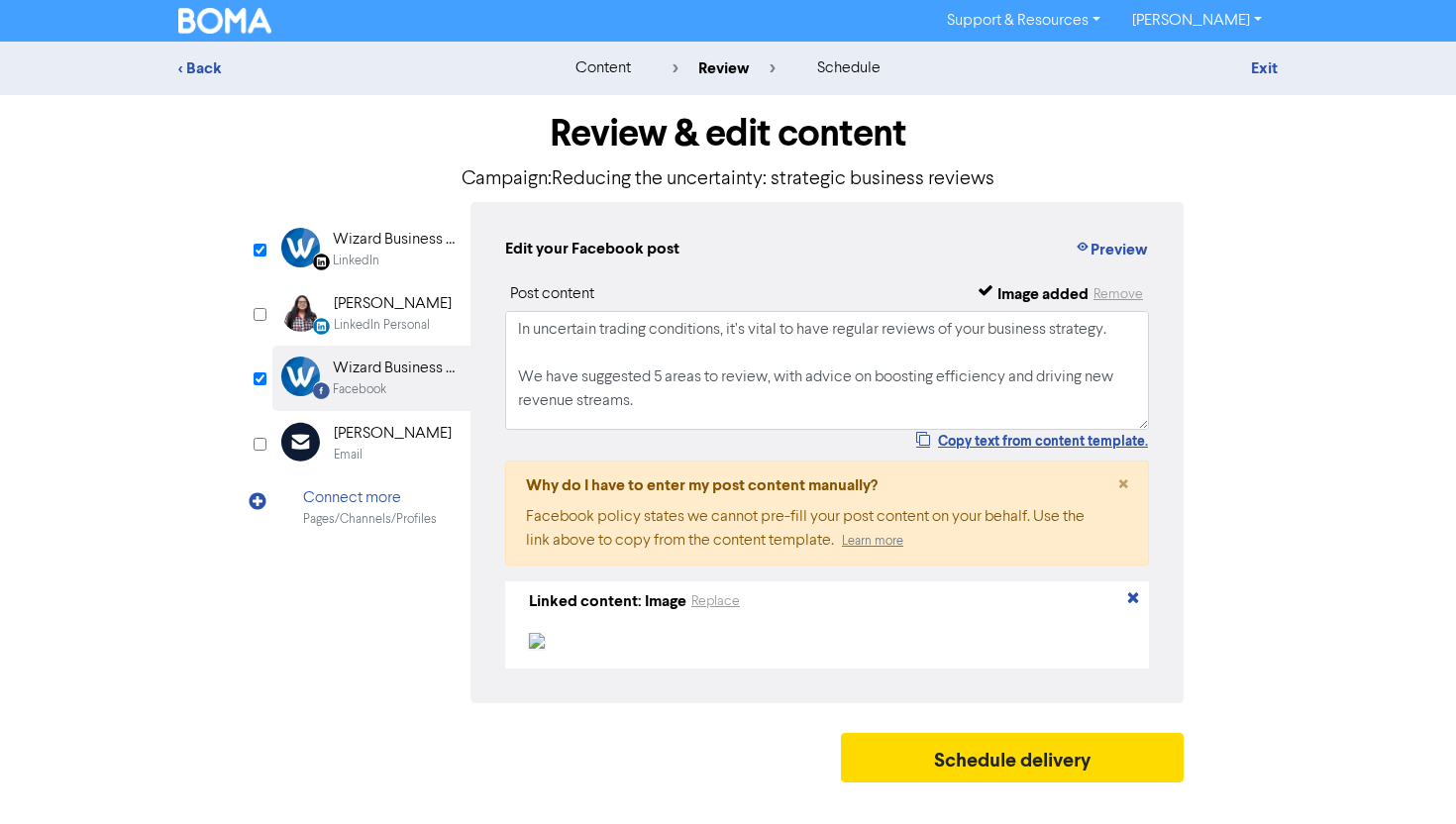 click on "Linked content: Image Replace" at bounding box center (827, 601) 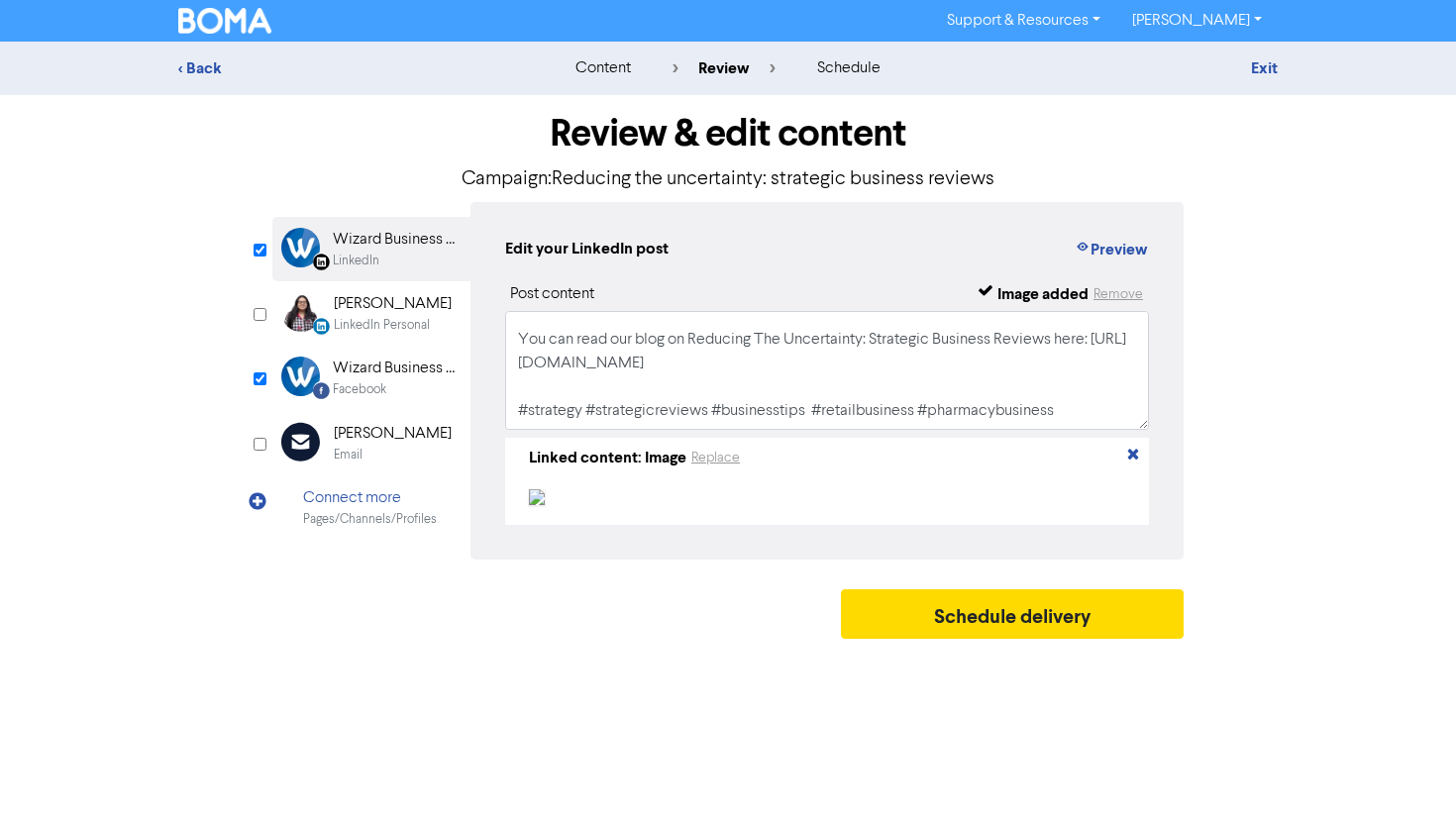 scroll, scrollTop: 0, scrollLeft: 0, axis: both 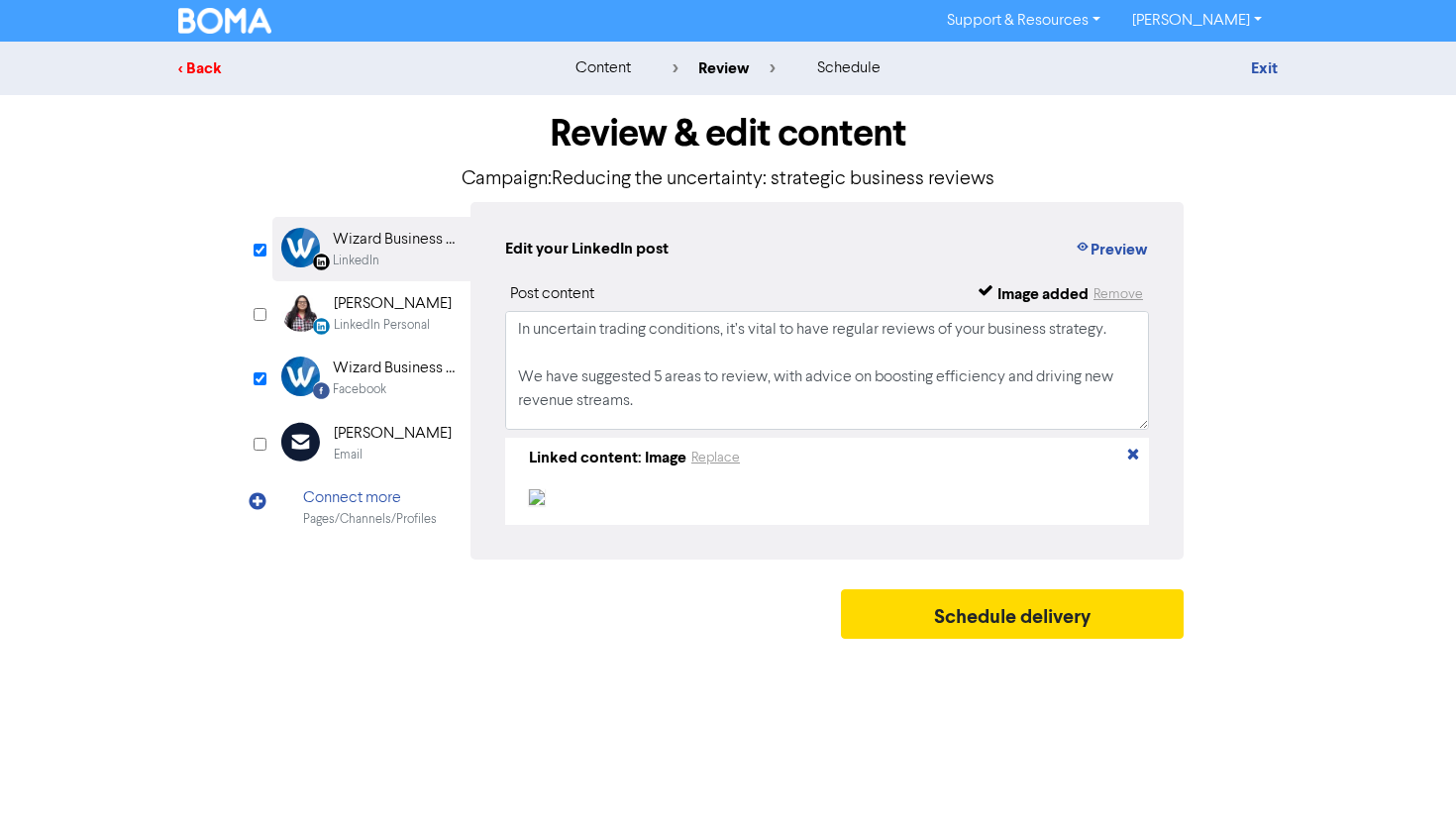 click on "< Back" at bounding box center (352, 68) 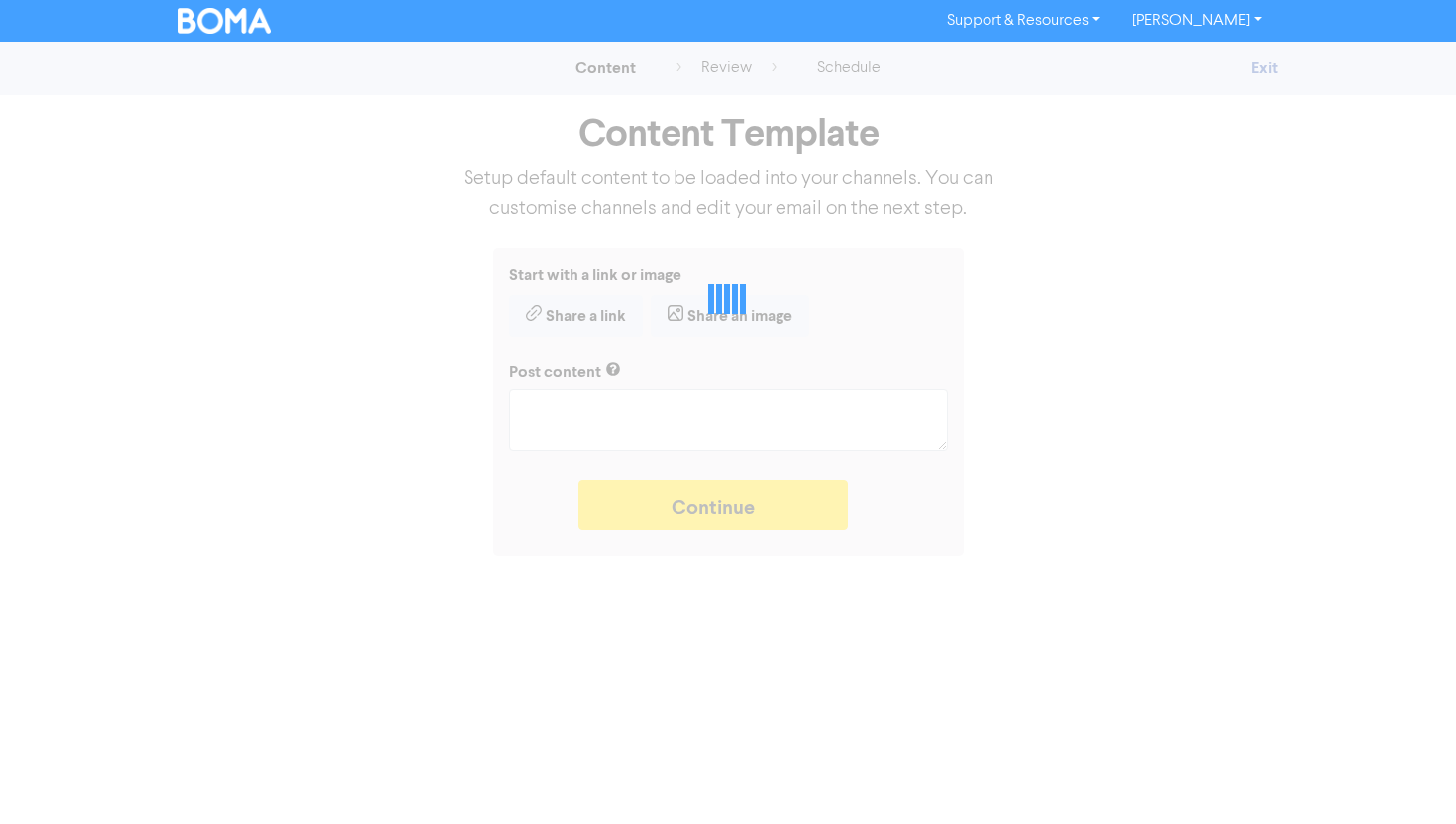 type on "x" 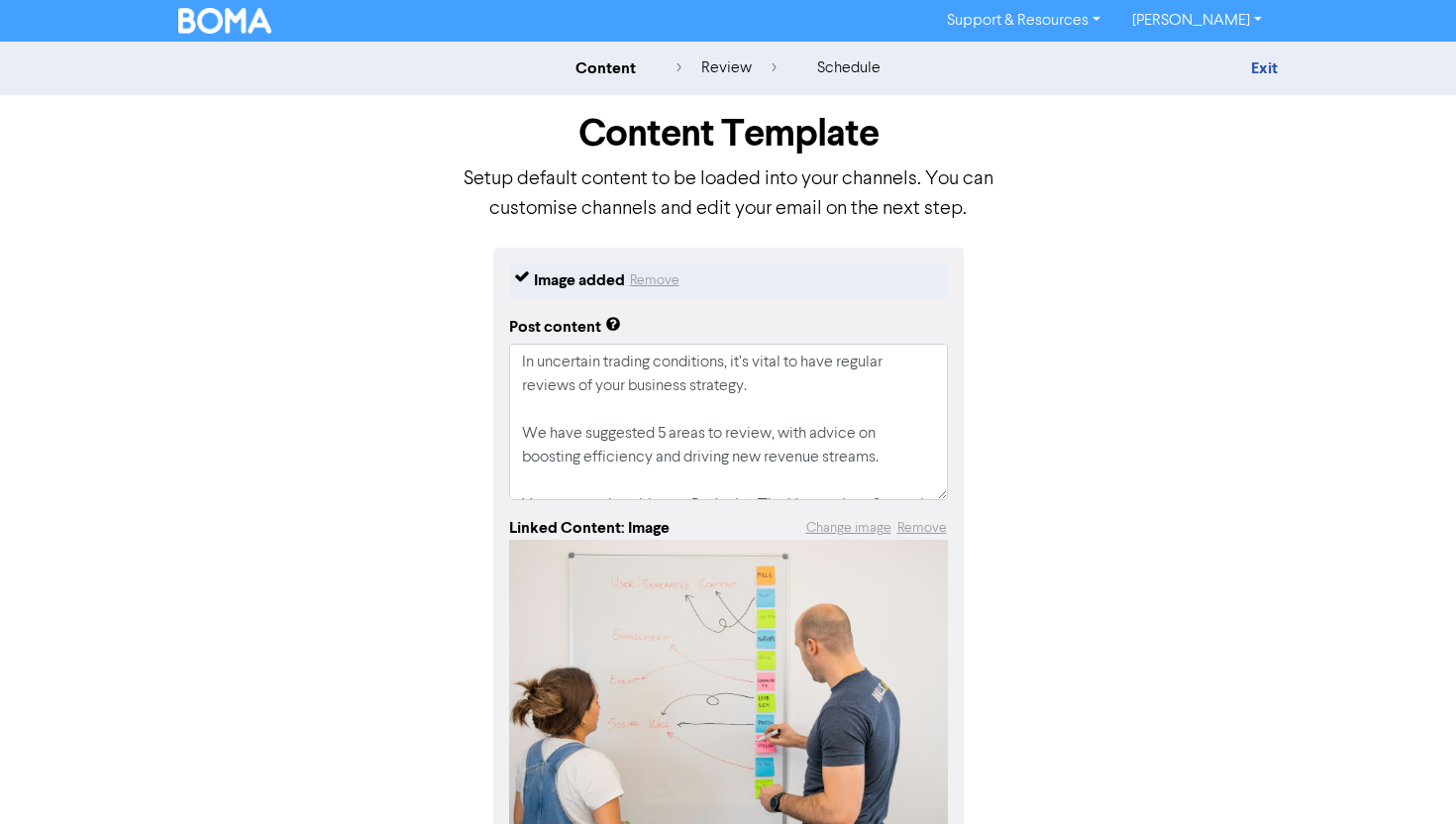 scroll, scrollTop: 166, scrollLeft: 0, axis: vertical 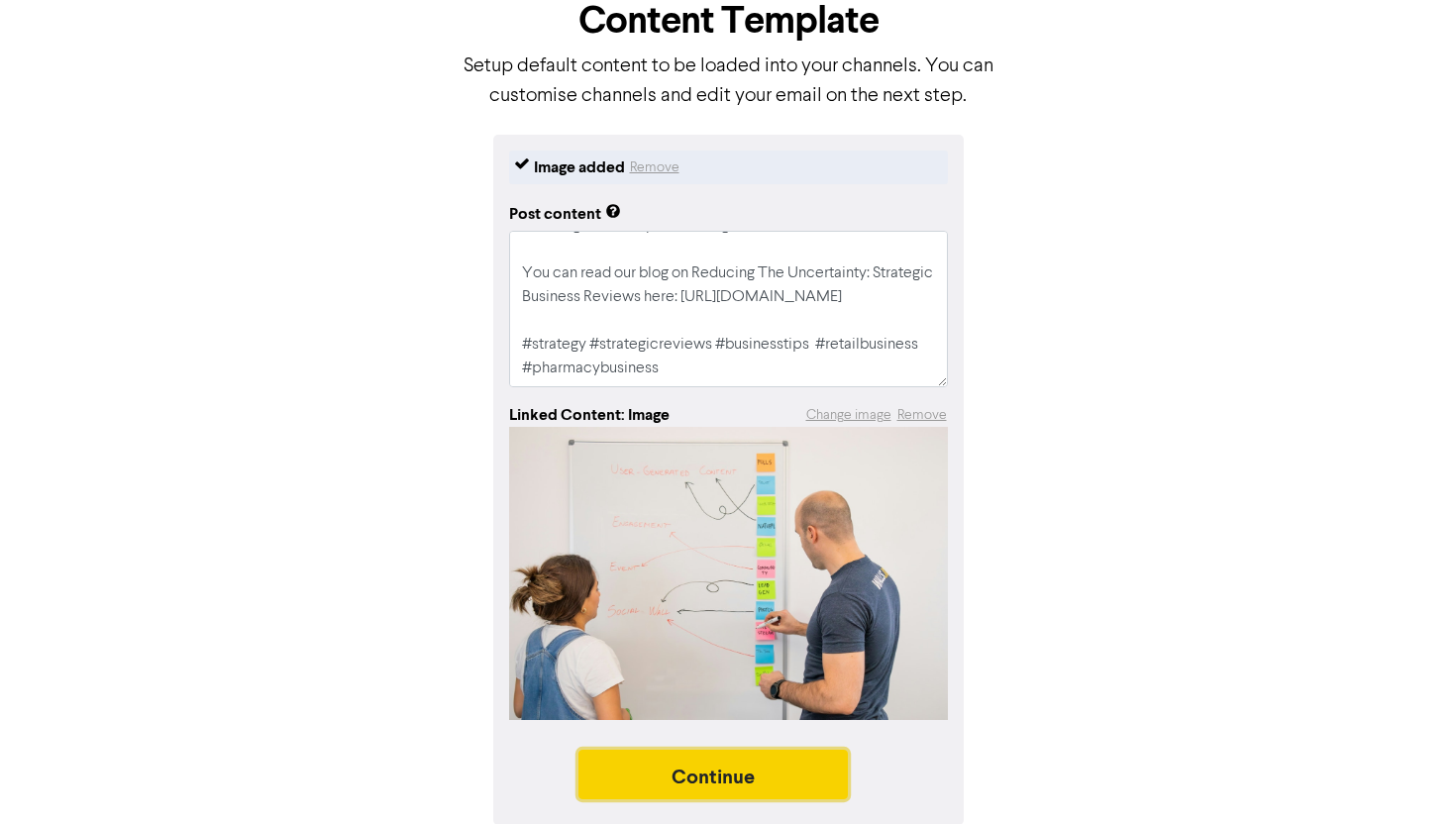 click on "Continue" at bounding box center [713, 774] 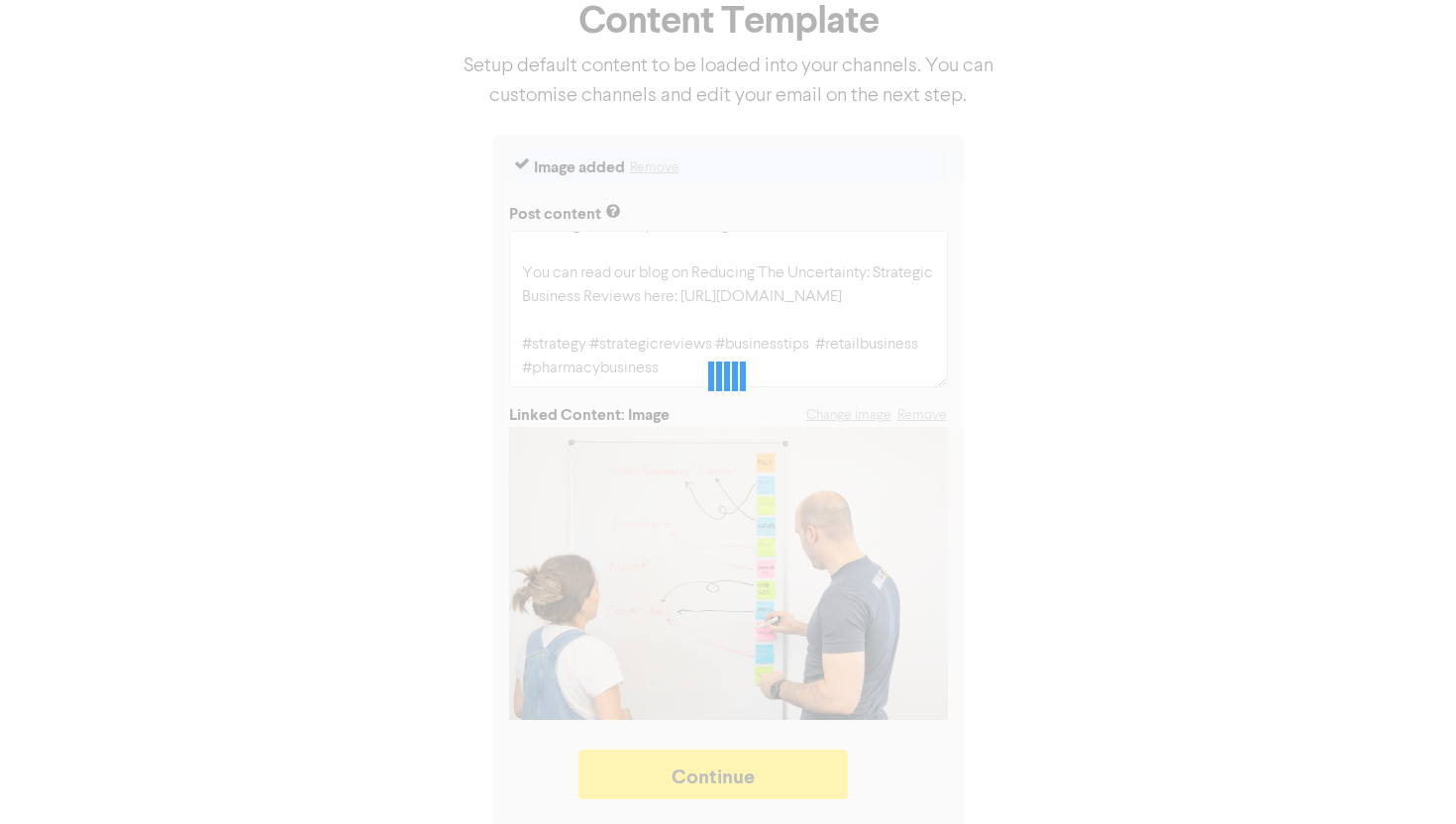 type on "x" 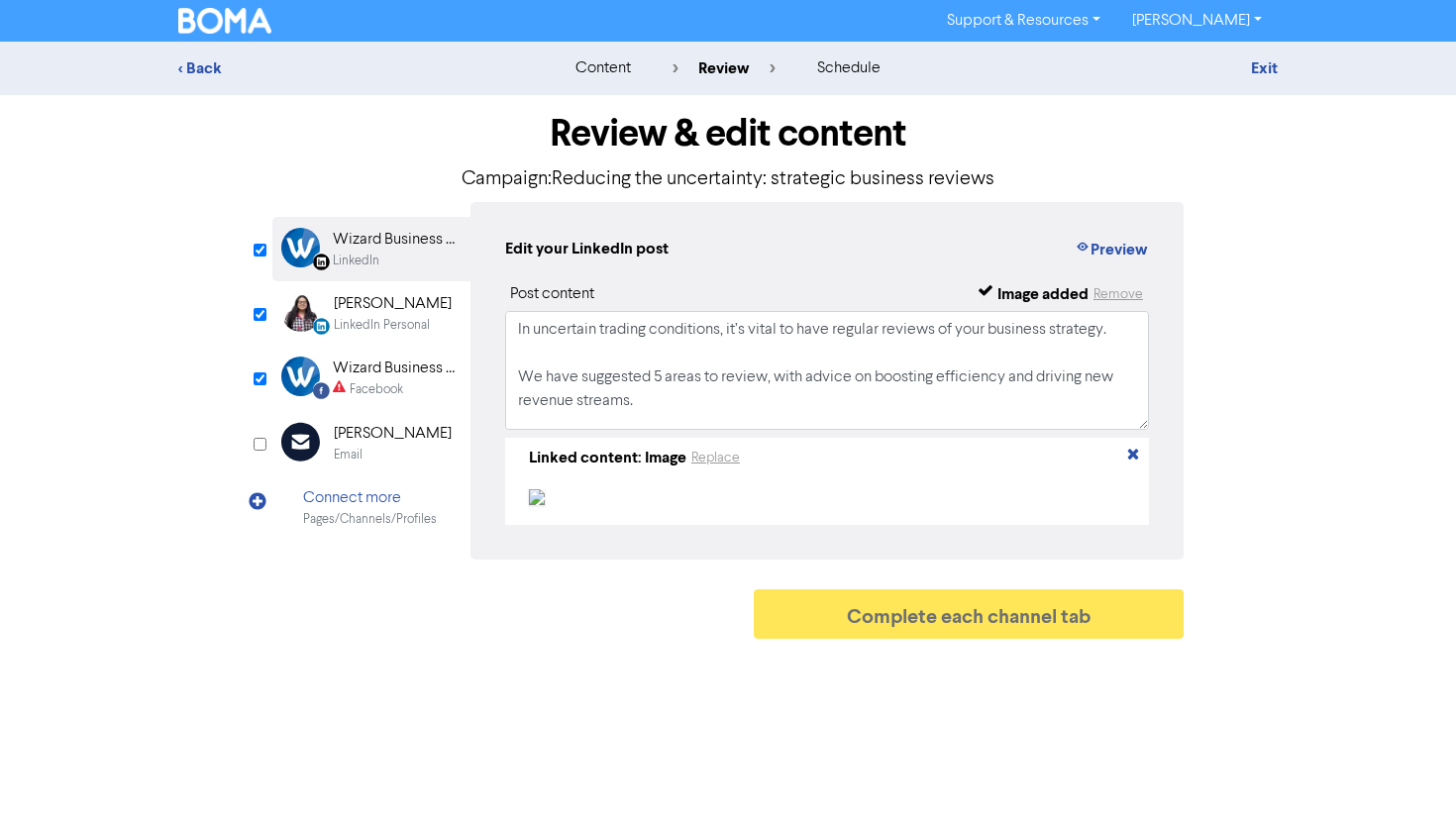 scroll, scrollTop: 0, scrollLeft: 0, axis: both 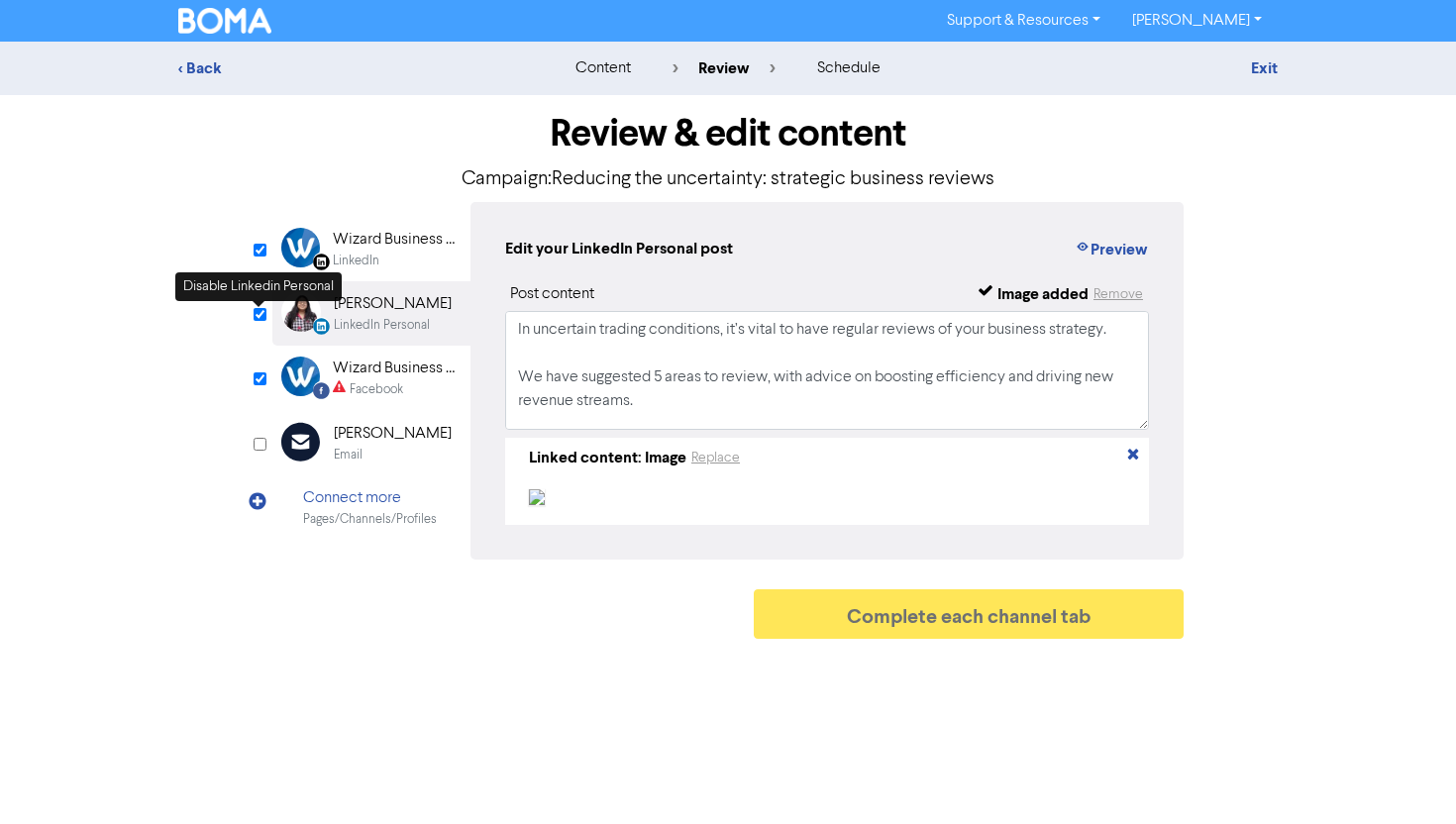 click at bounding box center (260, 314) 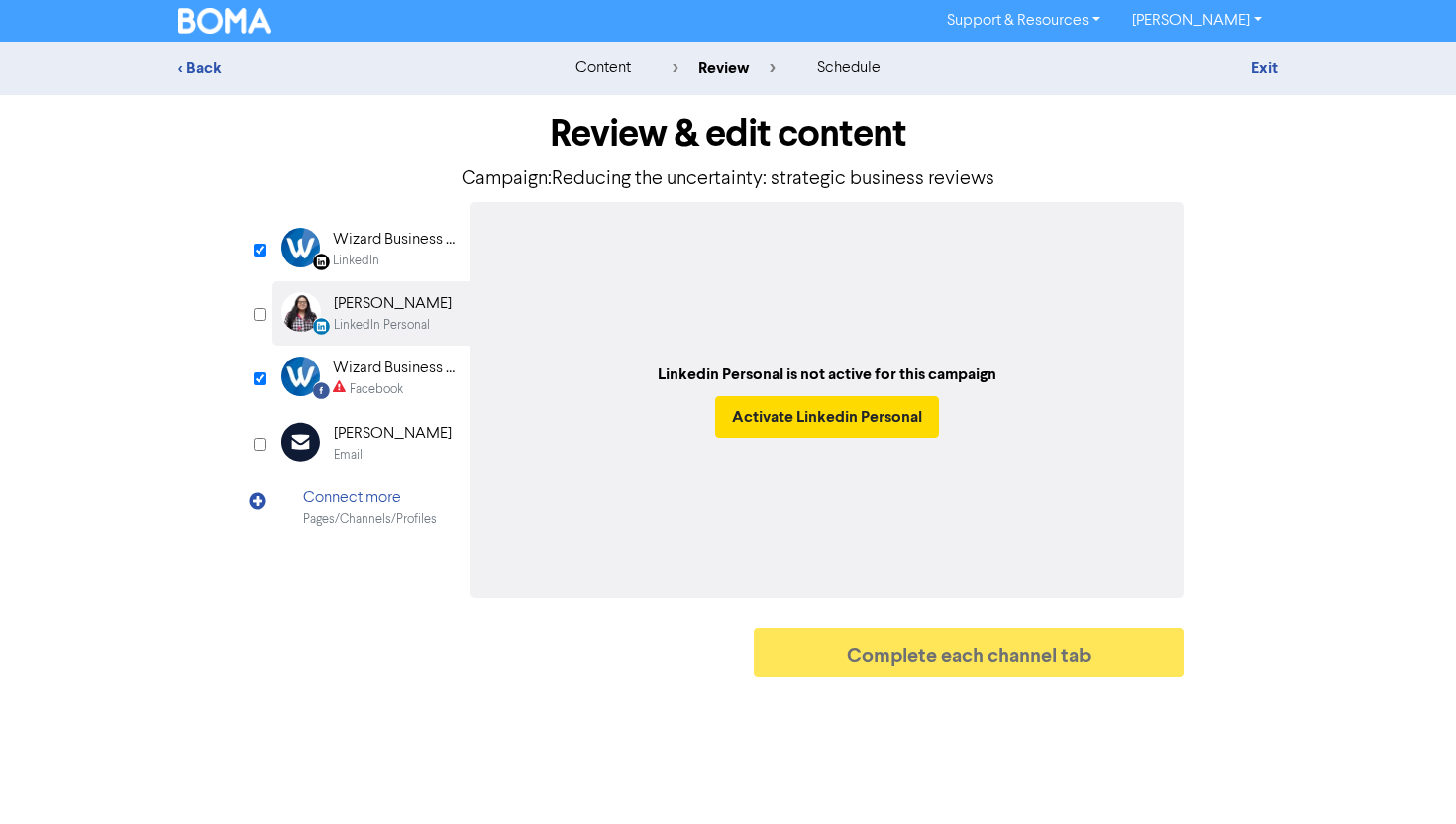 click on "Wizard Business Solutions" at bounding box center (396, 240) 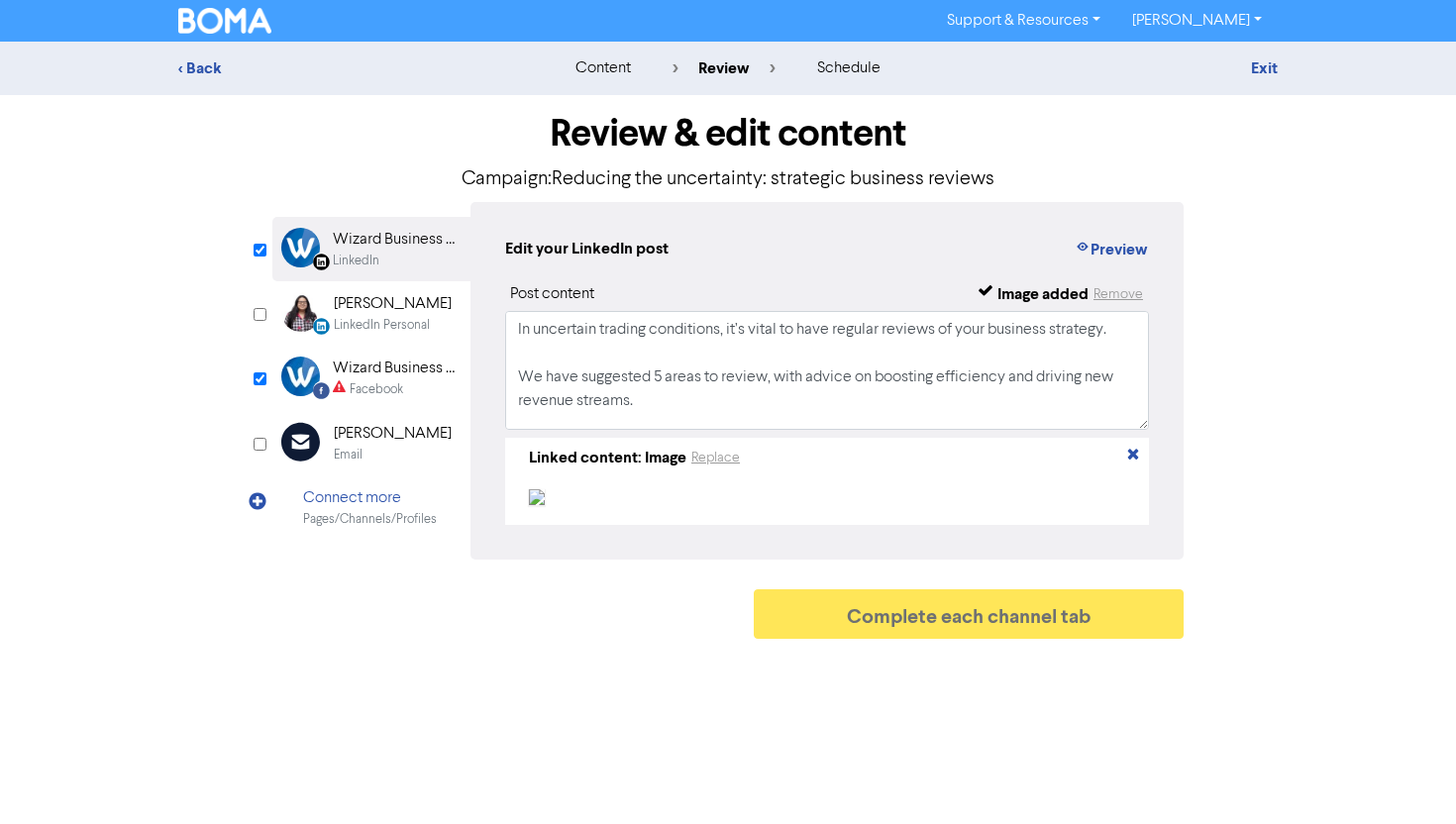scroll, scrollTop: 109, scrollLeft: 0, axis: vertical 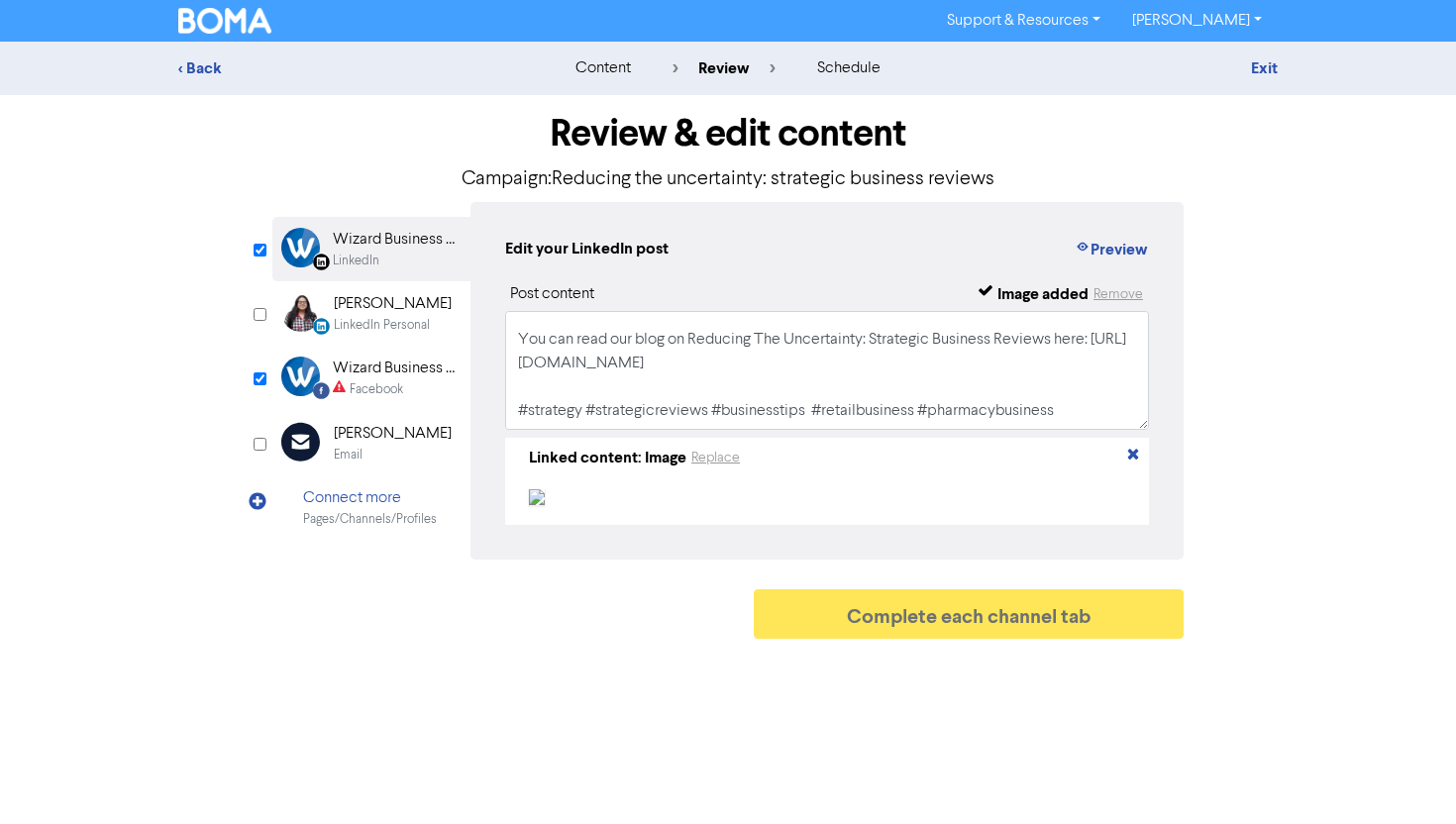 click on "Wizard Business Solutions" at bounding box center (396, 368) 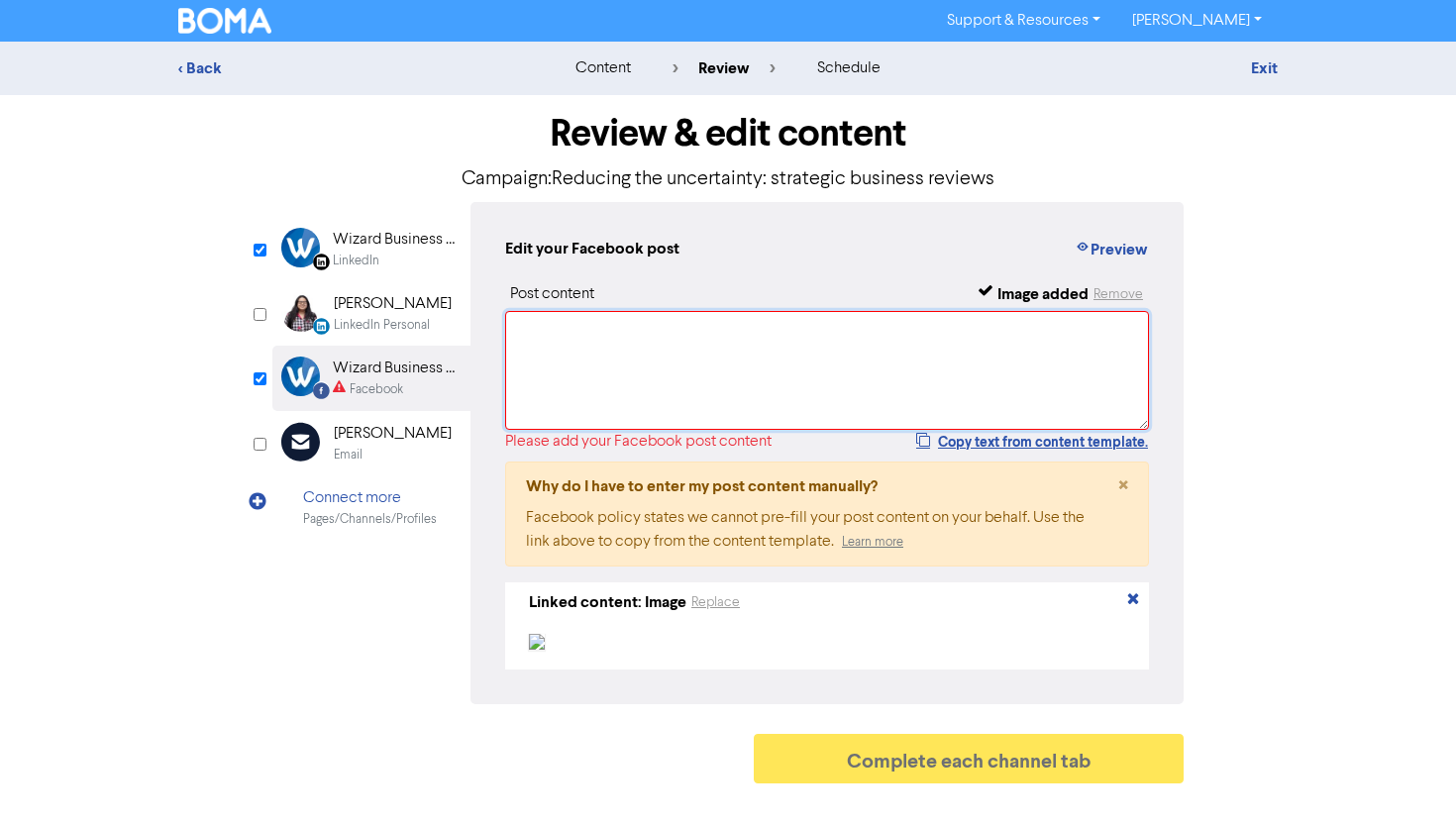 click at bounding box center [827, 370] 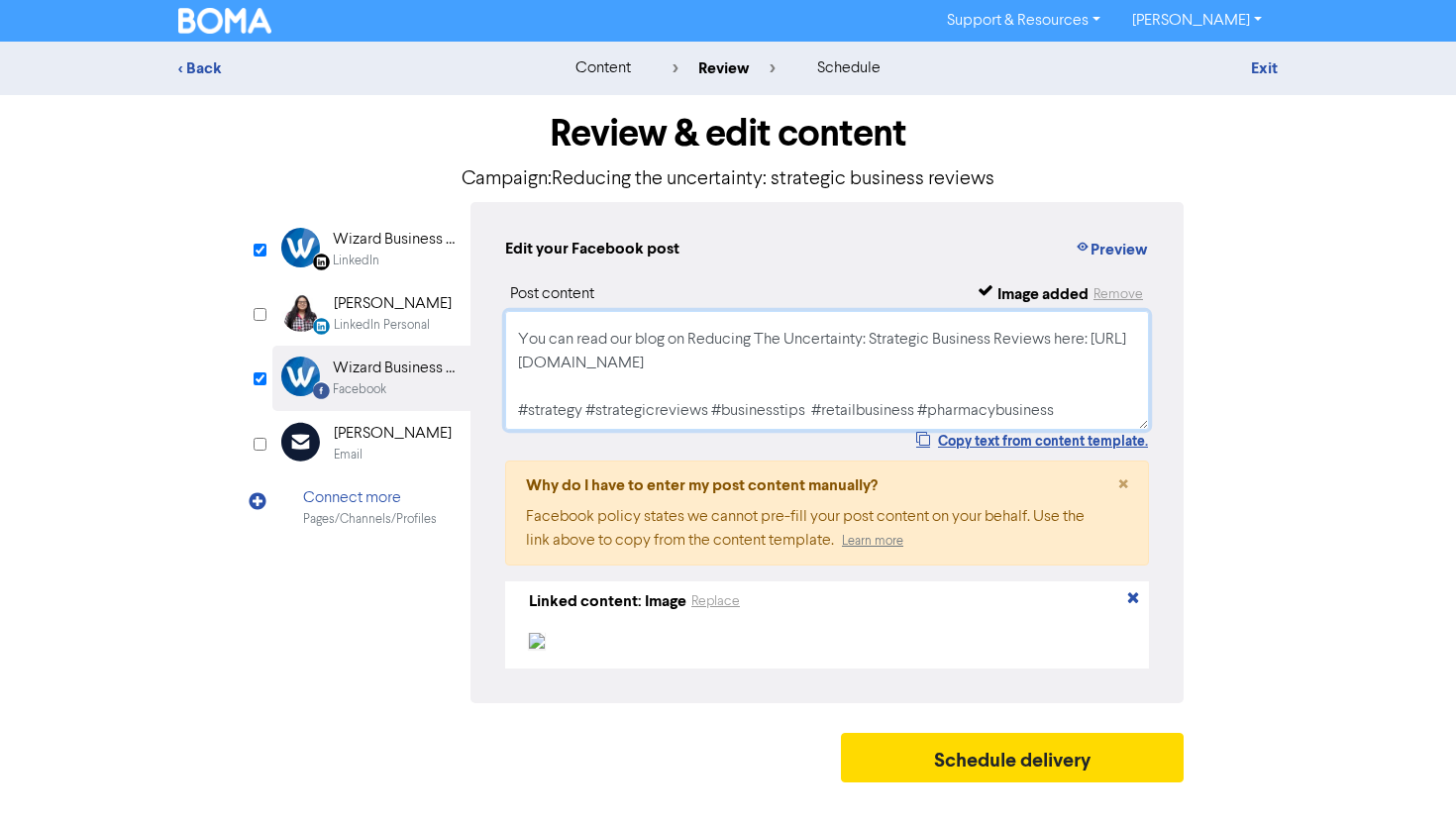 scroll, scrollTop: 0, scrollLeft: 0, axis: both 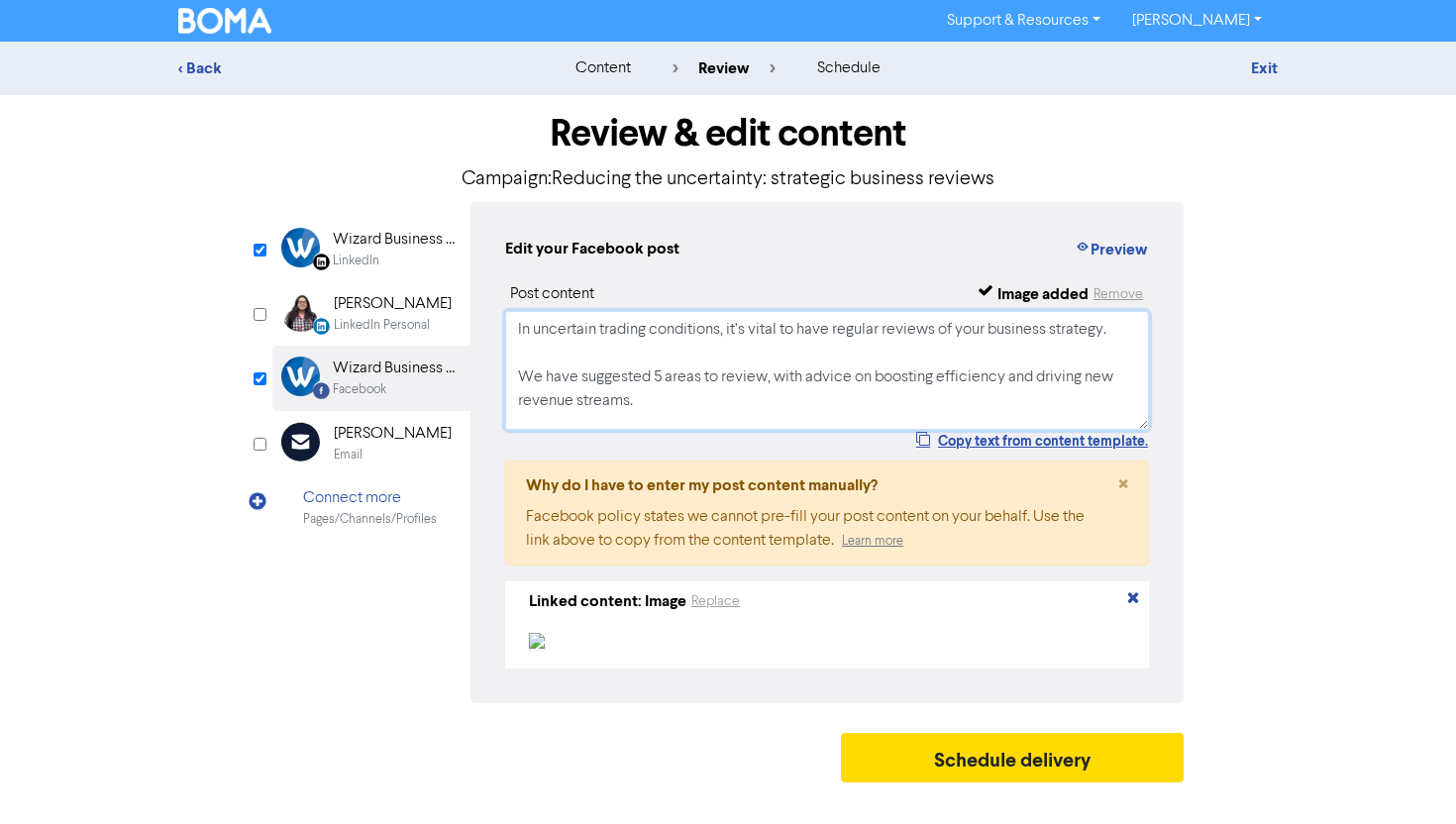 type on "In uncertain trading conditions, it’s vital to have regular reviews of your business strategy.
We have suggested 5 areas to review, with advice on boosting efficiency and driving new revenue streams.
You can read our blog on Reducing The Uncertainty: Strategic Business Reviews here: [URL][DOMAIN_NAME]
#strategy #strategicreviews #businesstips  #retailbusiness #pharmacybusiness" 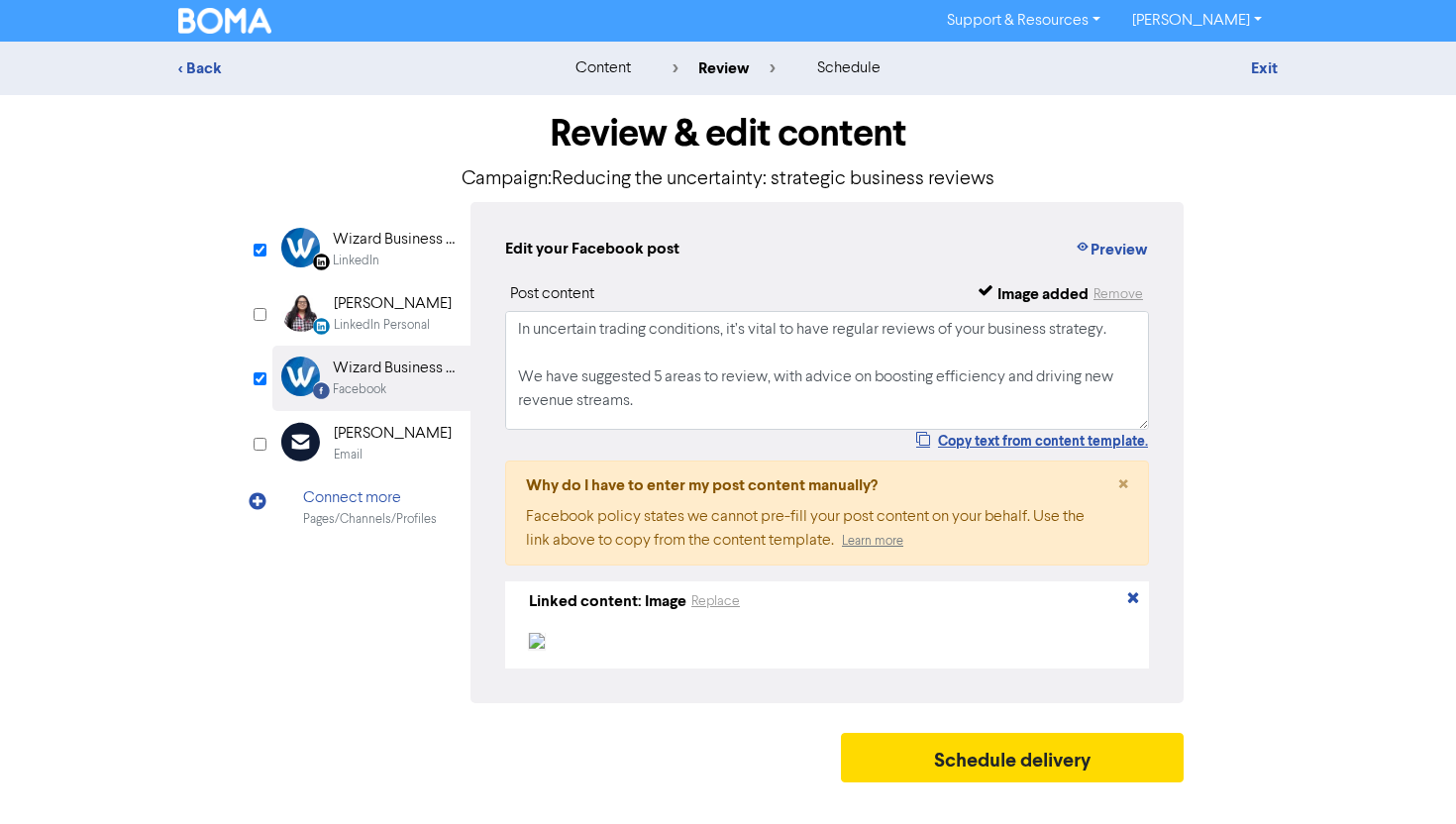 click at bounding box center [628, 641] 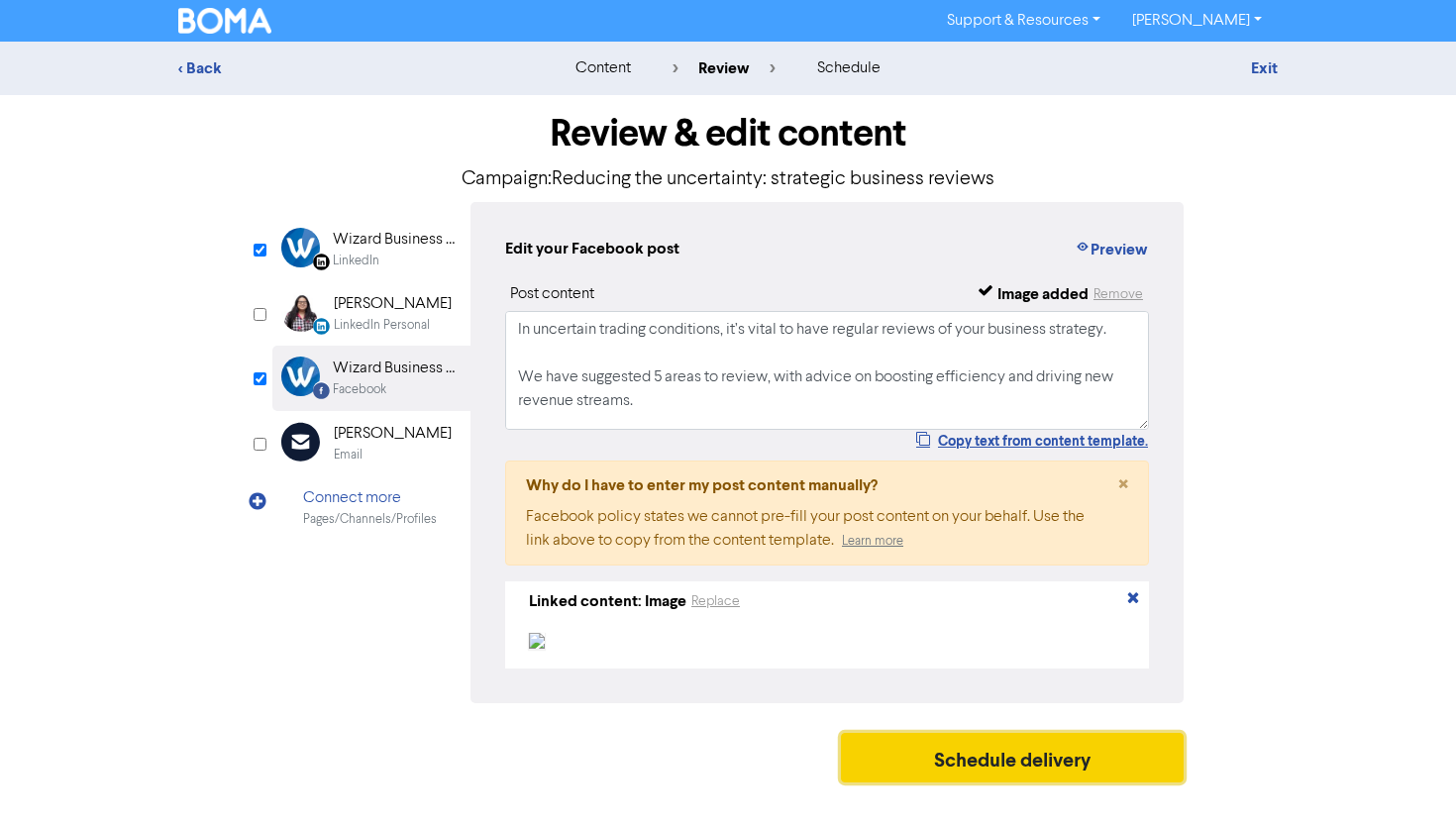 click on "Schedule delivery" at bounding box center [1012, 758] 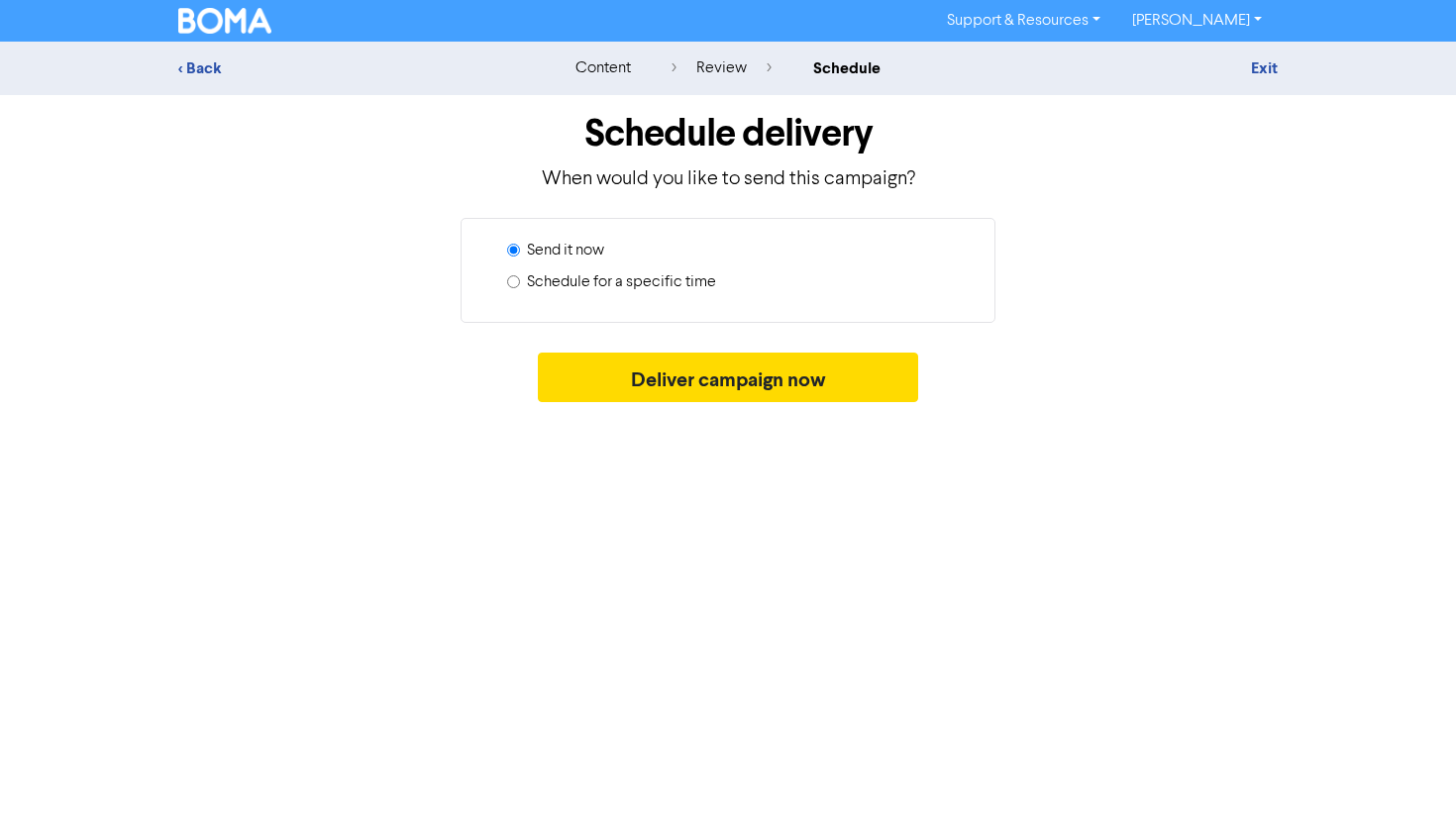 click on "Schedule for a specific time" at bounding box center (621, 282) 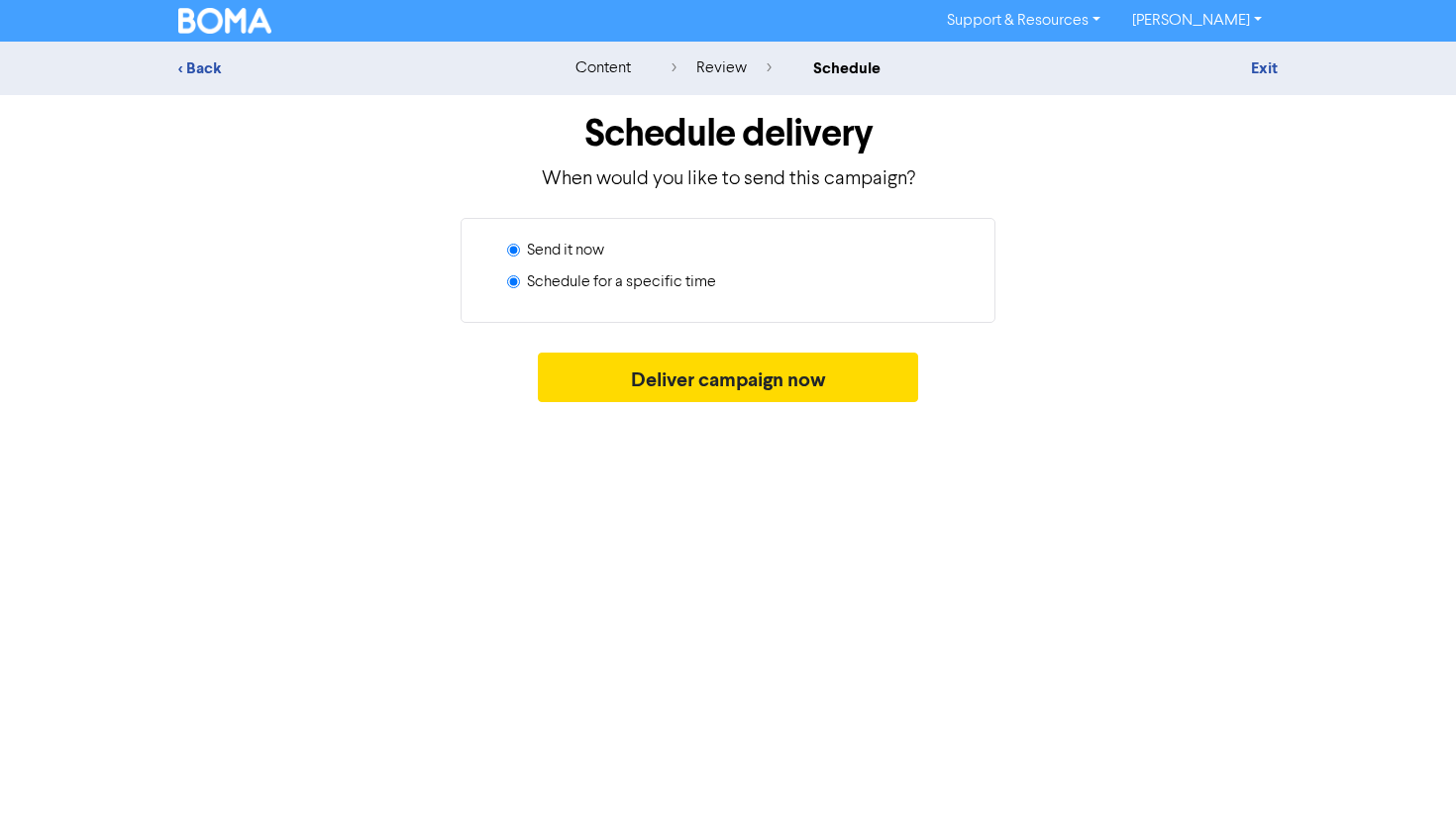 radio on "true" 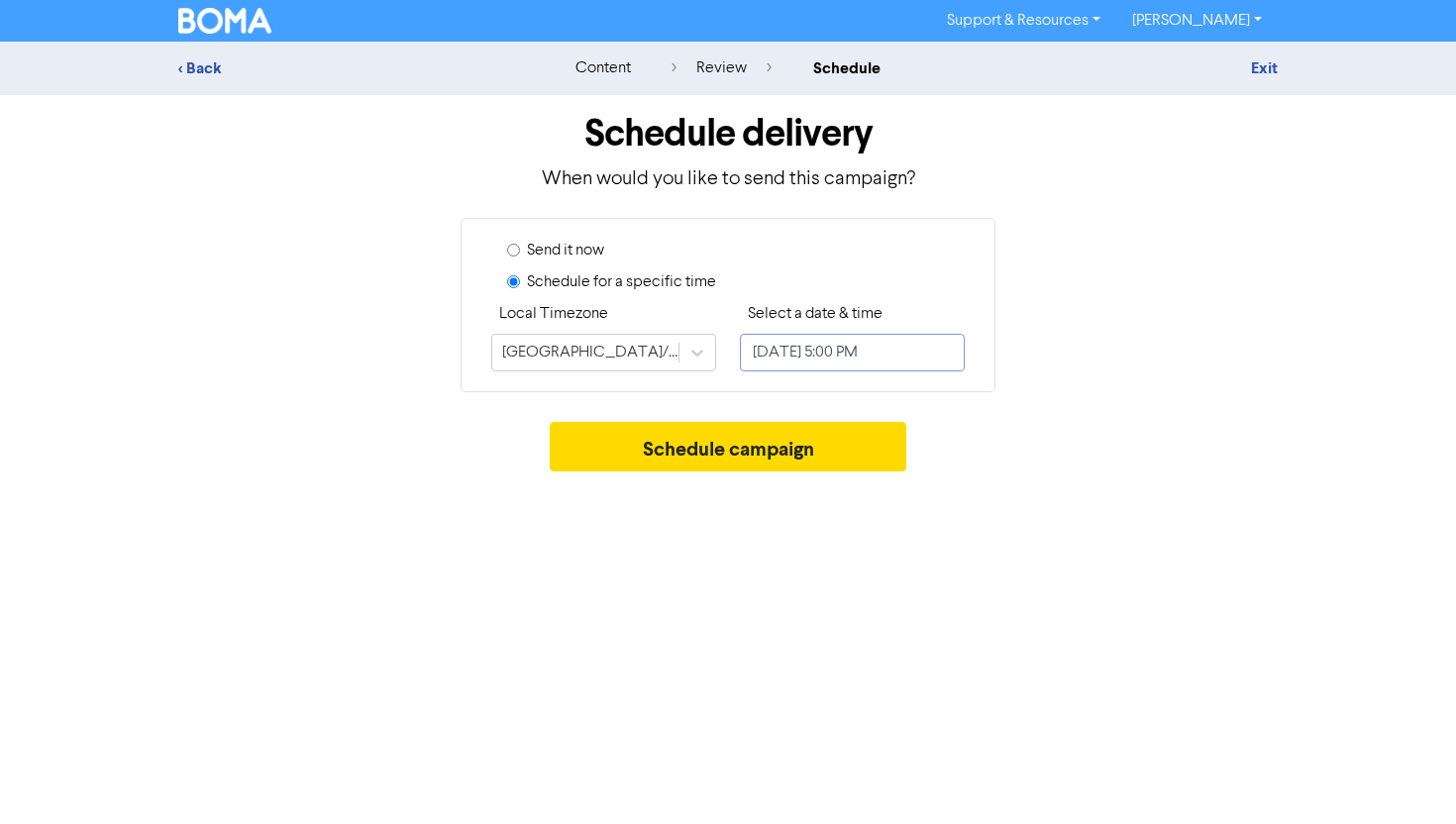 click on "[DATE] 5:00 PM" at bounding box center [852, 353] 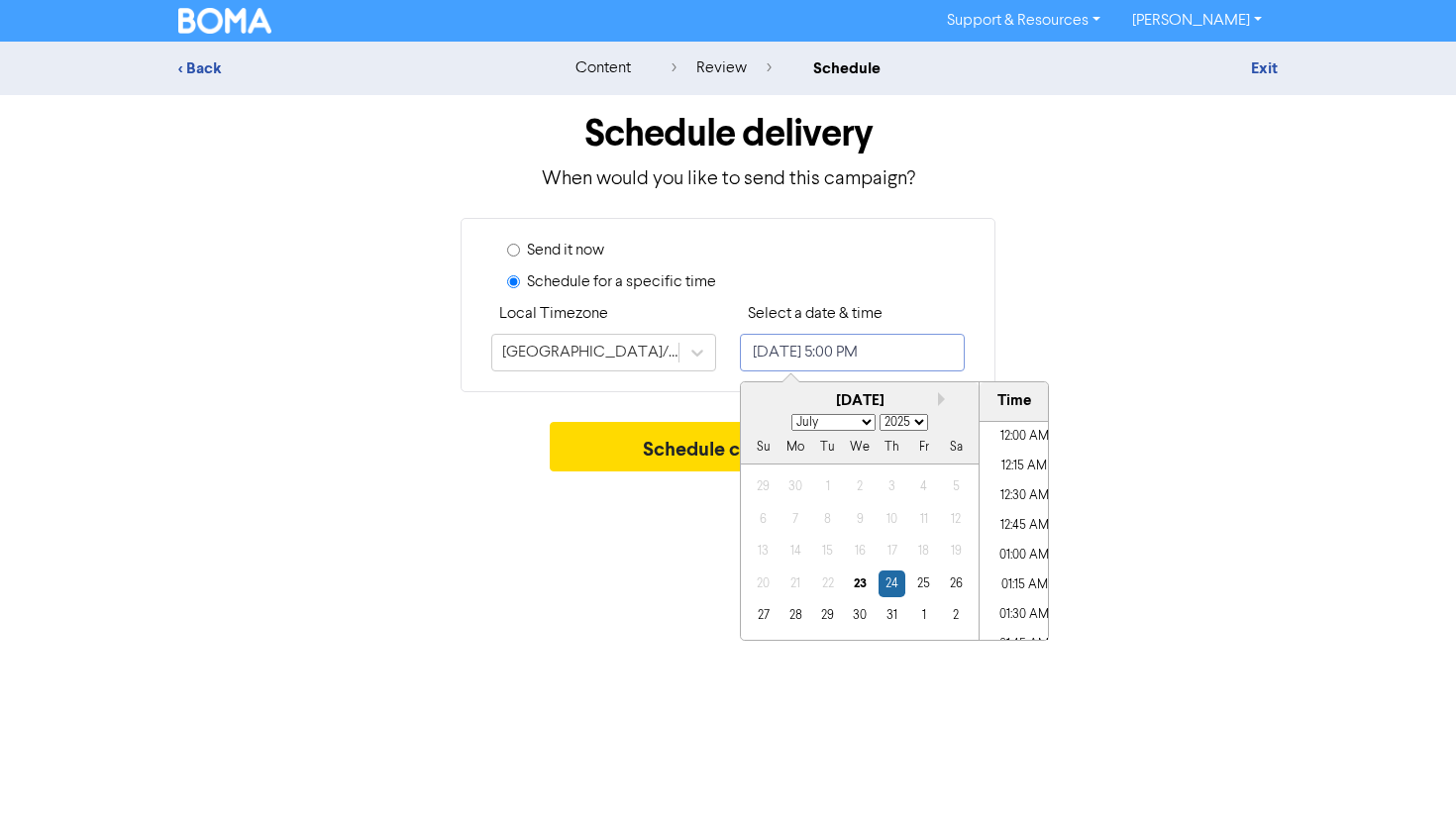 scroll, scrollTop: 1926, scrollLeft: 0, axis: vertical 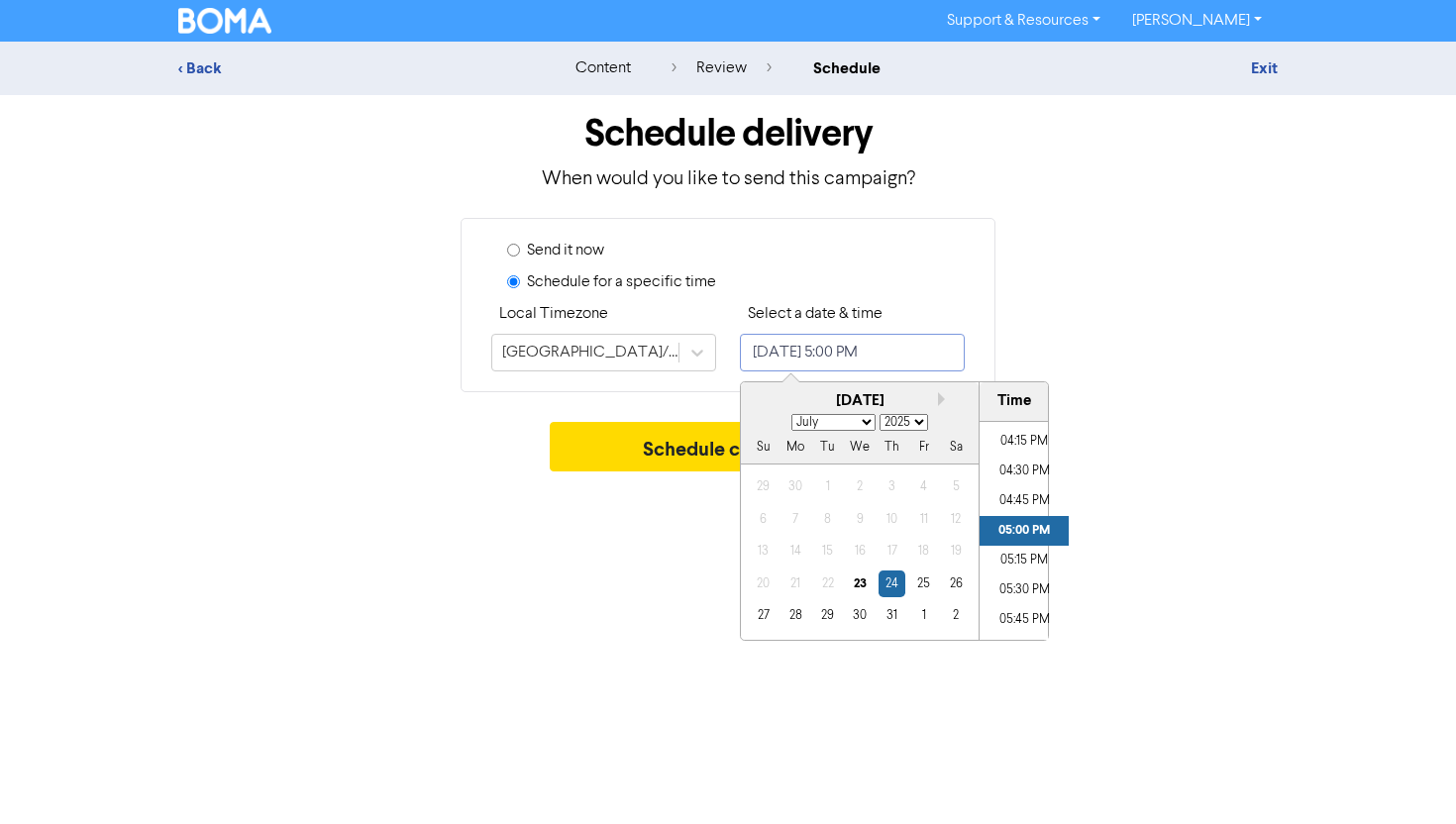 click on "[DATE]" at bounding box center [860, 401] 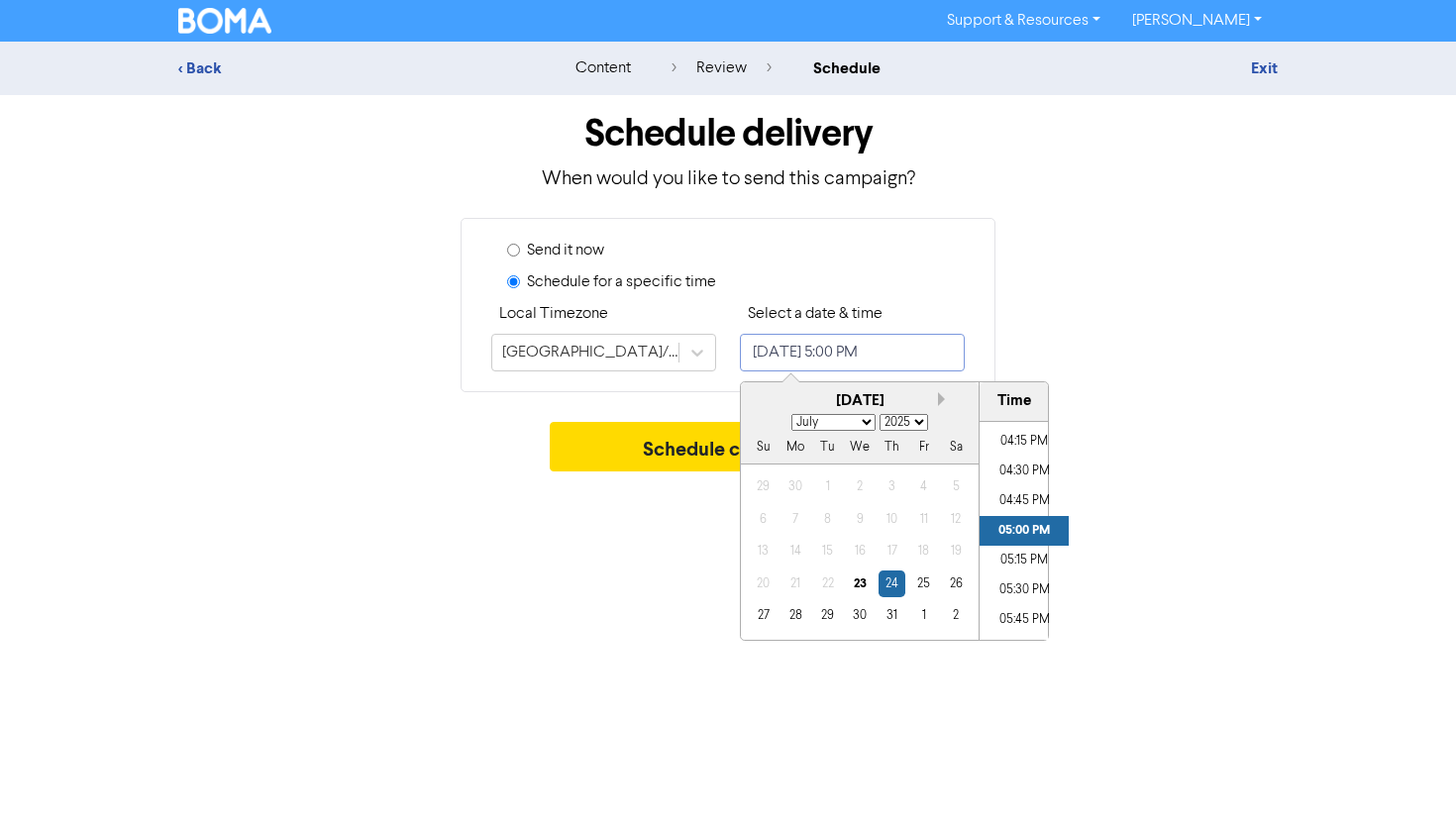 click on "Next month" at bounding box center [945, 399] 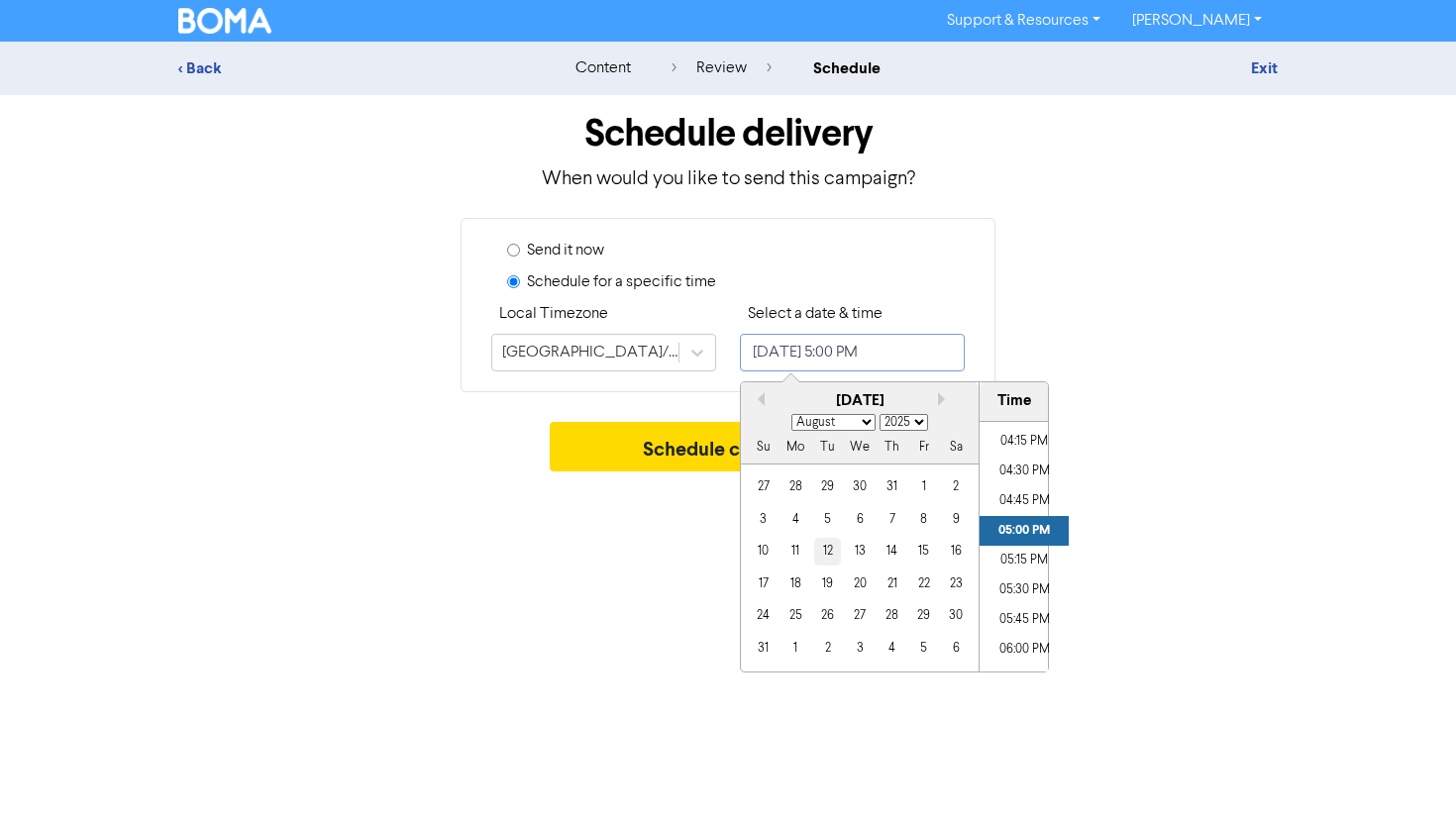 click on "12" at bounding box center [827, 551] 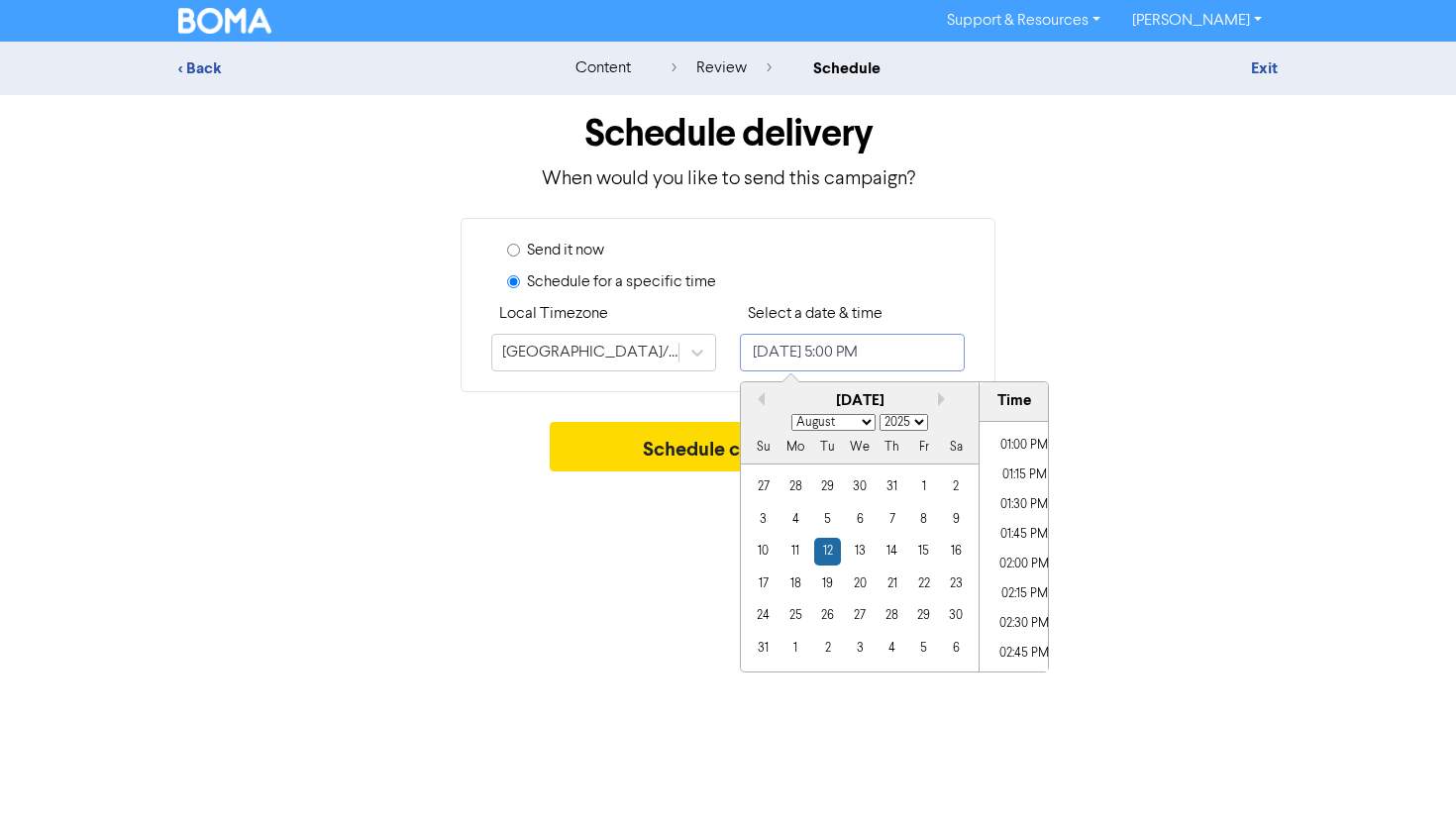 scroll, scrollTop: 1537, scrollLeft: 0, axis: vertical 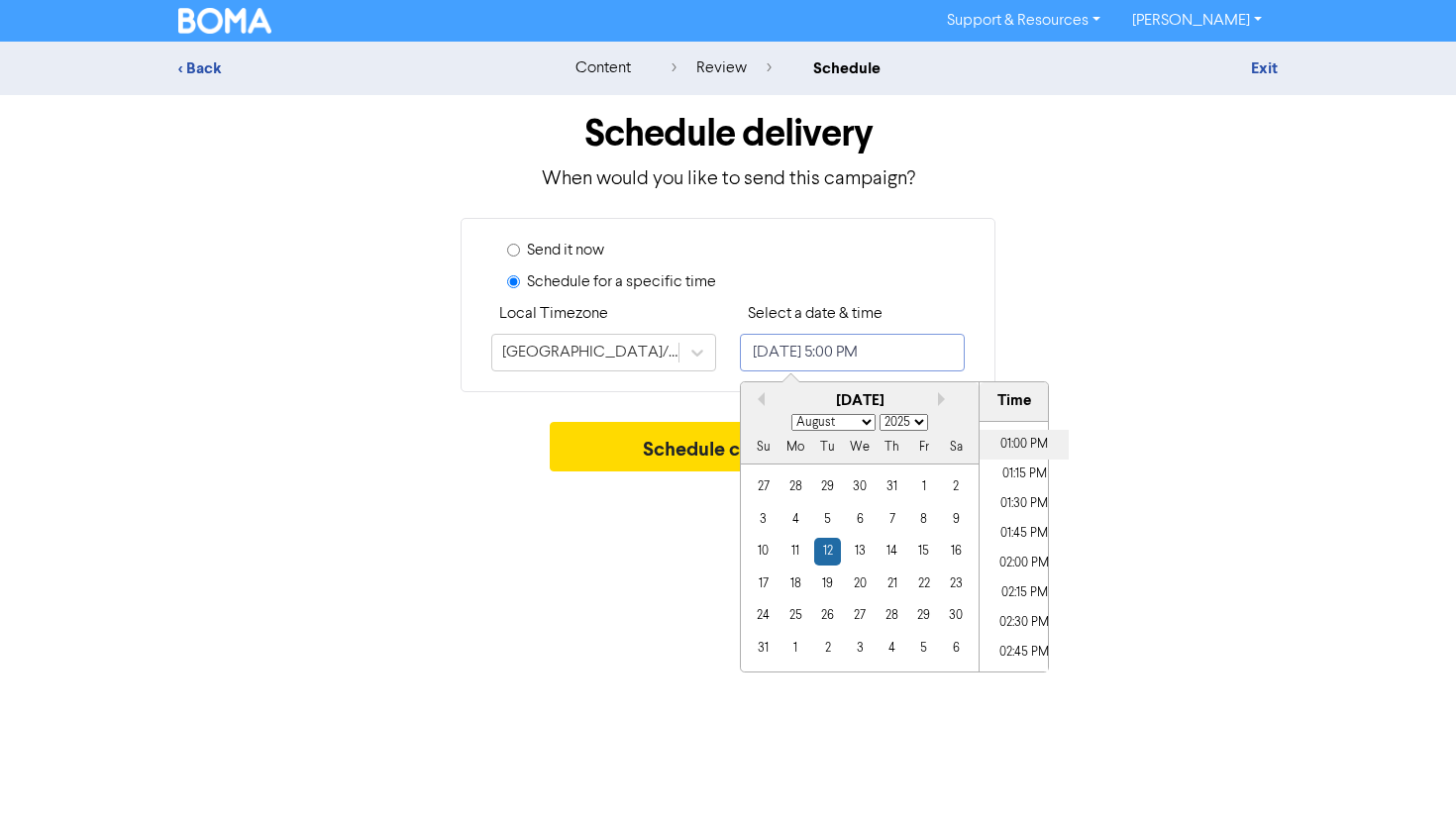 click on "01:00 PM" at bounding box center [1024, 445] 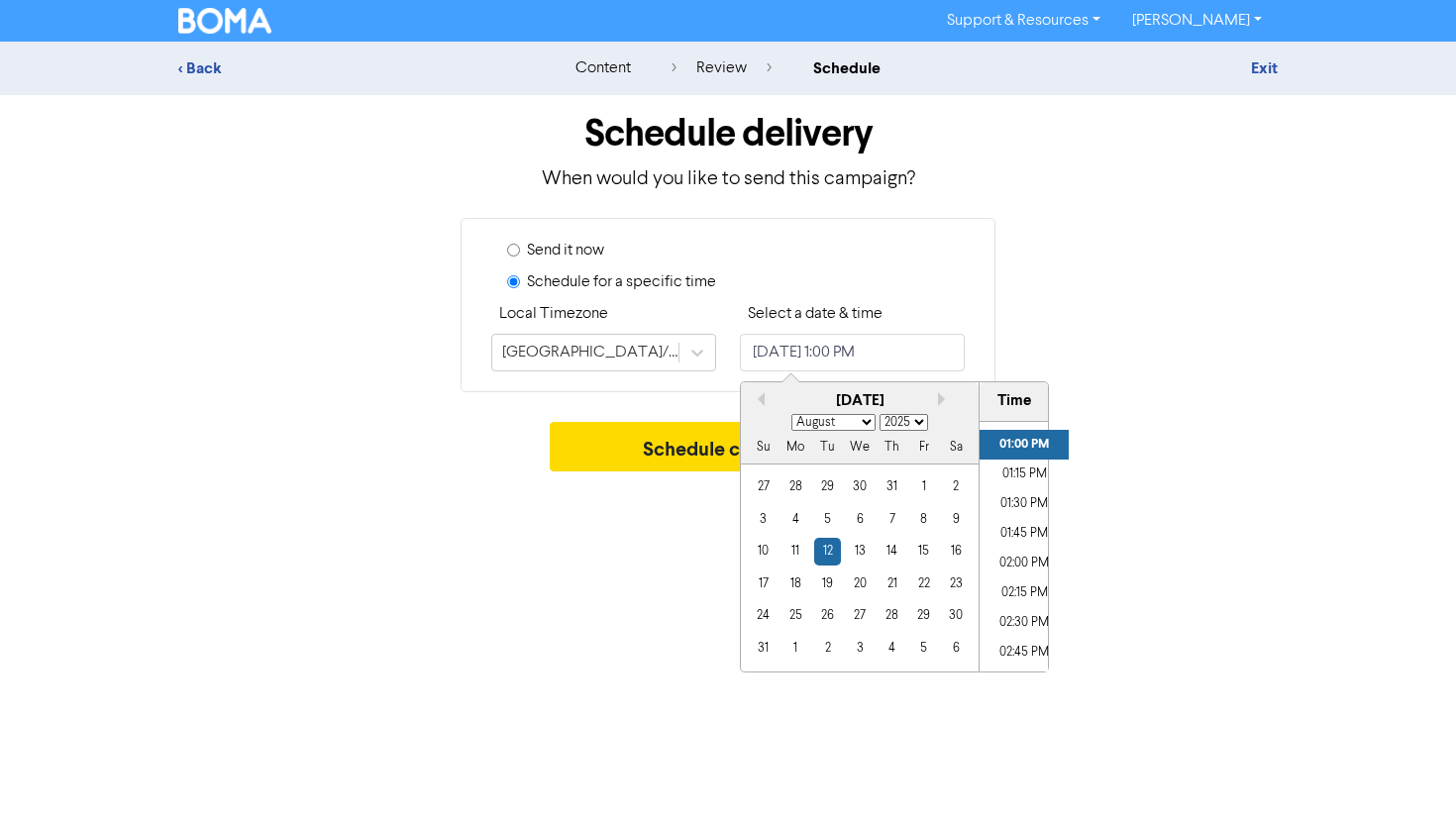 click on "Send it now   Schedule for a specific time Local Timezone [GEOGRAPHIC_DATA]/[GEOGRAPHIC_DATA] Select a date & time [DATE] 1:00 PM Previous Month Next month August [DATE] February March April May June July August September October November [DATE] 2026 2027 2028 2029 2030 2031 2032 2033 2034 2035 2036 2037 2038 2039 2040 2041 2042 2043 2044 2045 2046 2047 2048 2049 2050 2051 2052 2053 2054 2055 2056 2057 2058 2059 2060 2061 2062 2063 2064 2065 2066 2067 2068 2069 2070 2071 2072 2073 2074 2075 2076 2077 2078 2079 2080 2081 2082 2083 2084 2085 2086 2087 2088 2089 2090 2091 2092 2093 2094 2095 2096 2097 2098 2099 2100 Su Mo Tu We Th Fr Sa 27 28 29 30 31 1 2 3 4 5 6 7 8 9 10 11 12 13 14 15 16 17 18 19 20 21 22 23 24 25 26 27 28 29 30 31 1 2 3 4 5 6 Time 12:00 AM 12:15 AM 12:30 AM 12:45 AM 01:00 AM 01:15 AM 01:30 AM 01:45 AM 02:00 AM 02:15 AM 02:30 AM 02:45 AM 03:00 AM 03:15 AM 03:30 AM 03:45 AM 04:00 AM 04:15 AM 04:30 AM 04:45 AM 05:00 AM 05:15 AM 05:30 AM 05:45 AM 06:00 AM 06:15 AM 06:30 AM 06:45 AM" at bounding box center [728, 305] 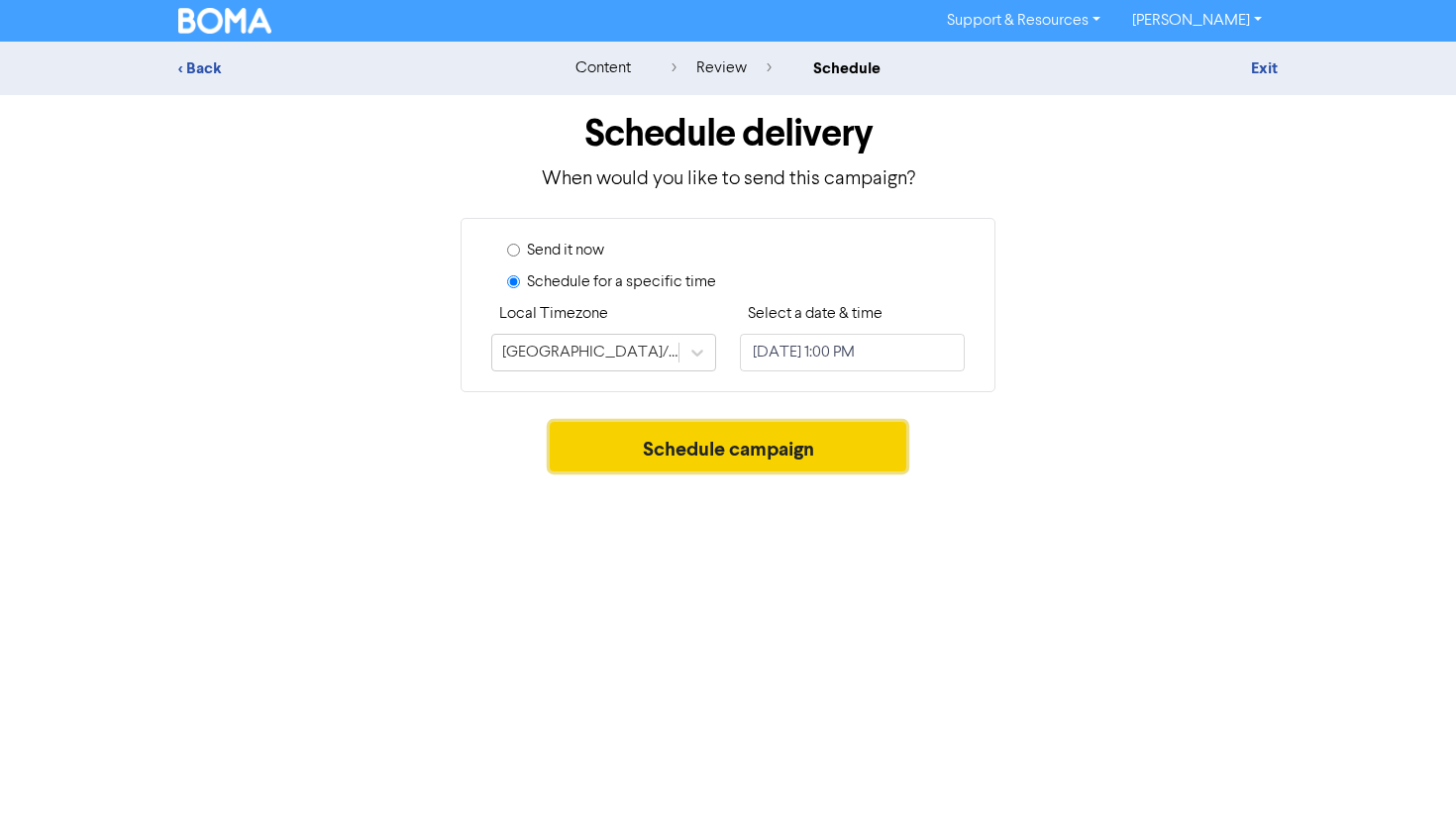 click on "Schedule campaign" at bounding box center [728, 447] 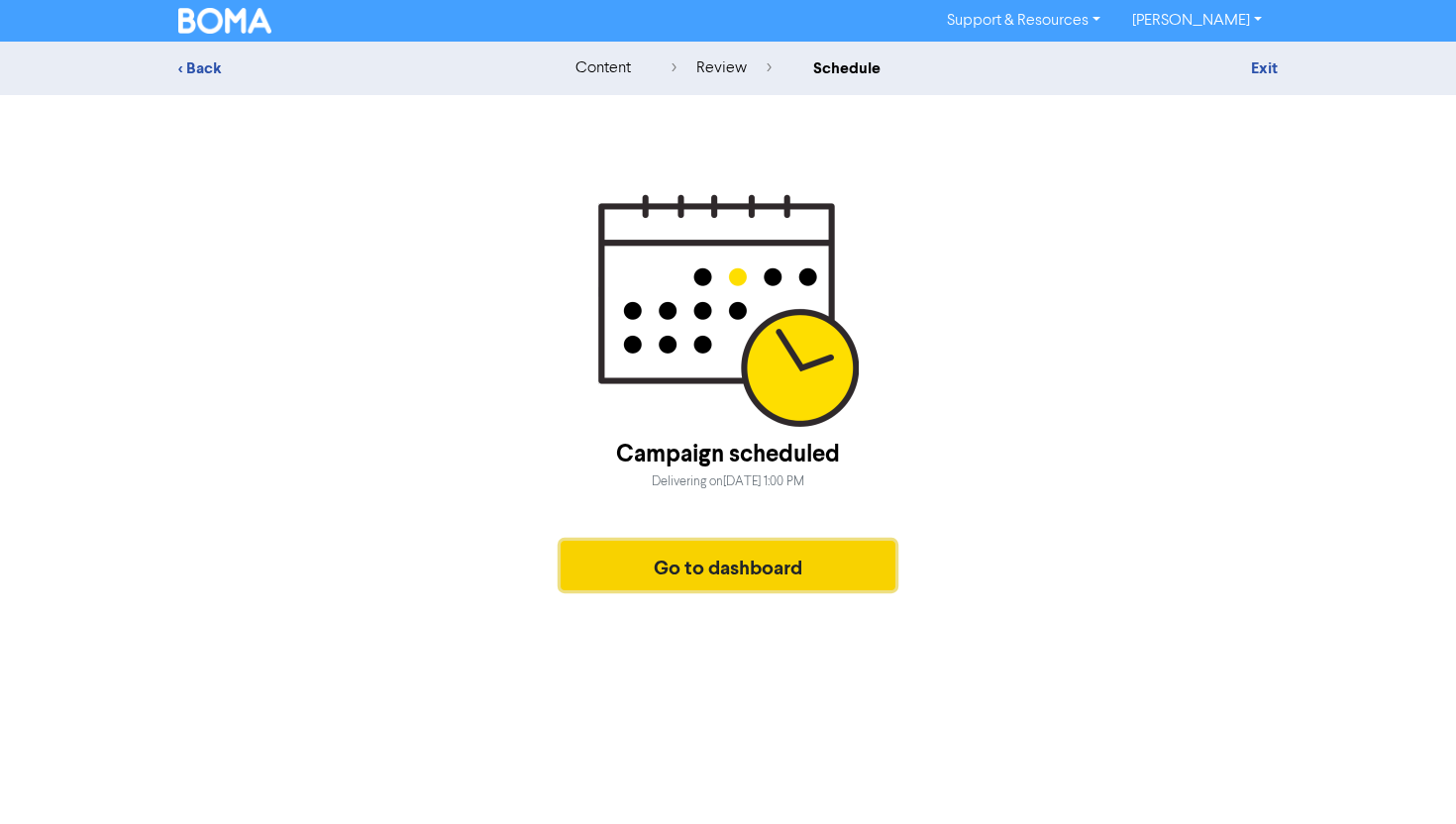 click on "Go to dashboard" at bounding box center [728, 566] 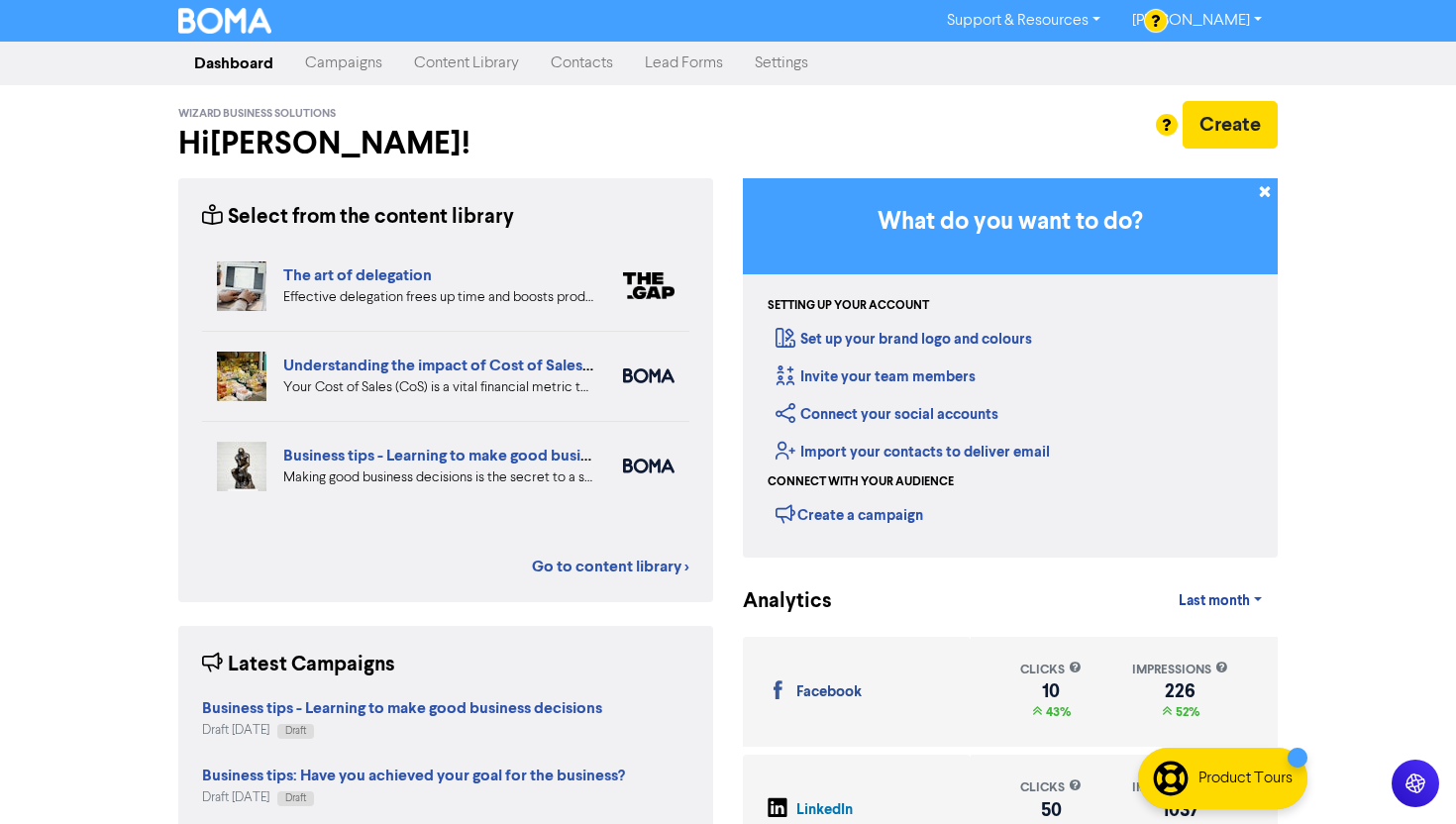click on "Campaigns" at bounding box center [344, 63] 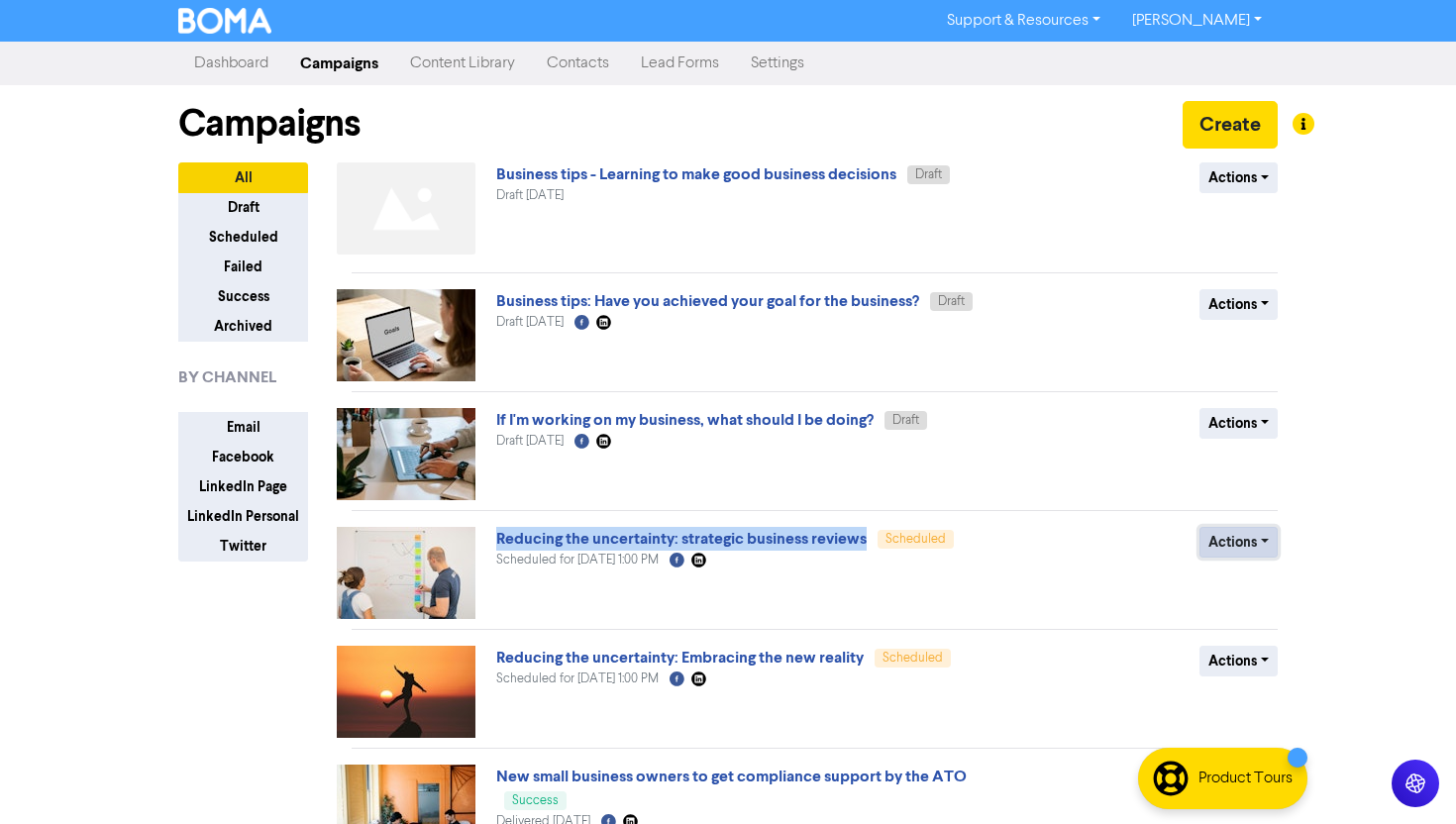 click on "Actions" at bounding box center (1238, 542) 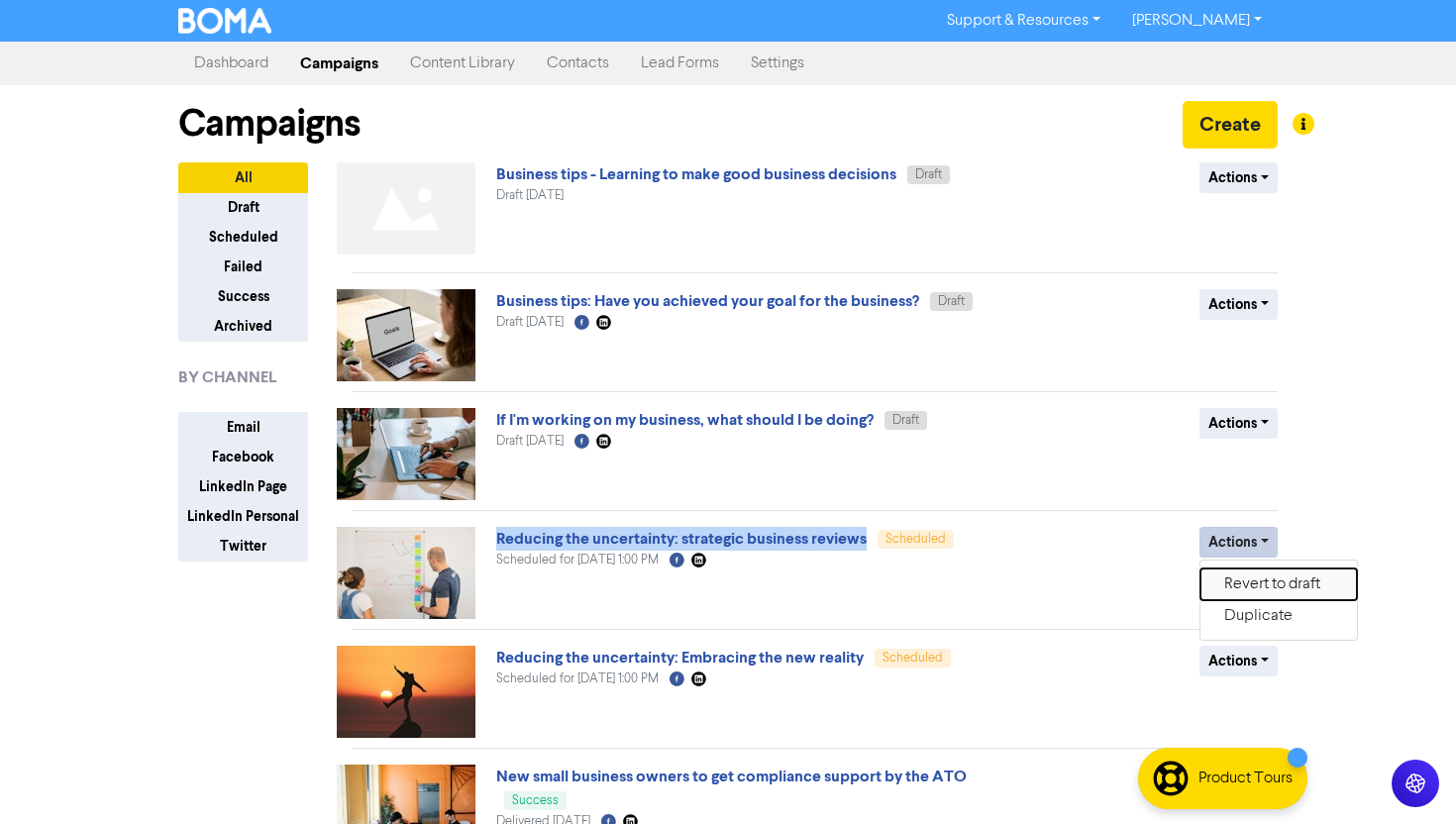 click on "Revert to draft" at bounding box center [1279, 584] 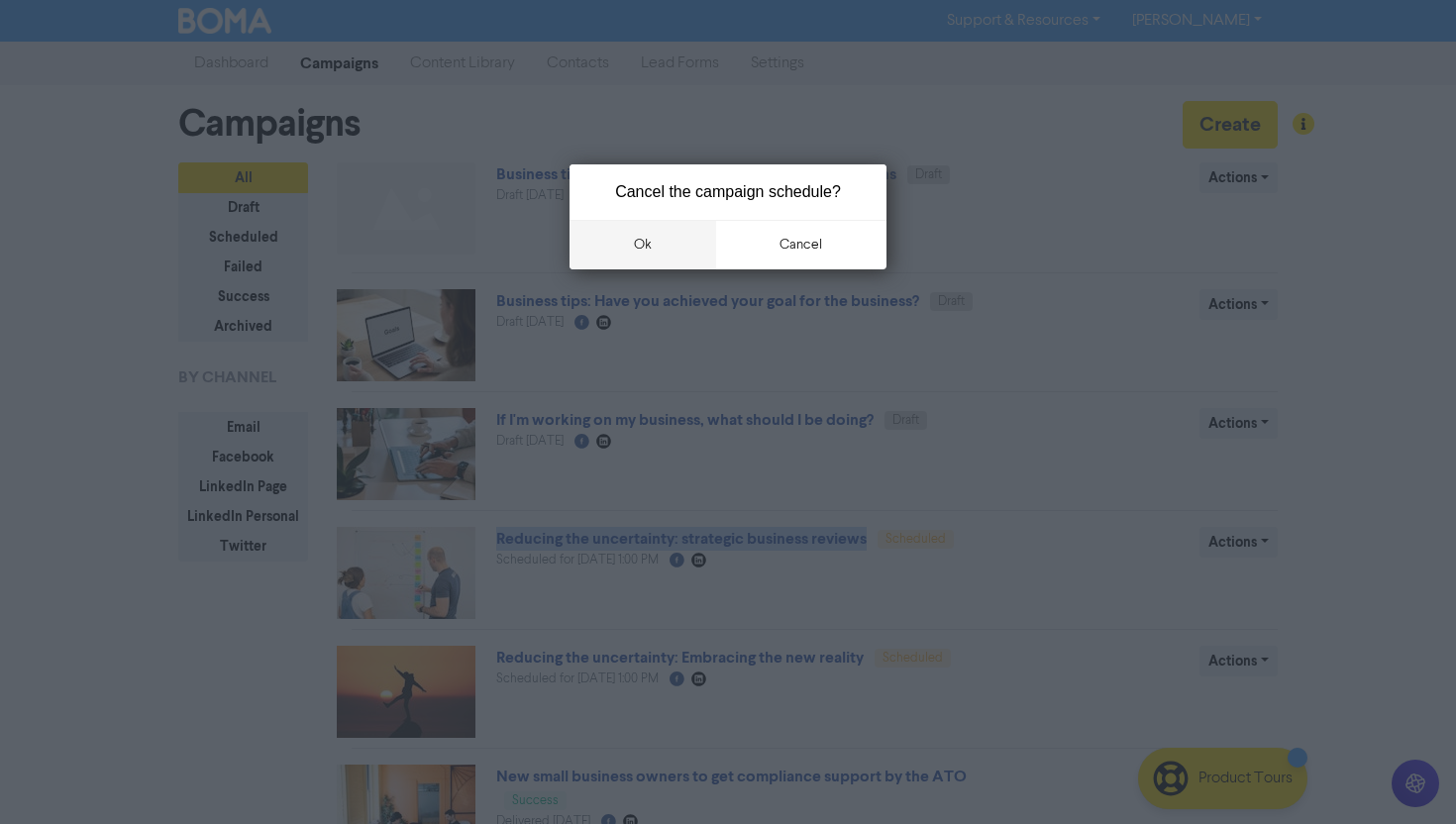 click on "ok" at bounding box center (643, 245) 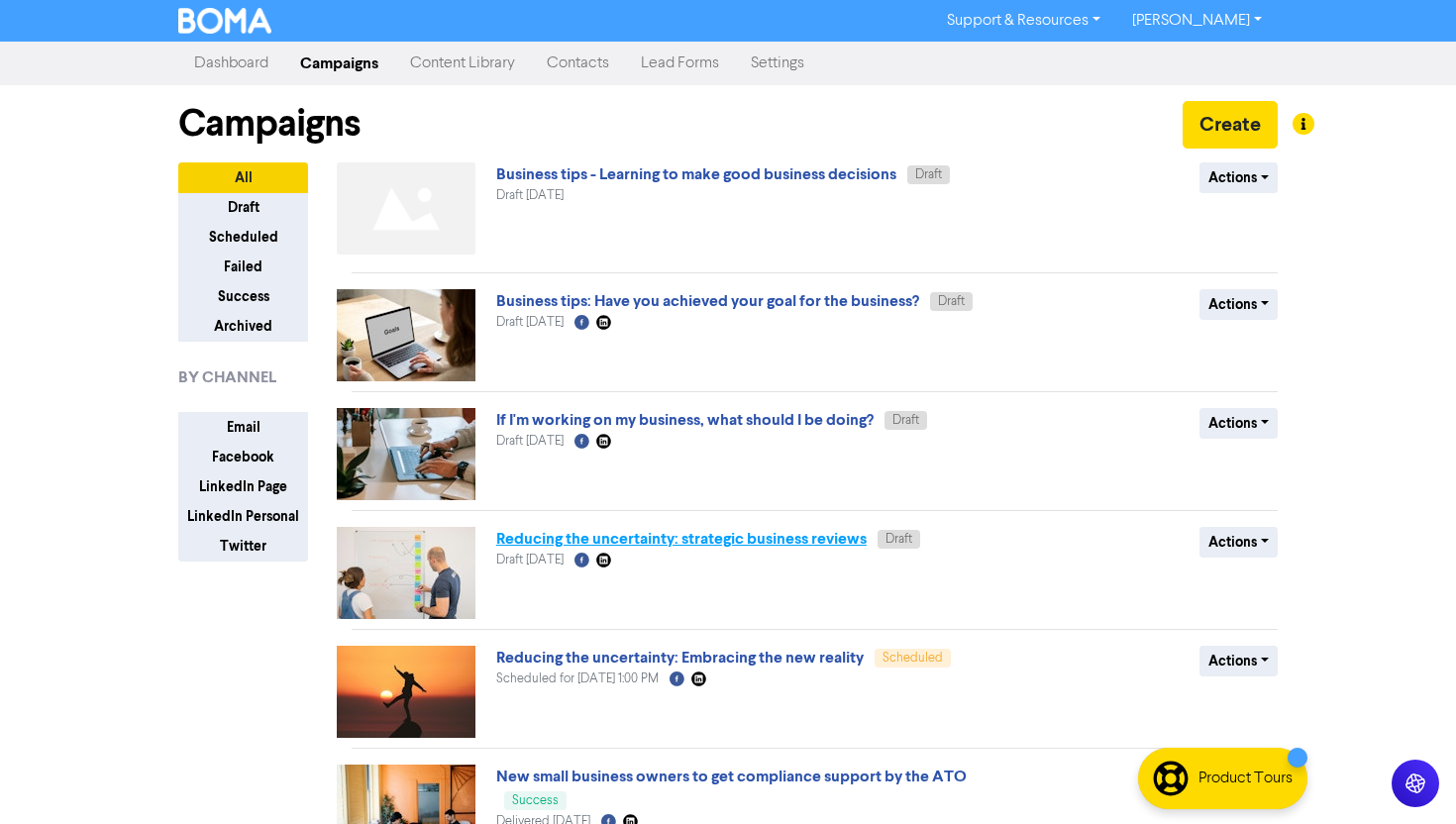 click on "Reducing the uncertainty: strategic business reviews" at bounding box center [681, 539] 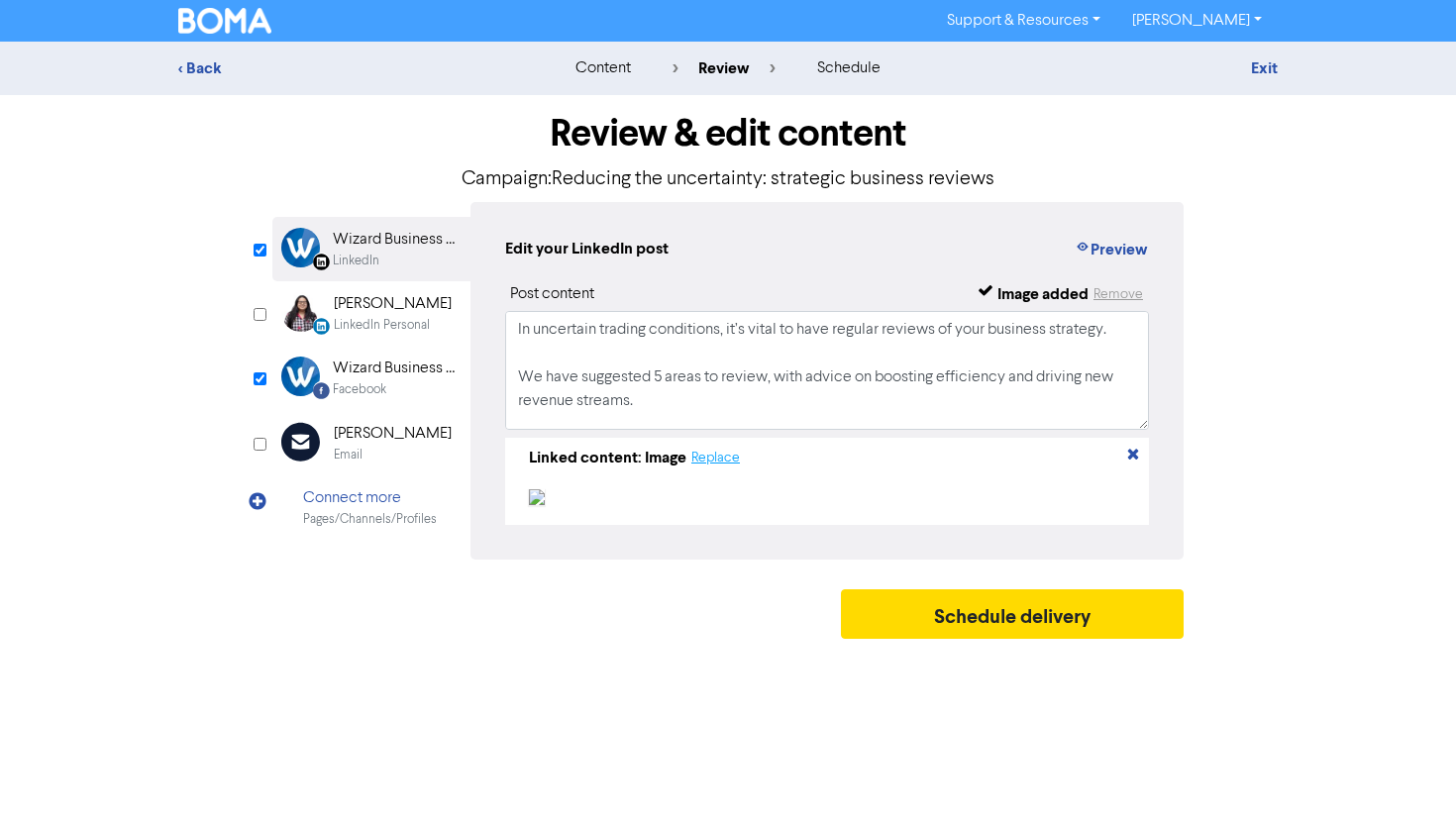 click on "Replace" at bounding box center (715, 458) 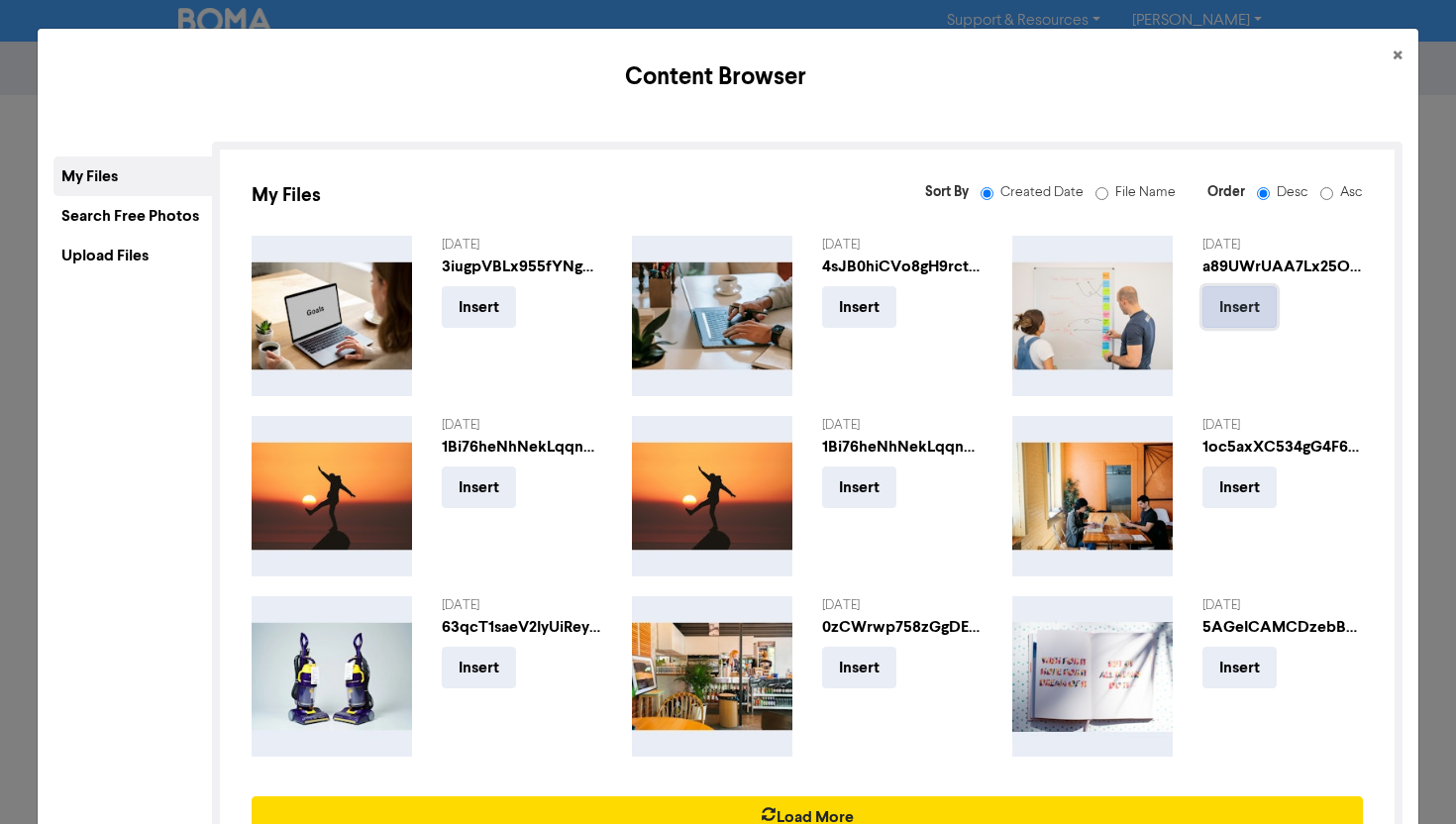 click on "Insert" at bounding box center (1239, 307) 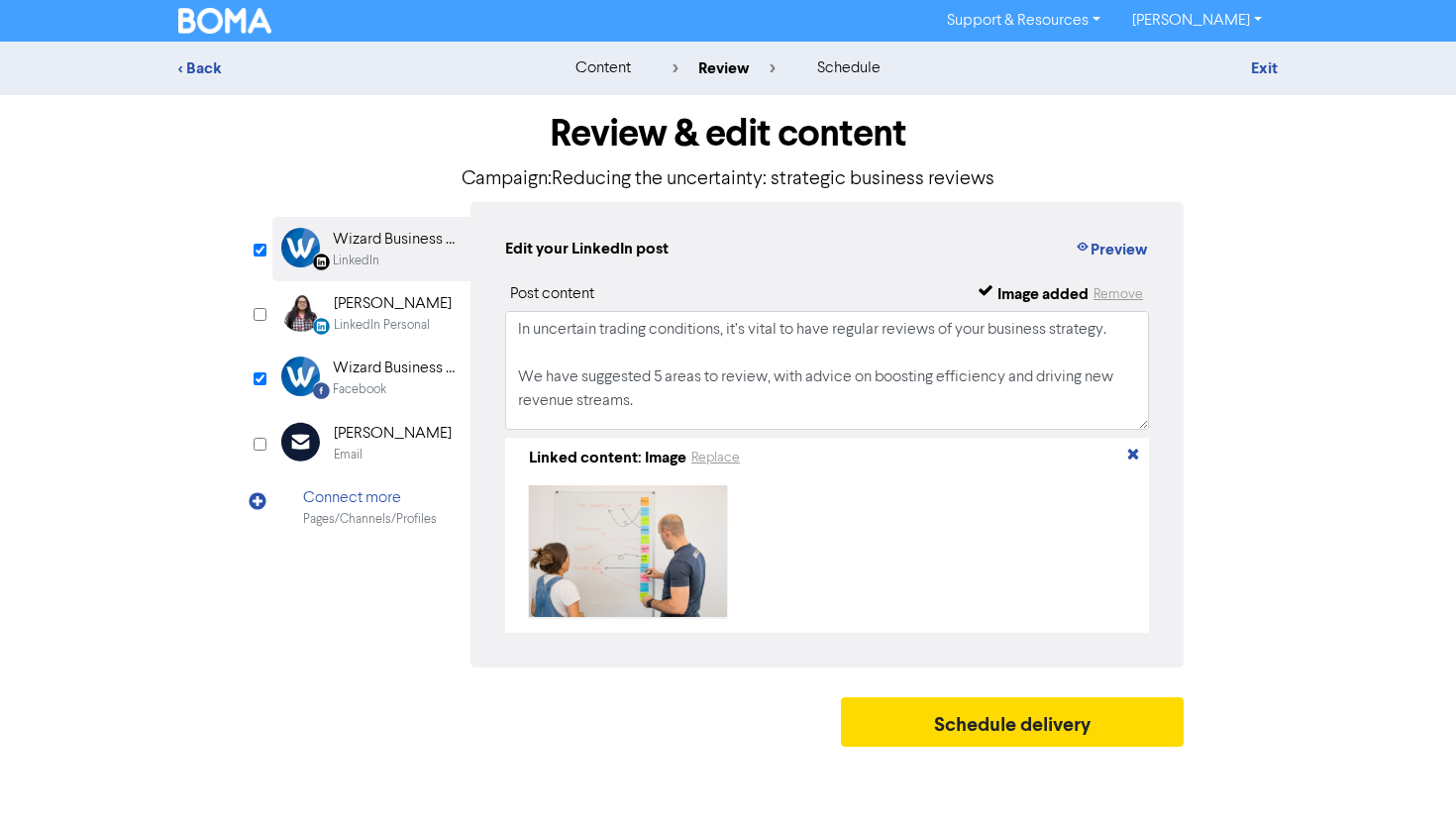 click on "Facebook" at bounding box center [360, 389] 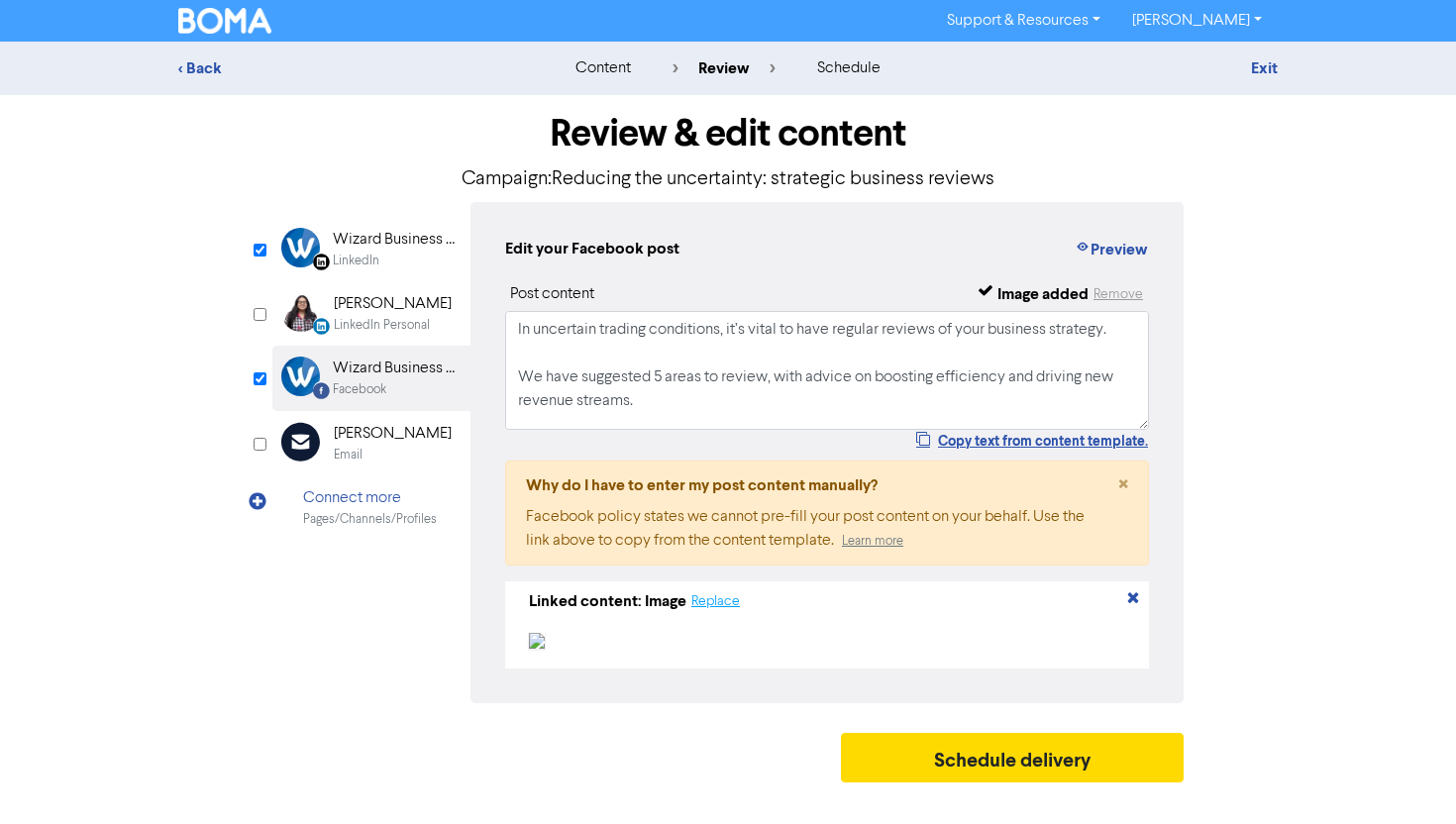 click on "Replace" at bounding box center [715, 601] 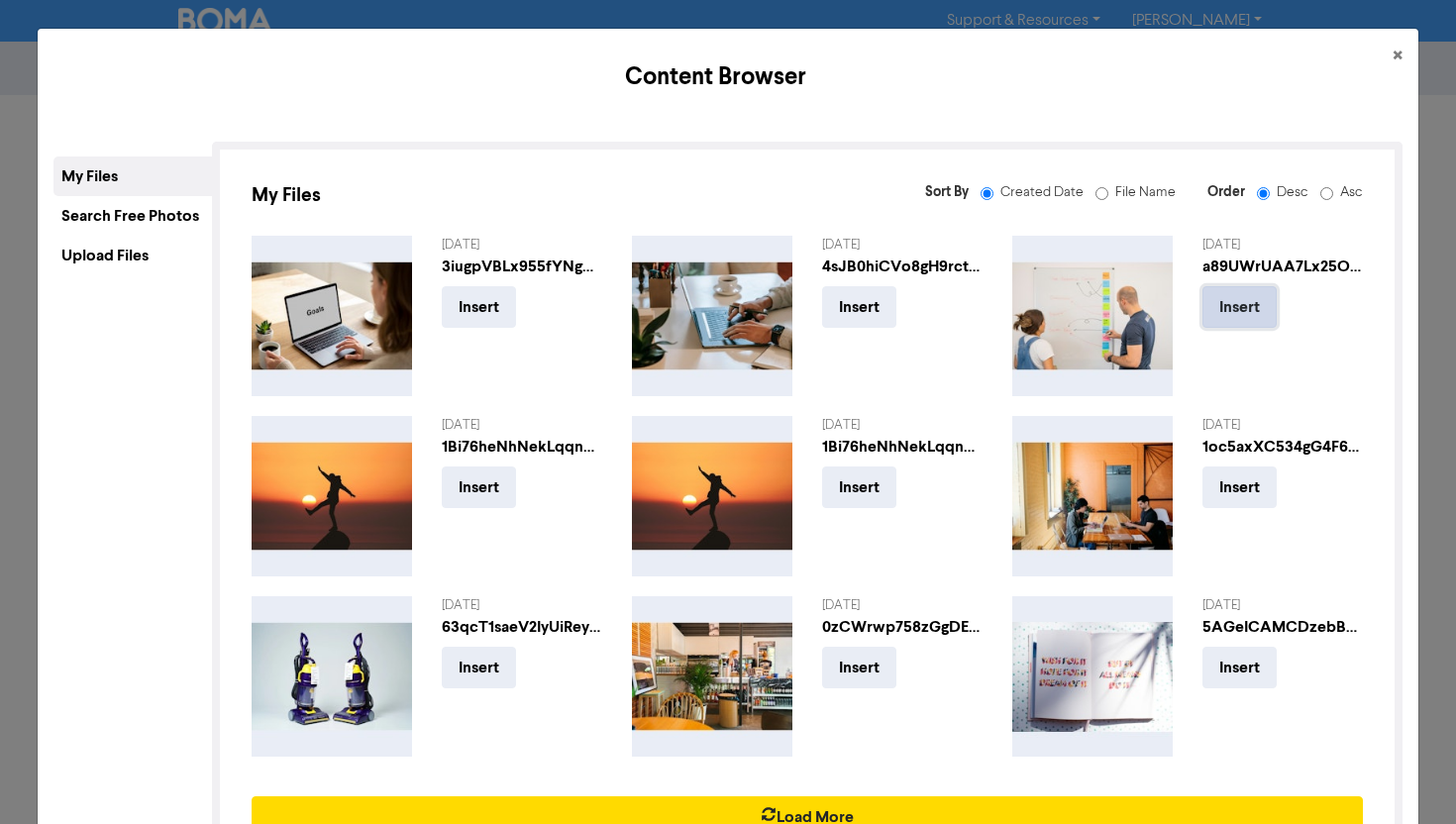 click on "Insert" at bounding box center [1239, 307] 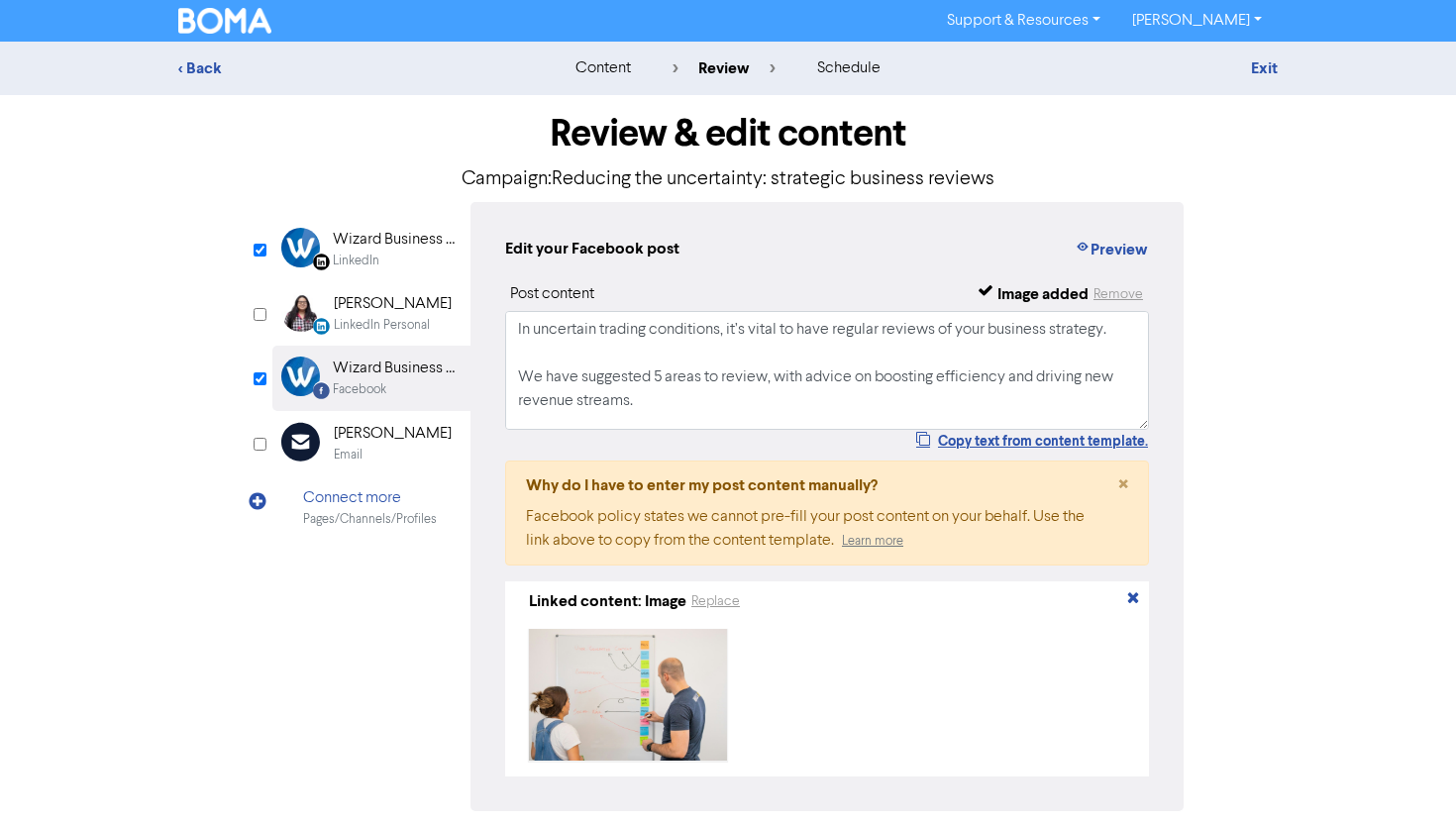 click on "Review & edit content Campaign:  Reducing the uncertainty: strategic business reviews
LinkedIn Page
Created with Sketch.
Wizard Business Solutions LinkedIn
LinkedIn Personal
Created with Sketch.
[PERSON_NAME] LinkedIn Personal
Facebook
Created with Sketch.
Wizard Business Solutions Facebook
Email
Created with Sketch.
[PERSON_NAME] Email Connect more Pages/Channels/Profiles Edit your LinkedIn post Preview Post content Image added Remove Linked content: Image Replace Linkedin Personal is not active for this campaign Preview Post content" at bounding box center [728, 497] 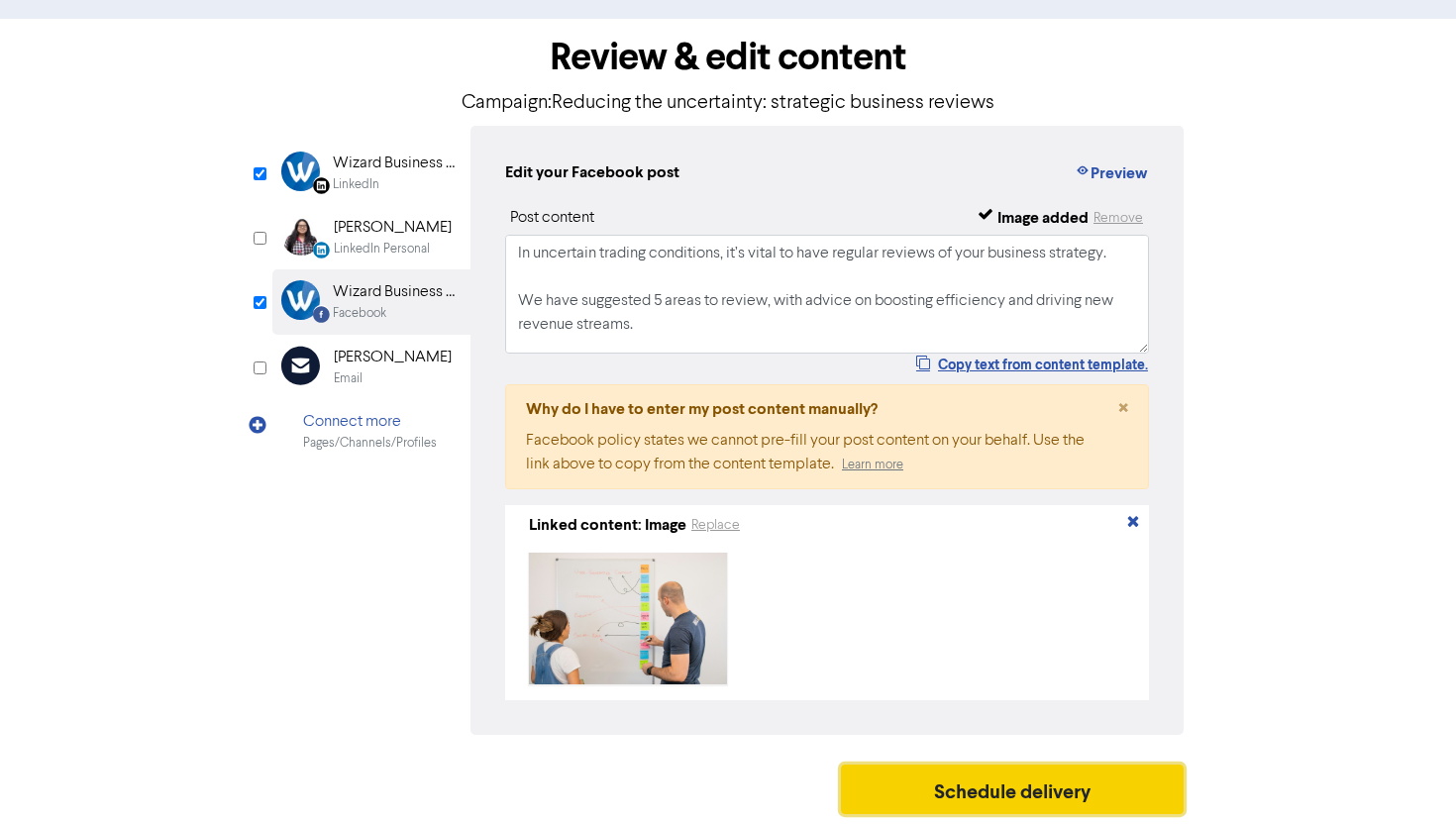 click on "Schedule delivery" at bounding box center [1012, 789] 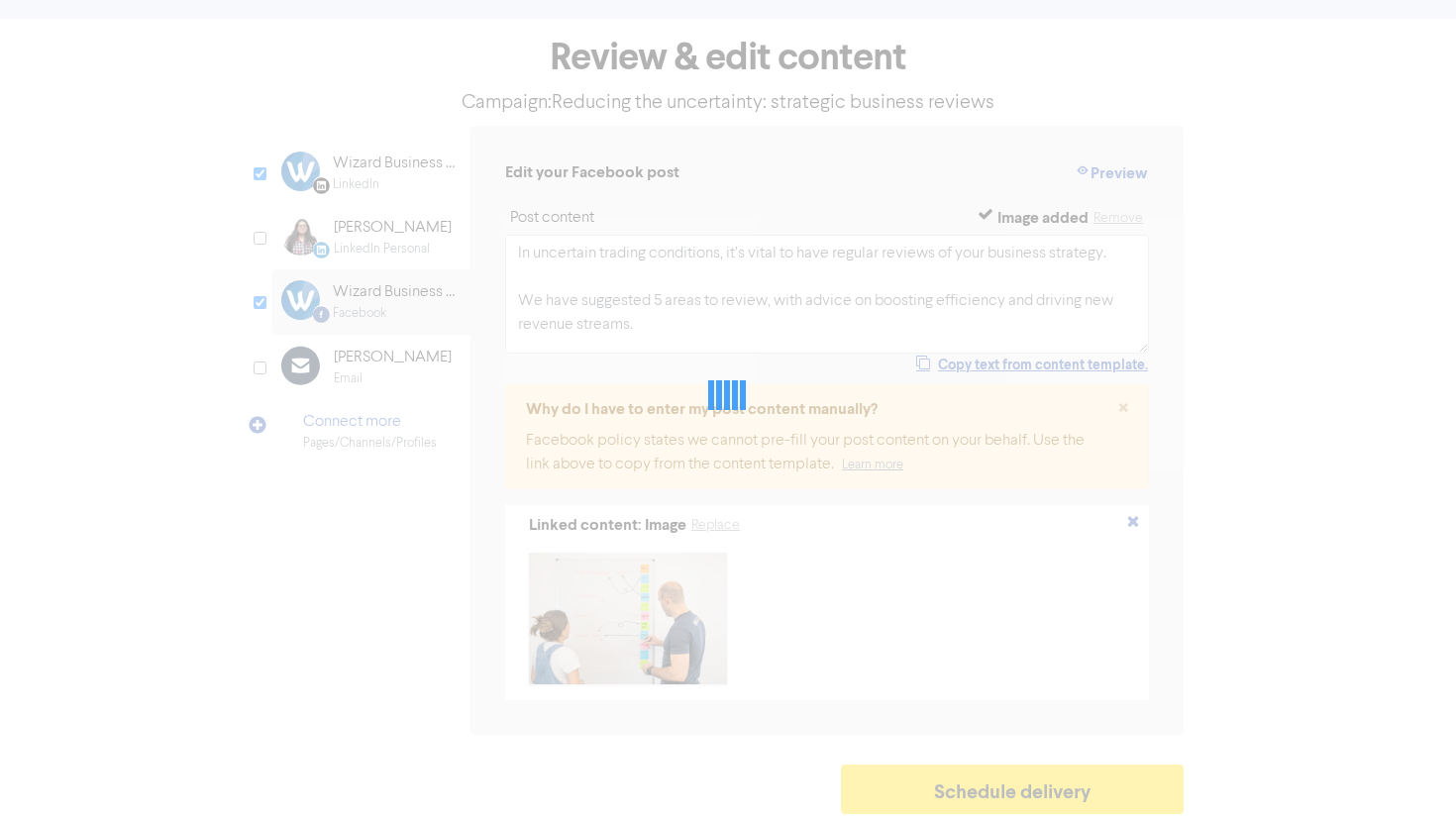 scroll, scrollTop: 0, scrollLeft: 0, axis: both 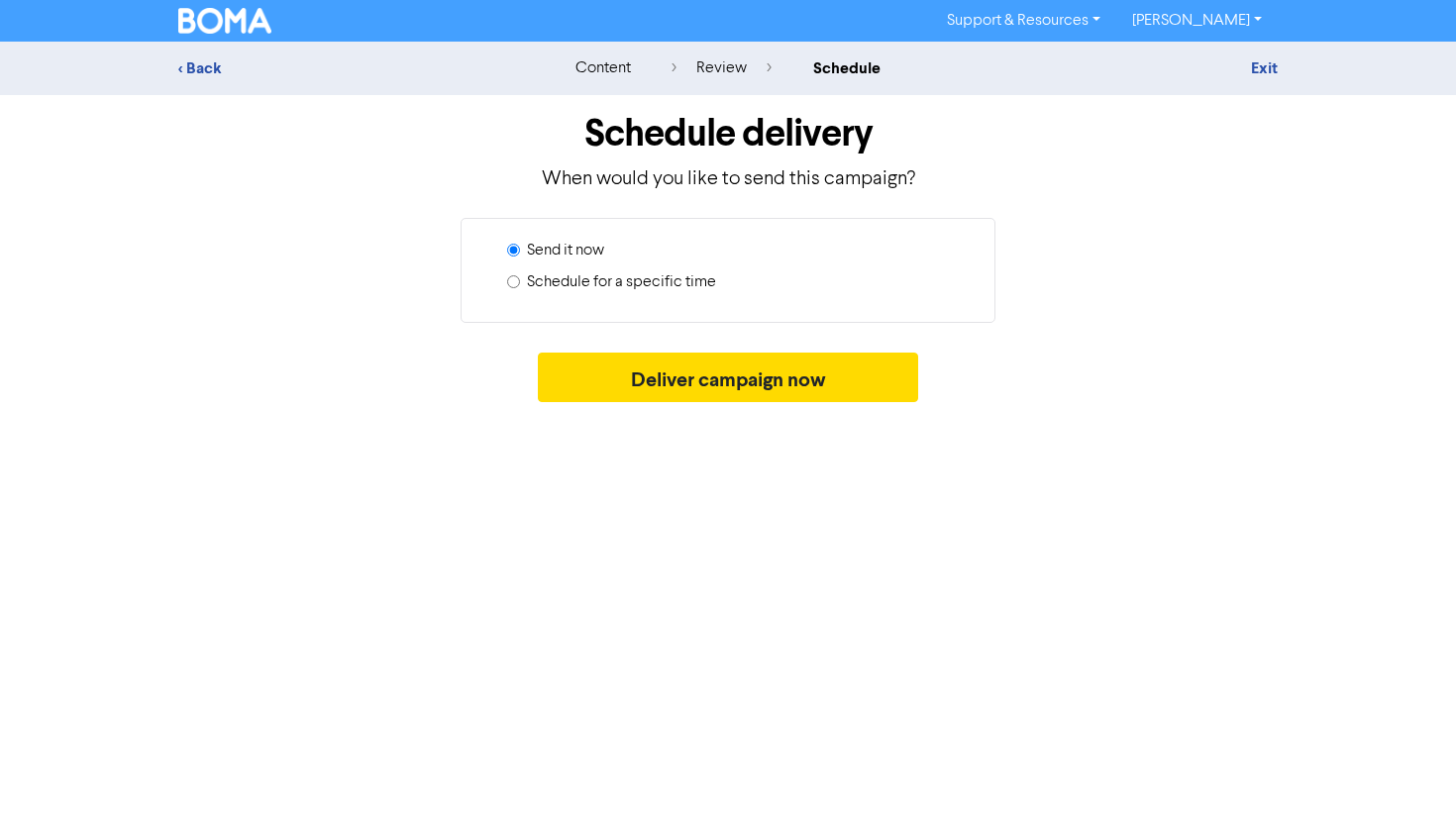 click on "Schedule for a specific time" at bounding box center (621, 282) 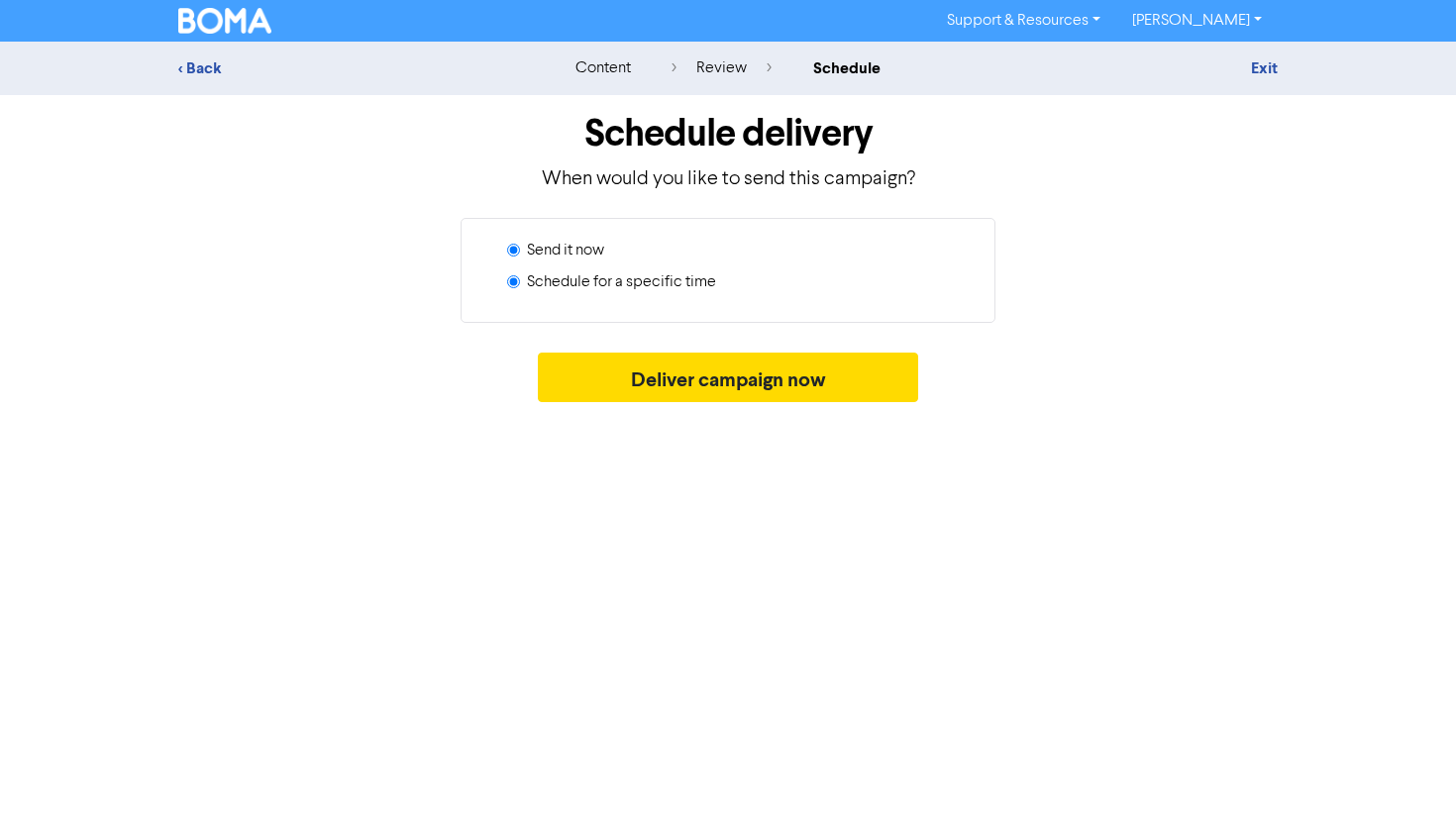 radio on "false" 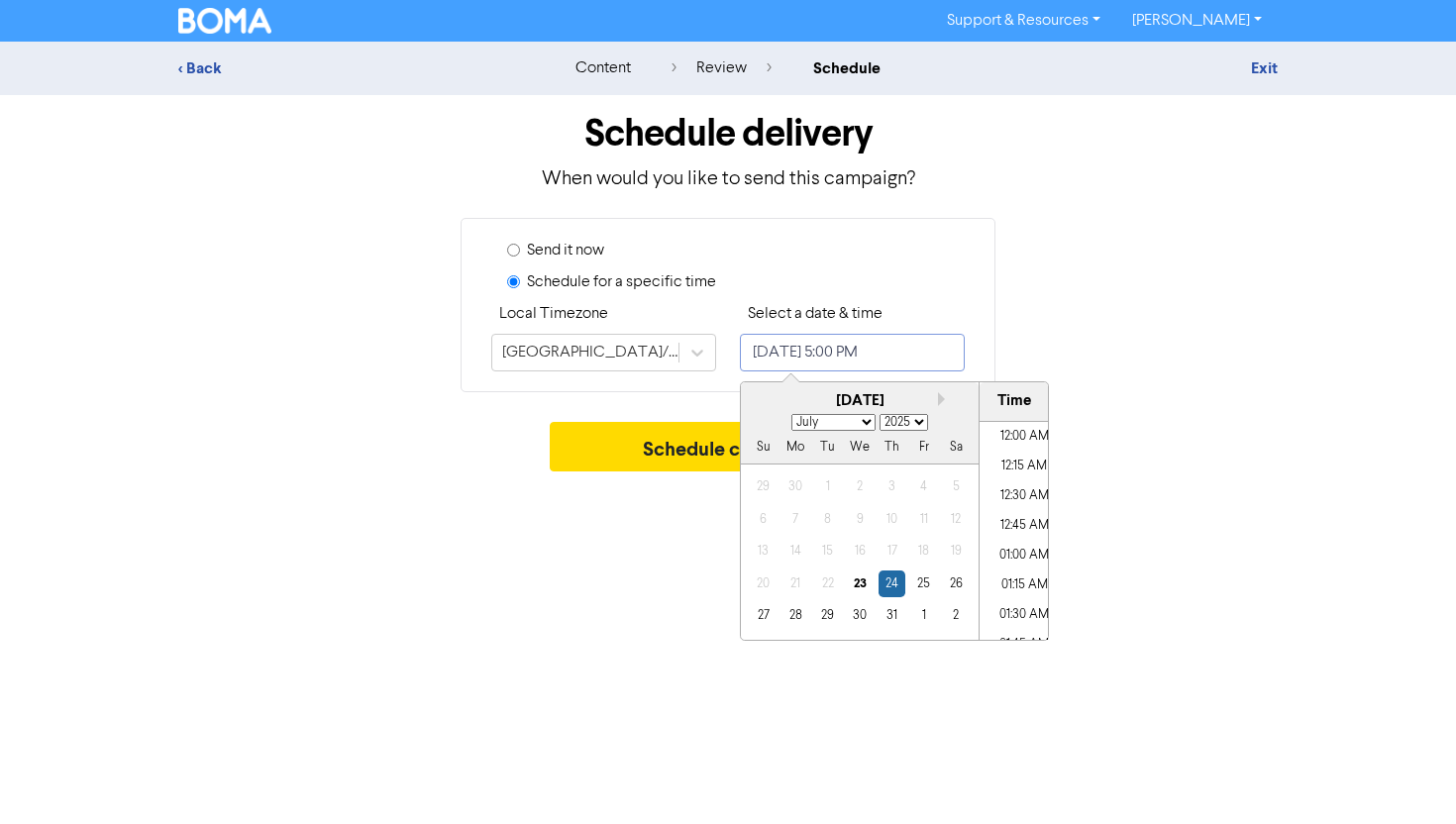 click on "[DATE] 5:00 PM" at bounding box center [852, 353] 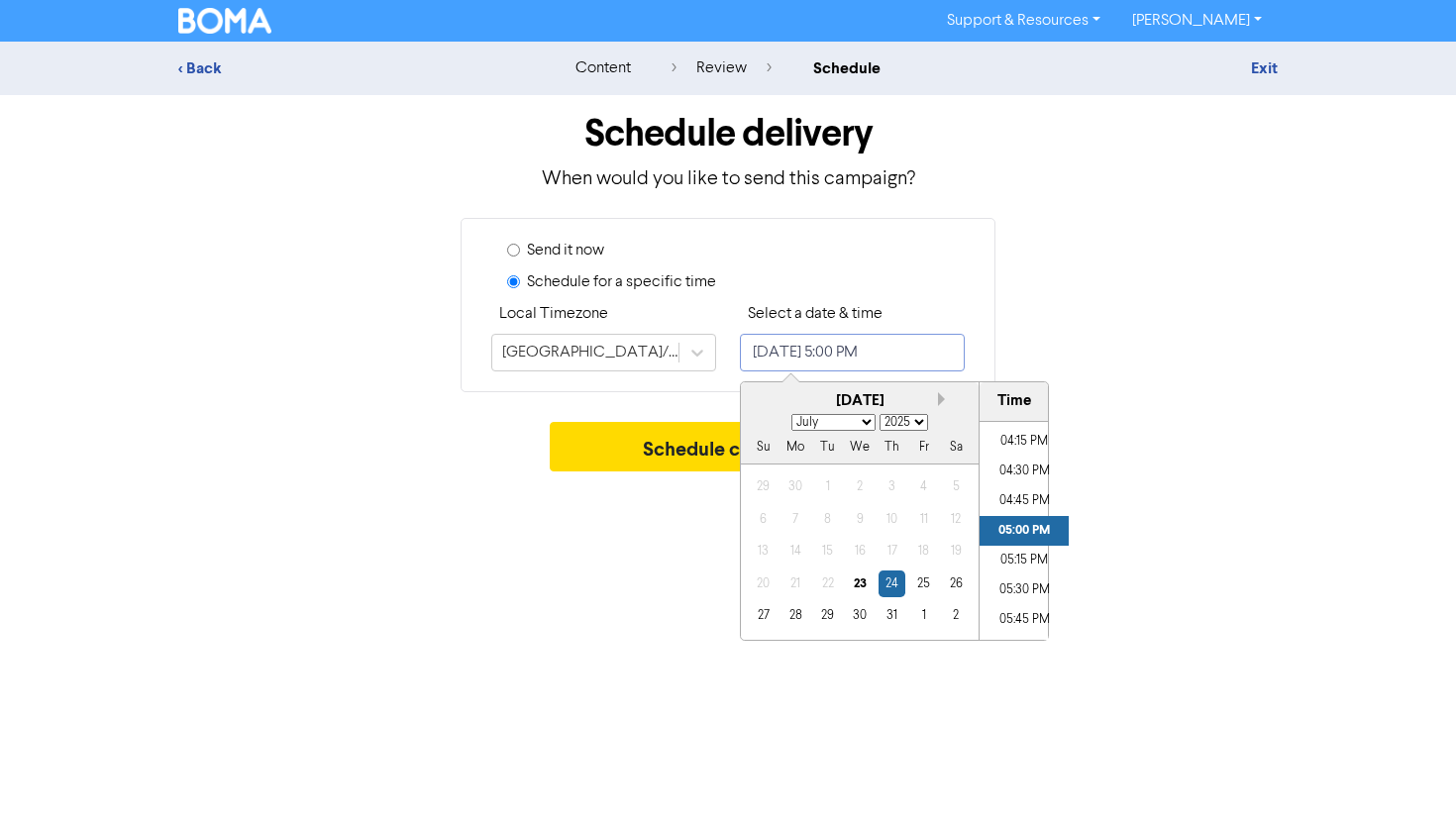 click on "Next month" at bounding box center (945, 399) 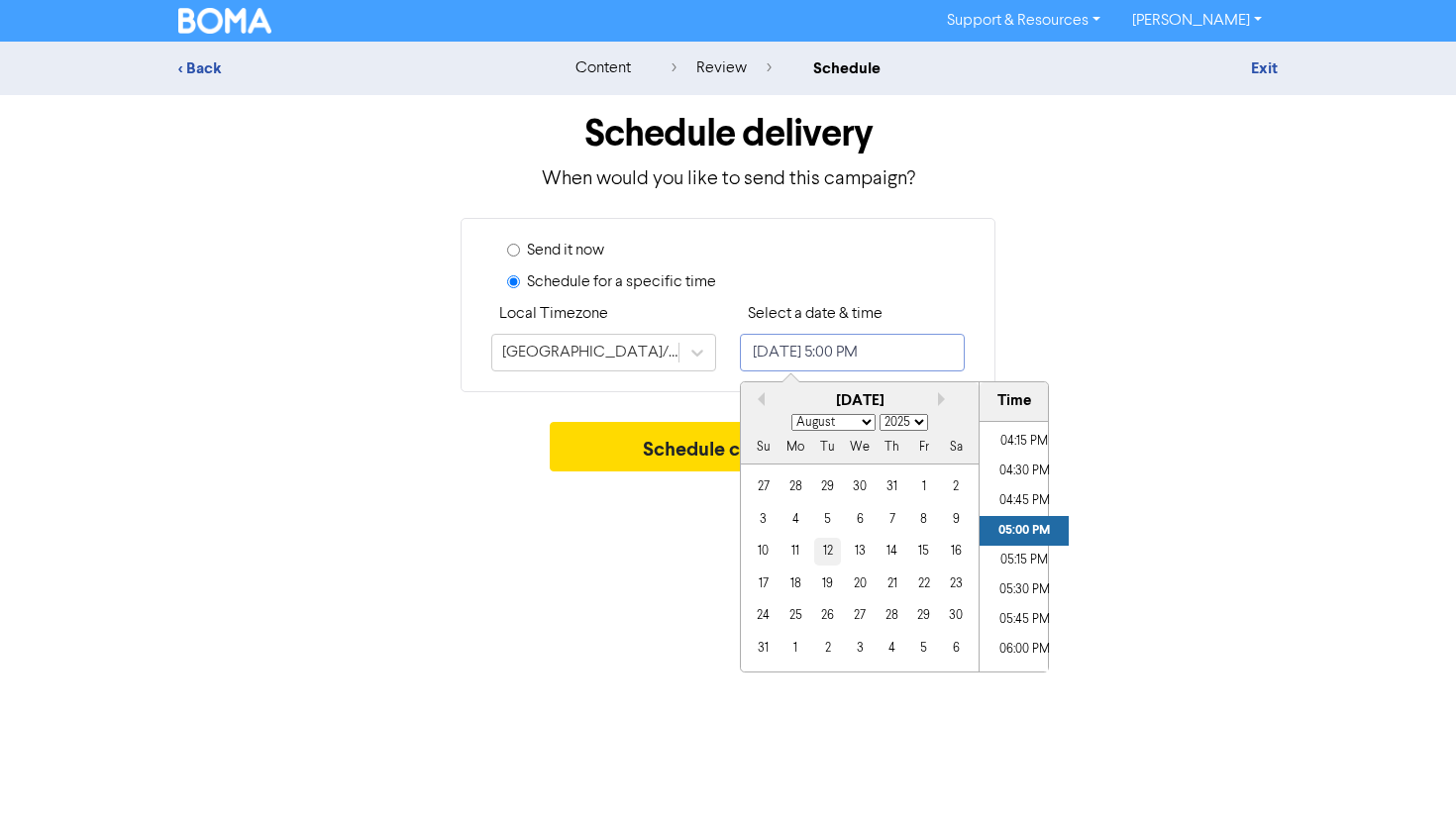 click on "12" at bounding box center [827, 551] 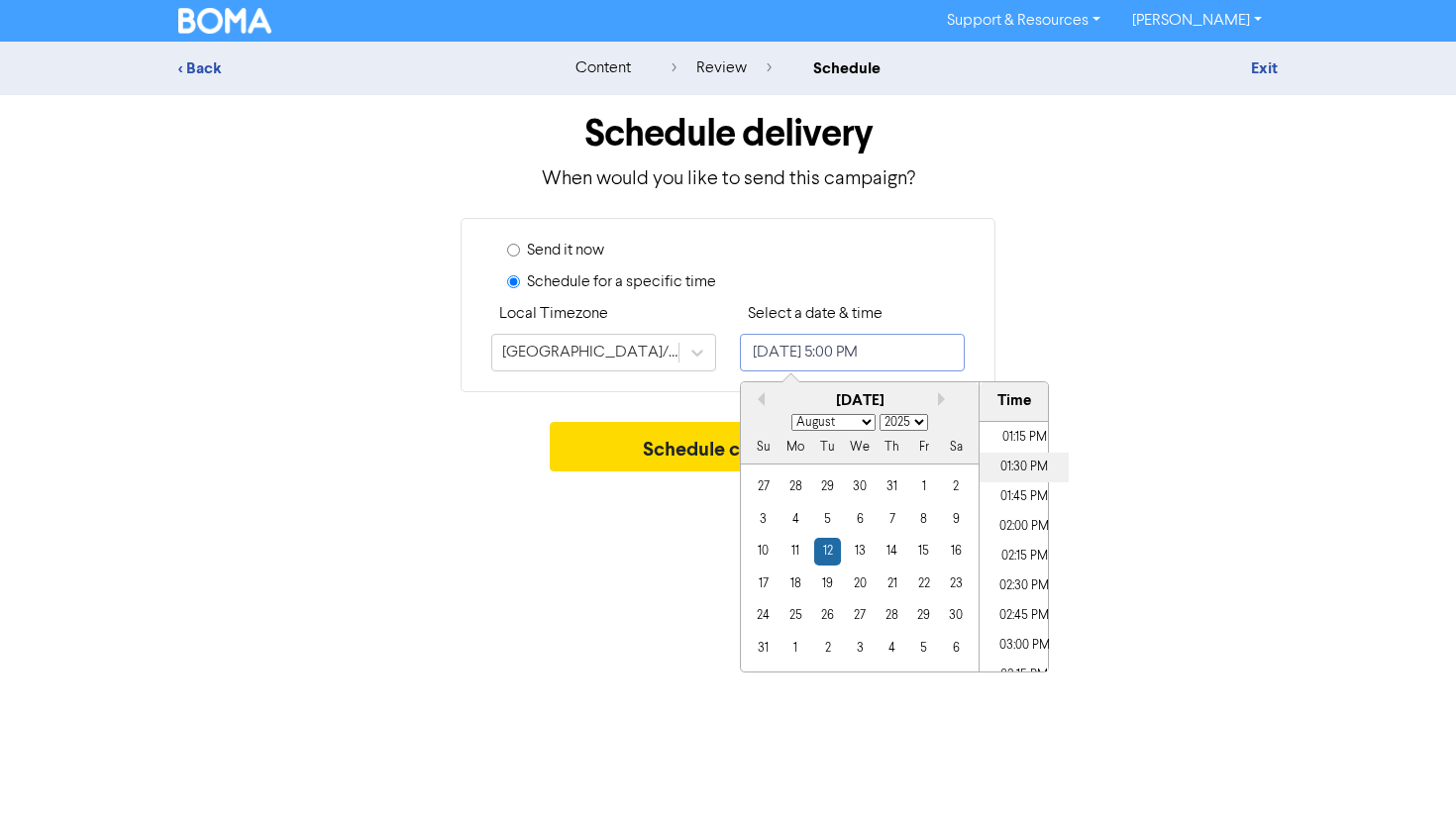 scroll, scrollTop: 1531, scrollLeft: 0, axis: vertical 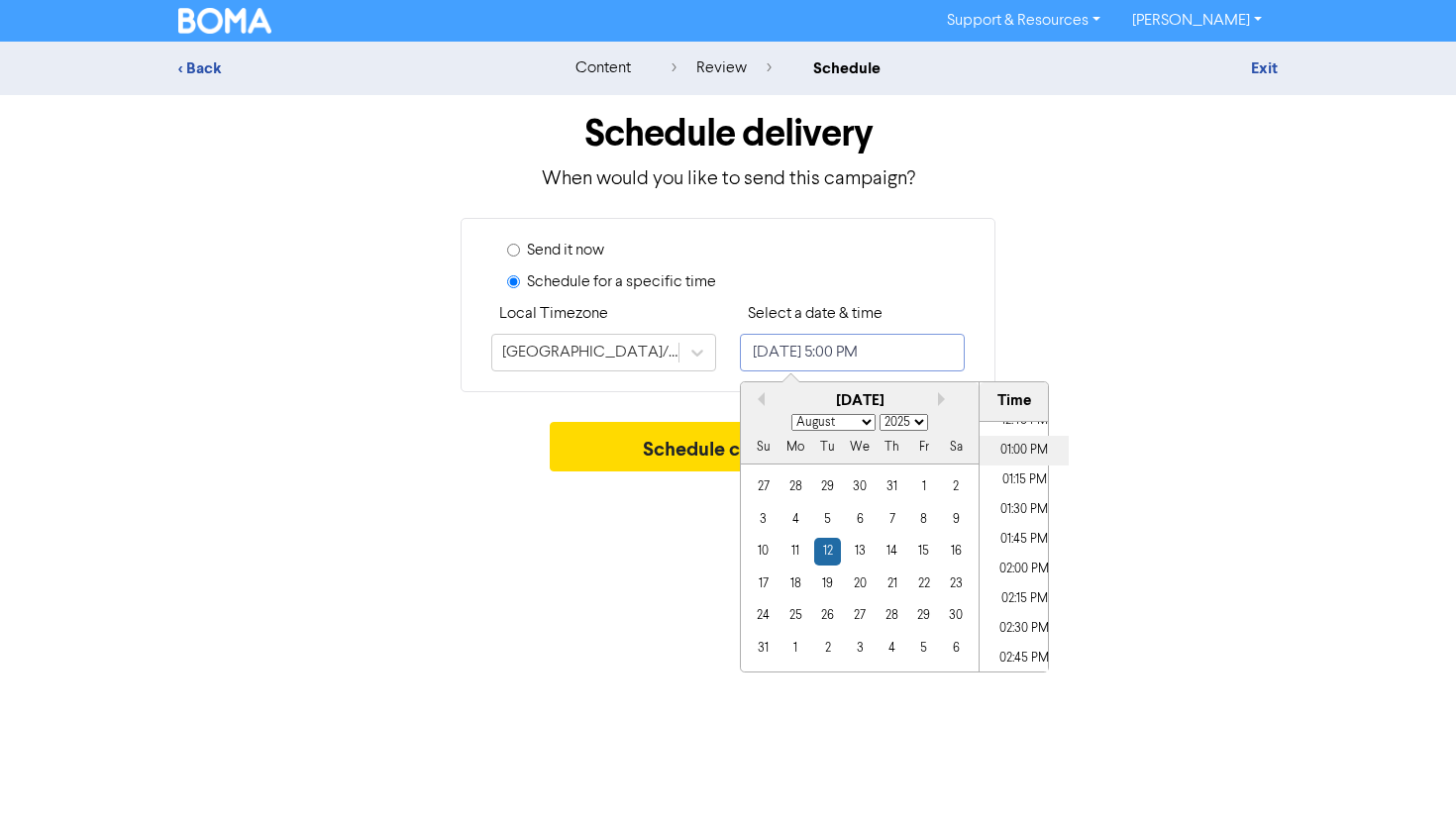 click on "01:00 PM" at bounding box center [1024, 451] 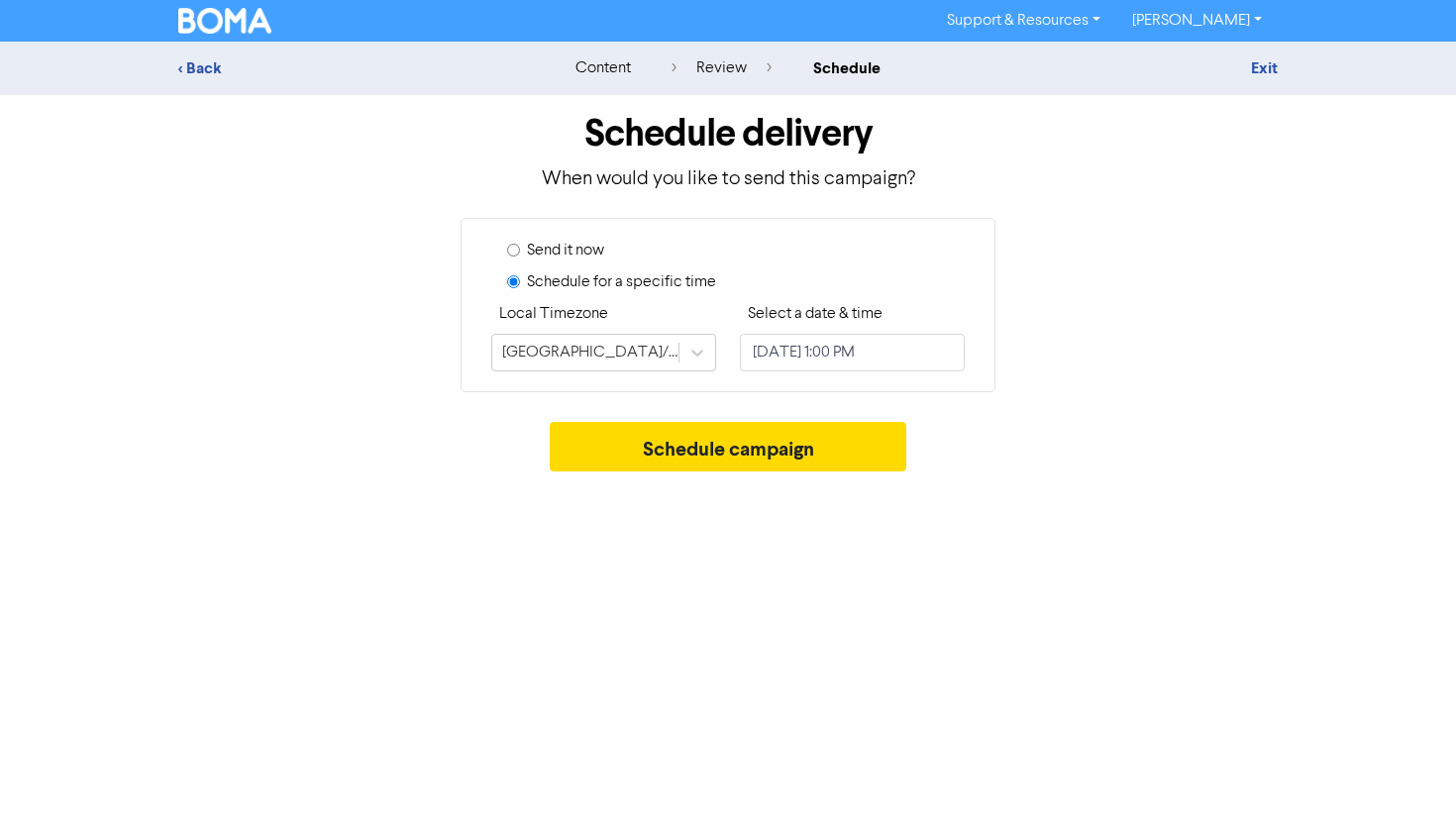 click on "Send it now   Schedule for a specific time Local Timezone [GEOGRAPHIC_DATA]/[GEOGRAPHIC_DATA] Select a date & time [DATE] 1:00 PM" at bounding box center (728, 305) 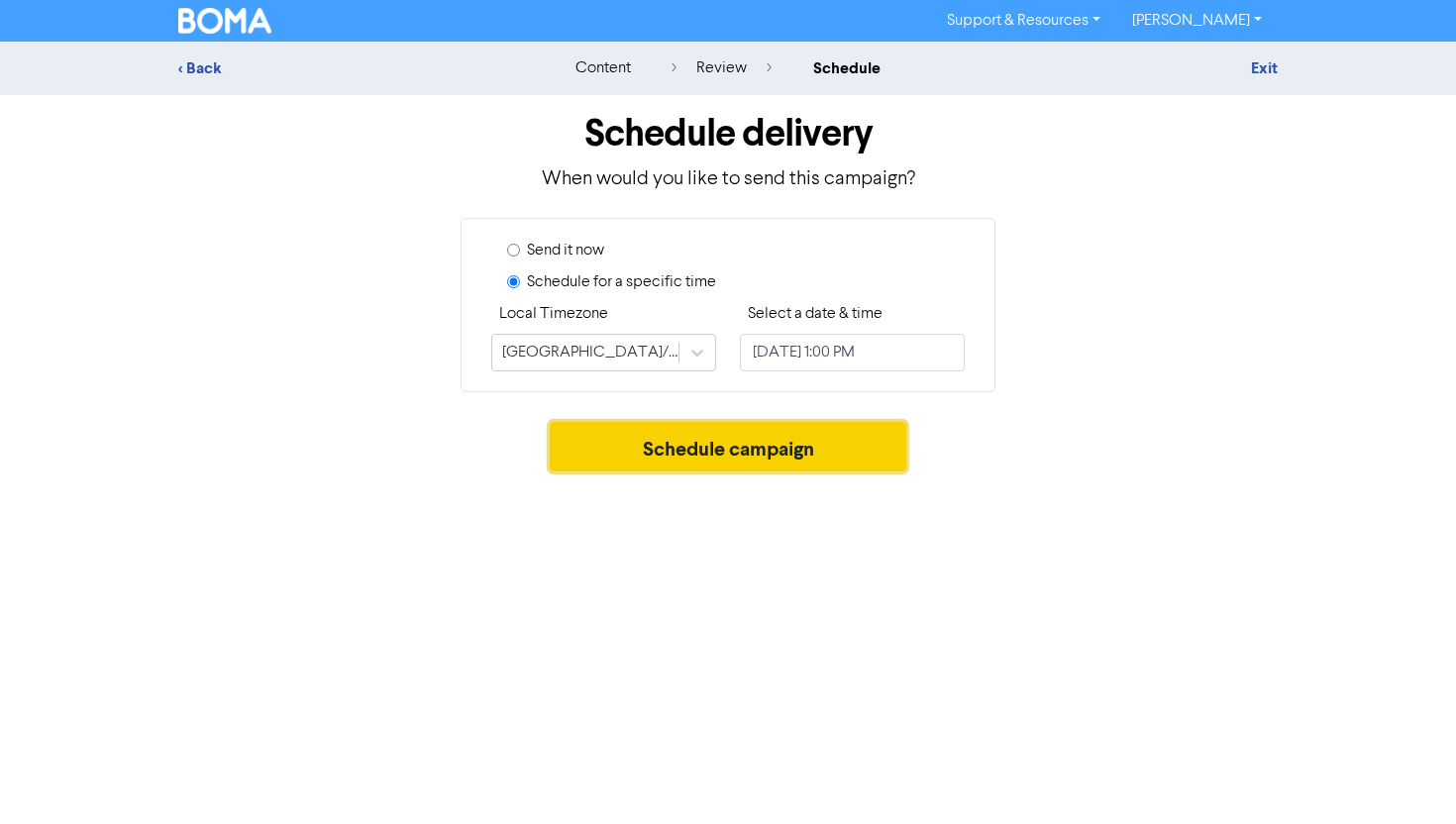 click on "Schedule campaign" at bounding box center [728, 447] 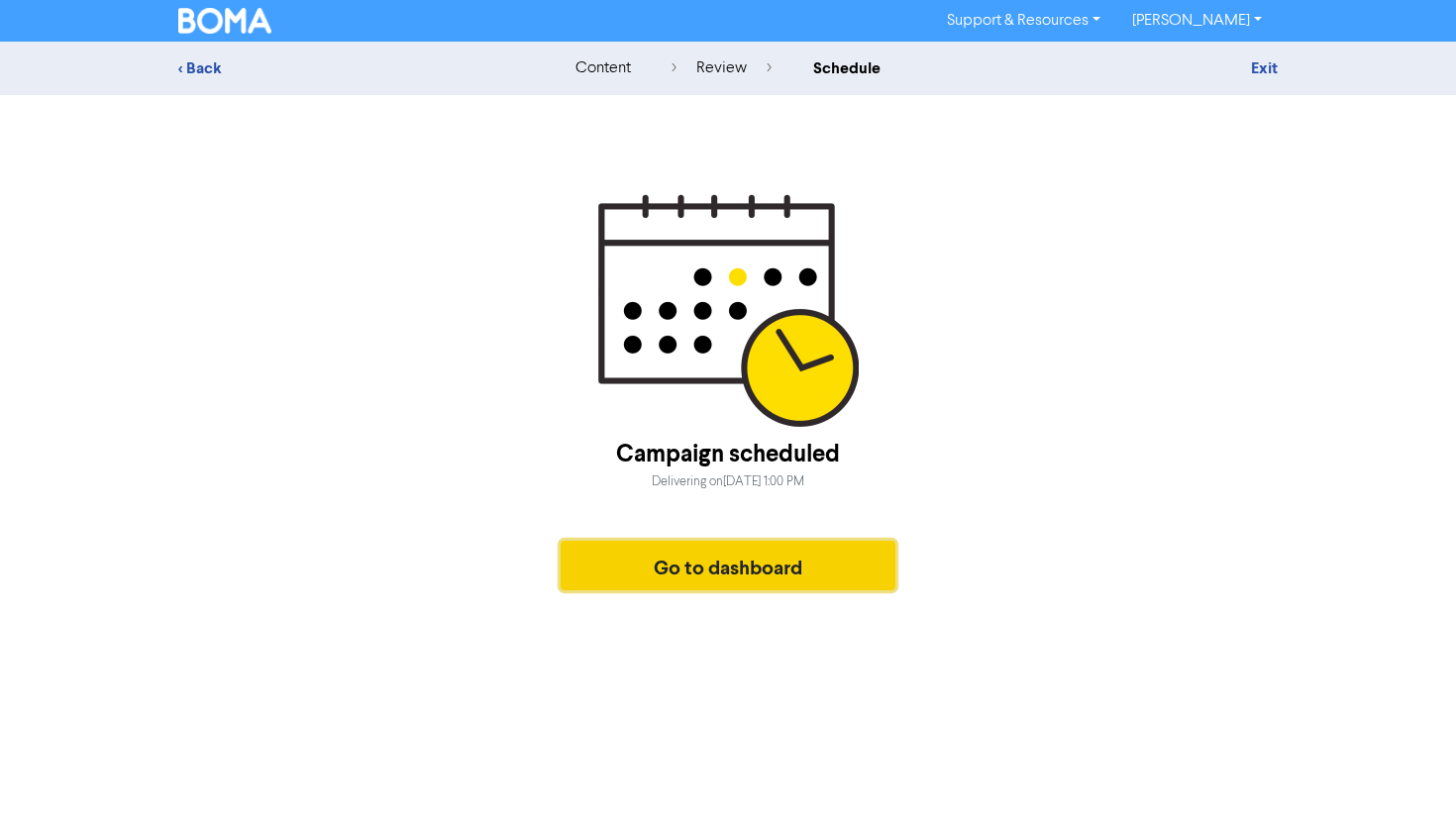click on "Go to dashboard" at bounding box center (728, 566) 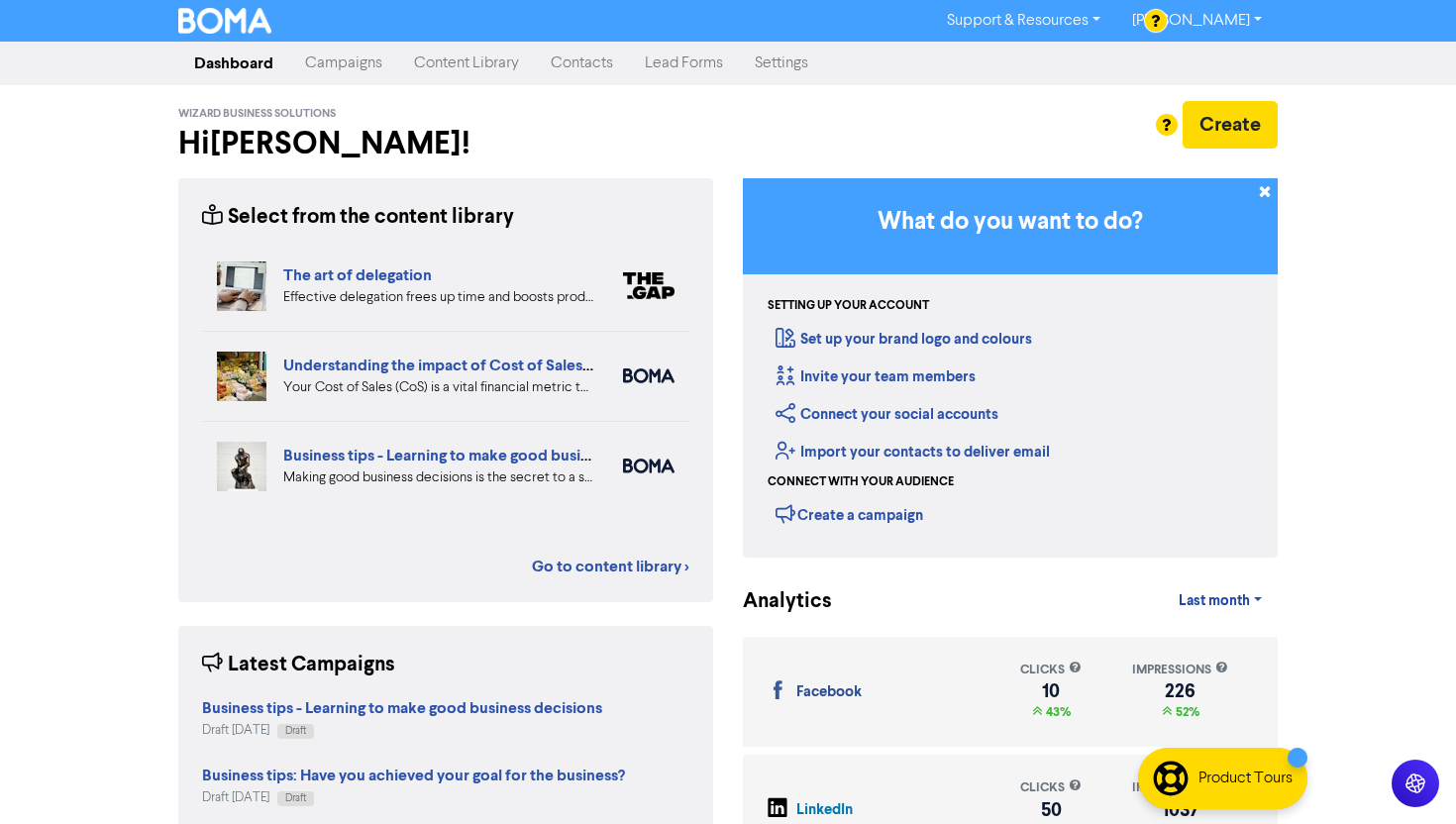 click on "Campaigns" at bounding box center (344, 63) 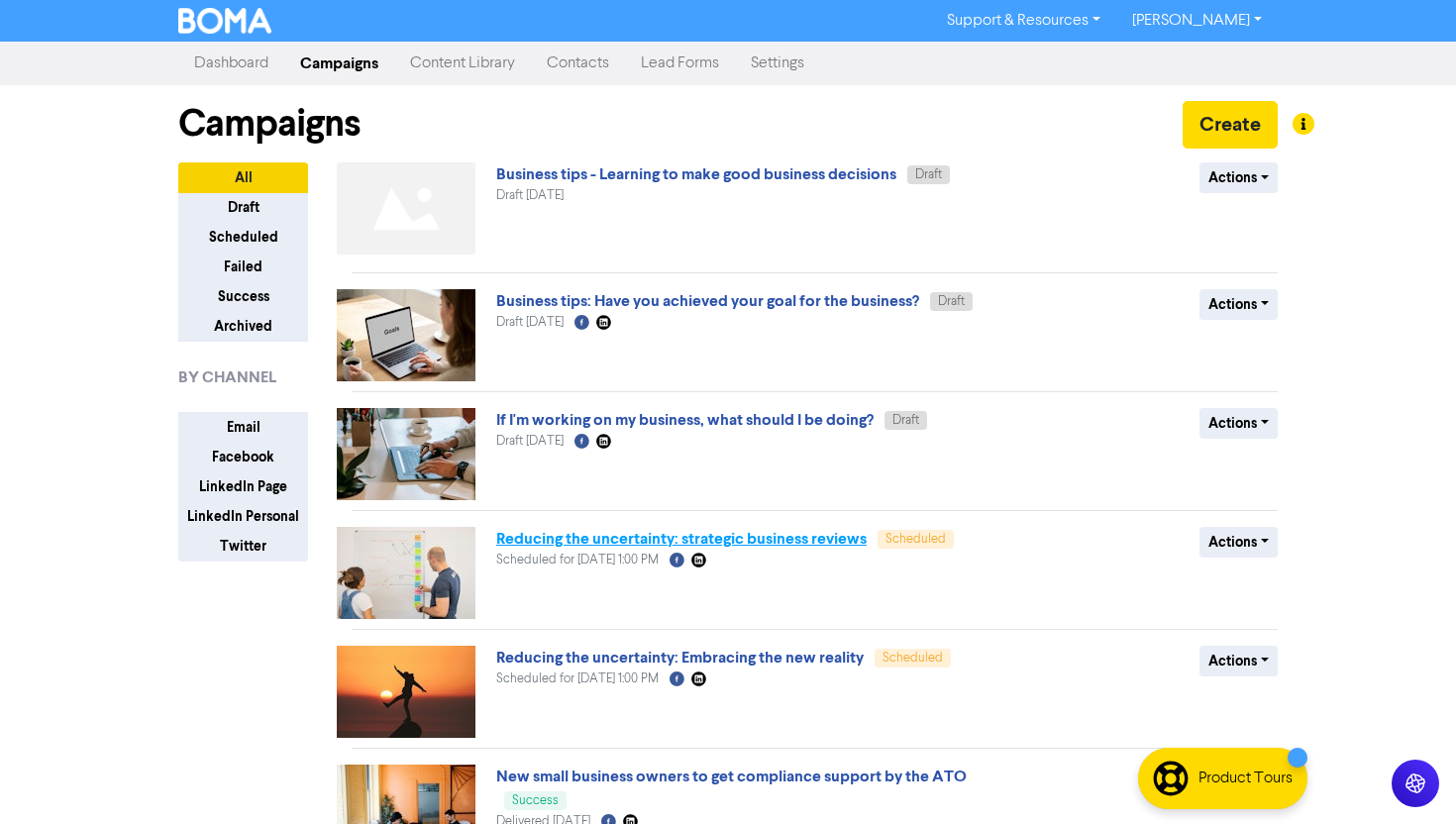 click on "Reducing the uncertainty: strategic business reviews" at bounding box center (681, 539) 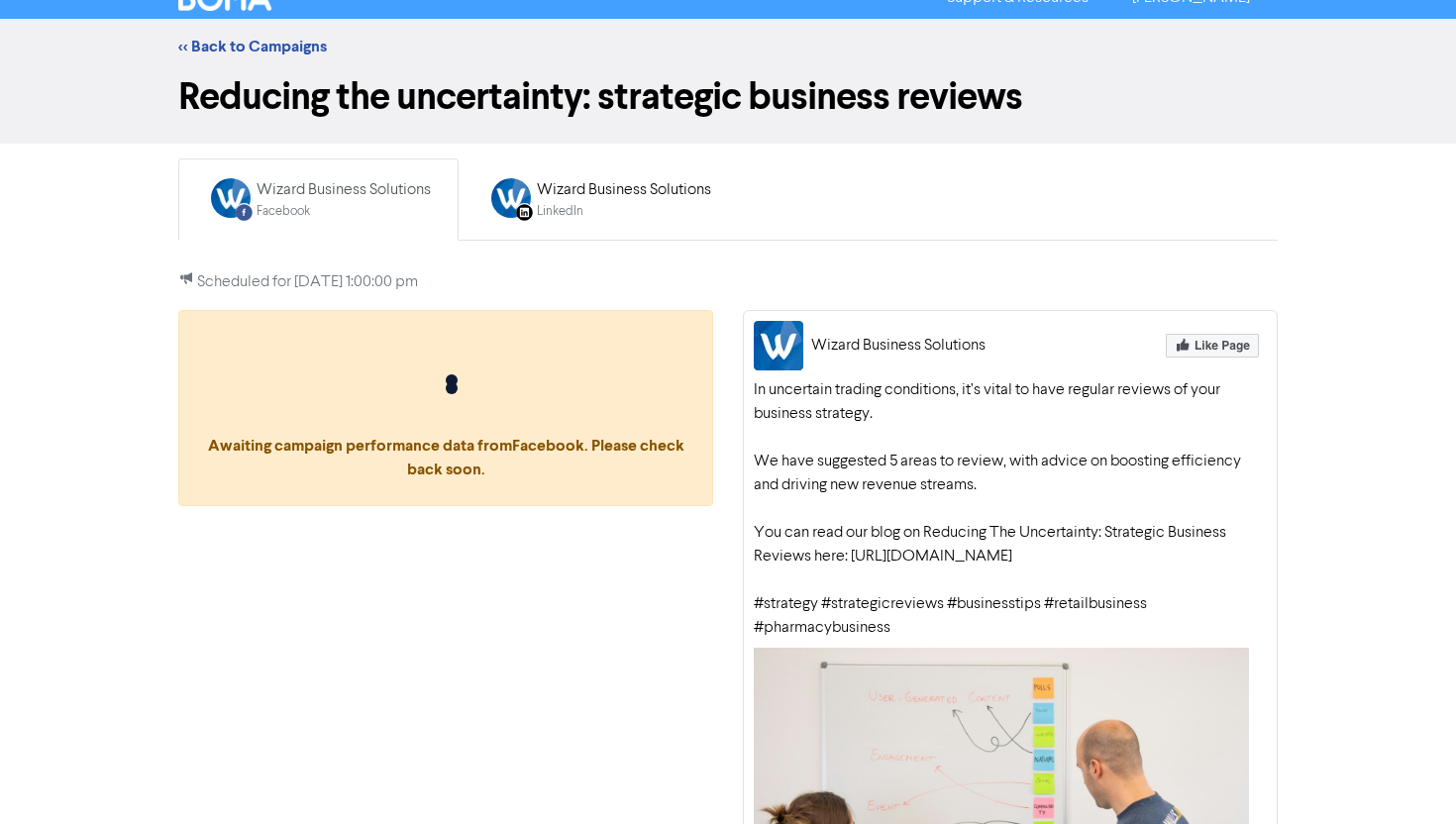 scroll, scrollTop: 0, scrollLeft: 0, axis: both 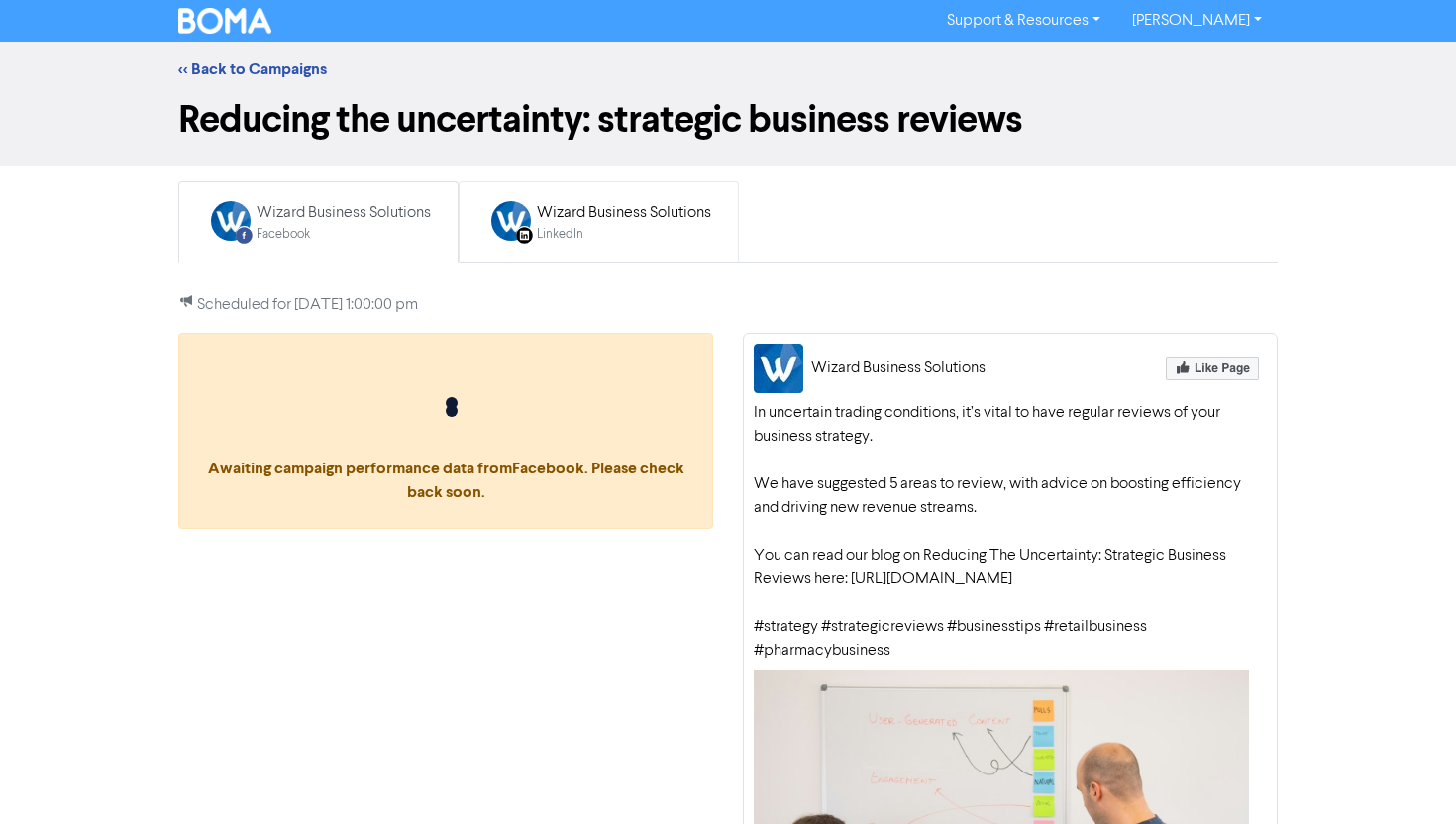click on "LinkedIn Page
Created with Sketch.
Wizard Business Solutions LinkedIn" at bounding box center (598, 222) 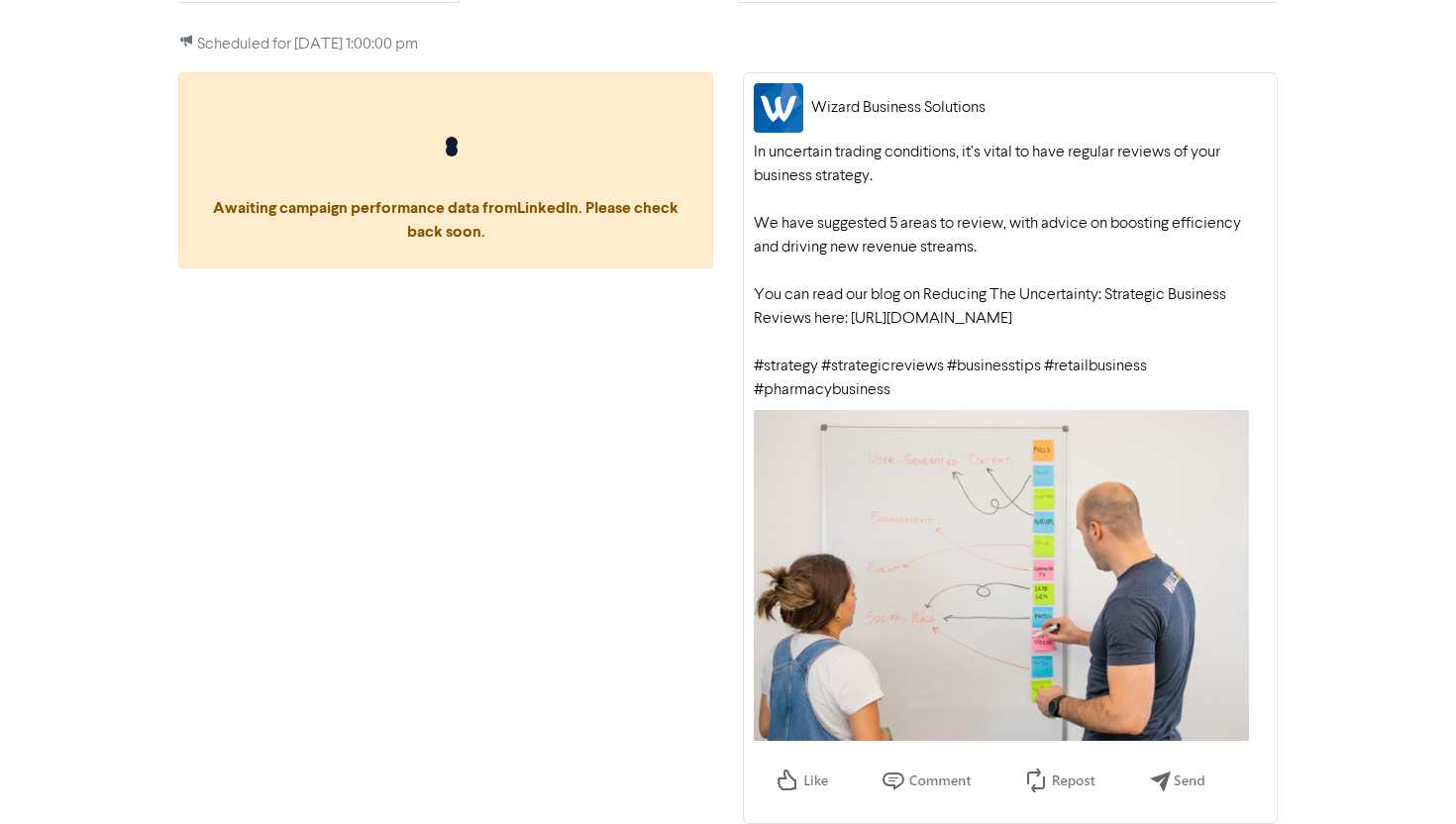 scroll, scrollTop: 0, scrollLeft: 0, axis: both 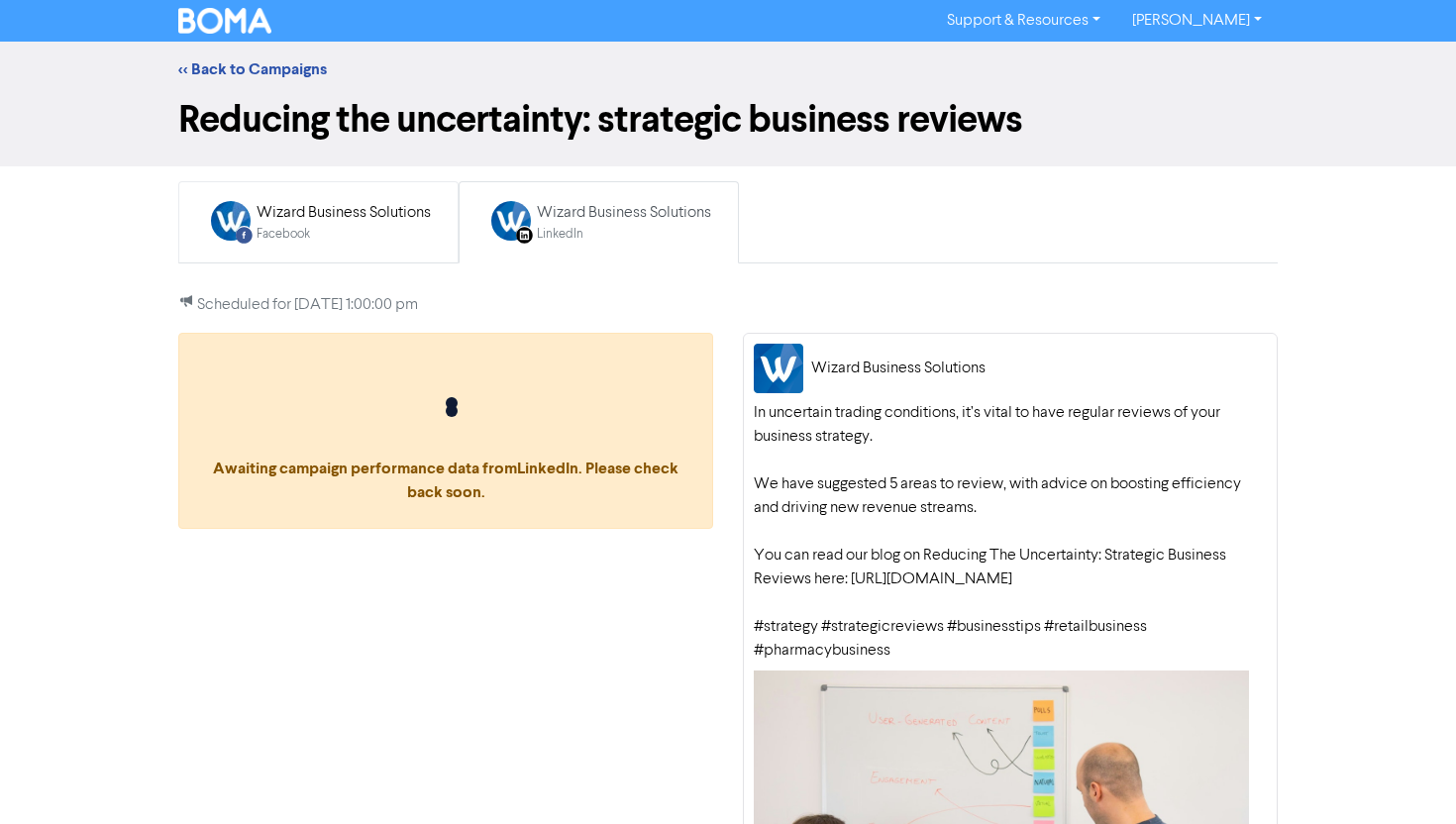 click on "Facebook" at bounding box center [344, 234] 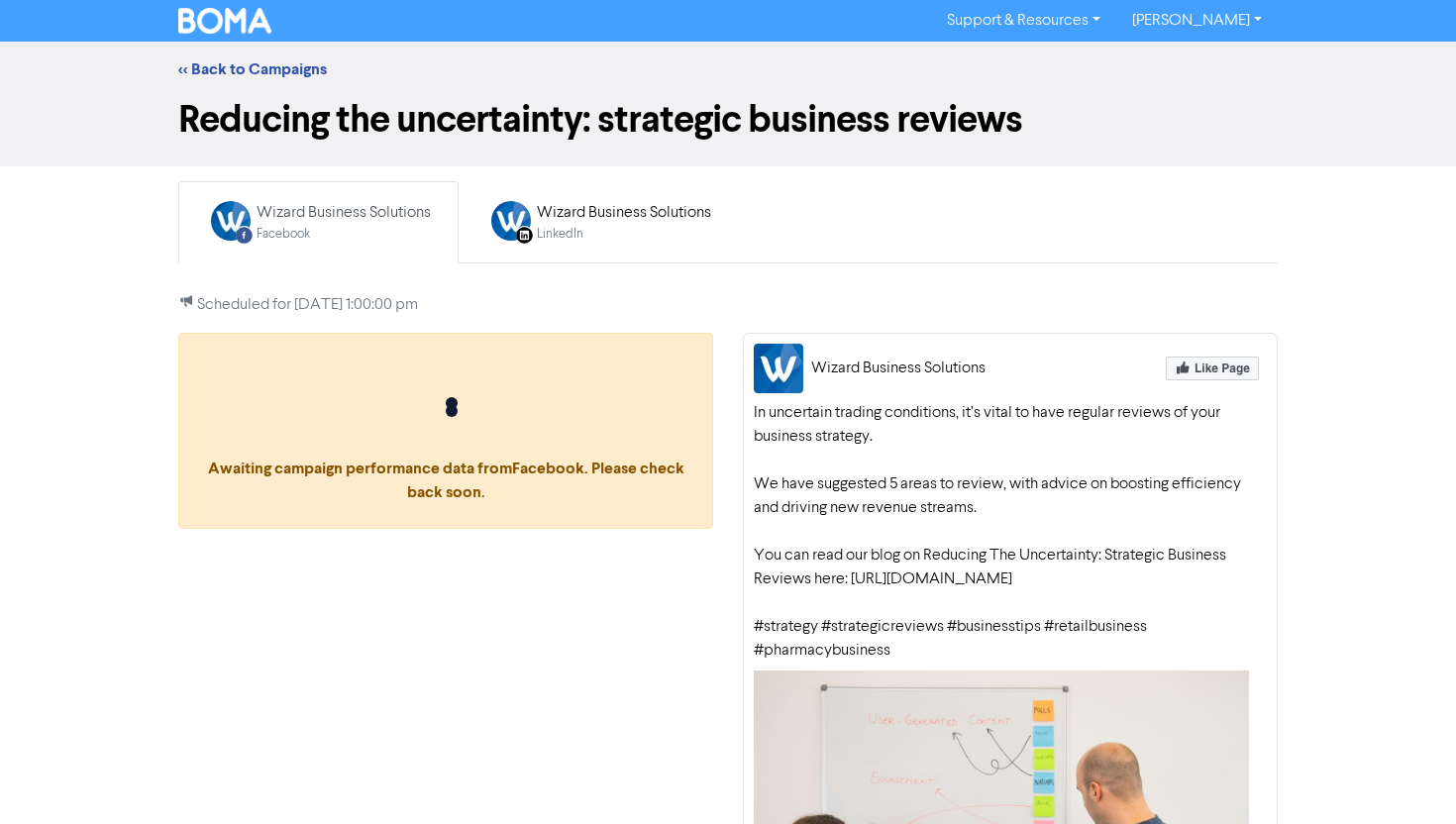 click at bounding box center (225, 21) 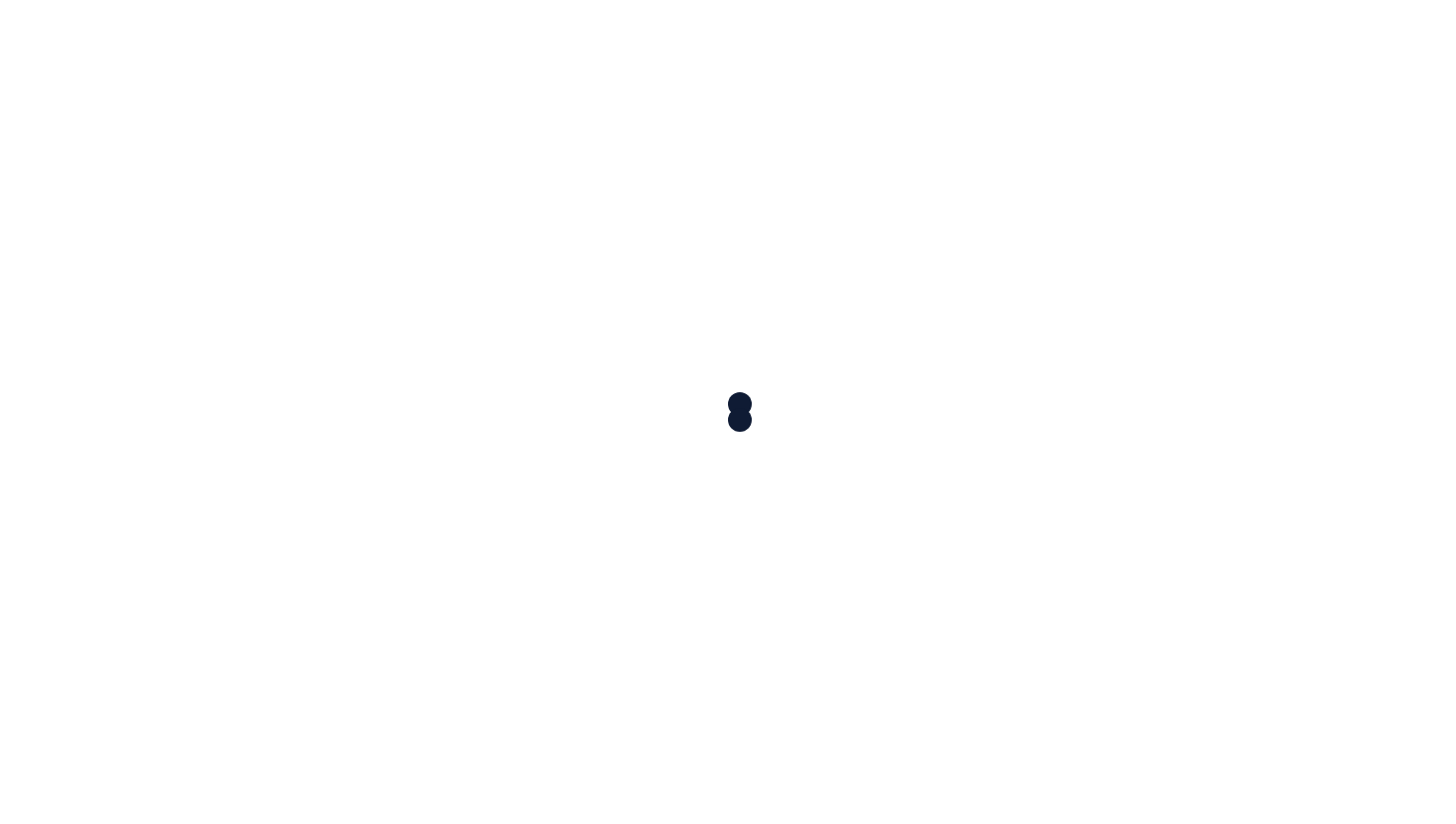 scroll, scrollTop: 0, scrollLeft: 0, axis: both 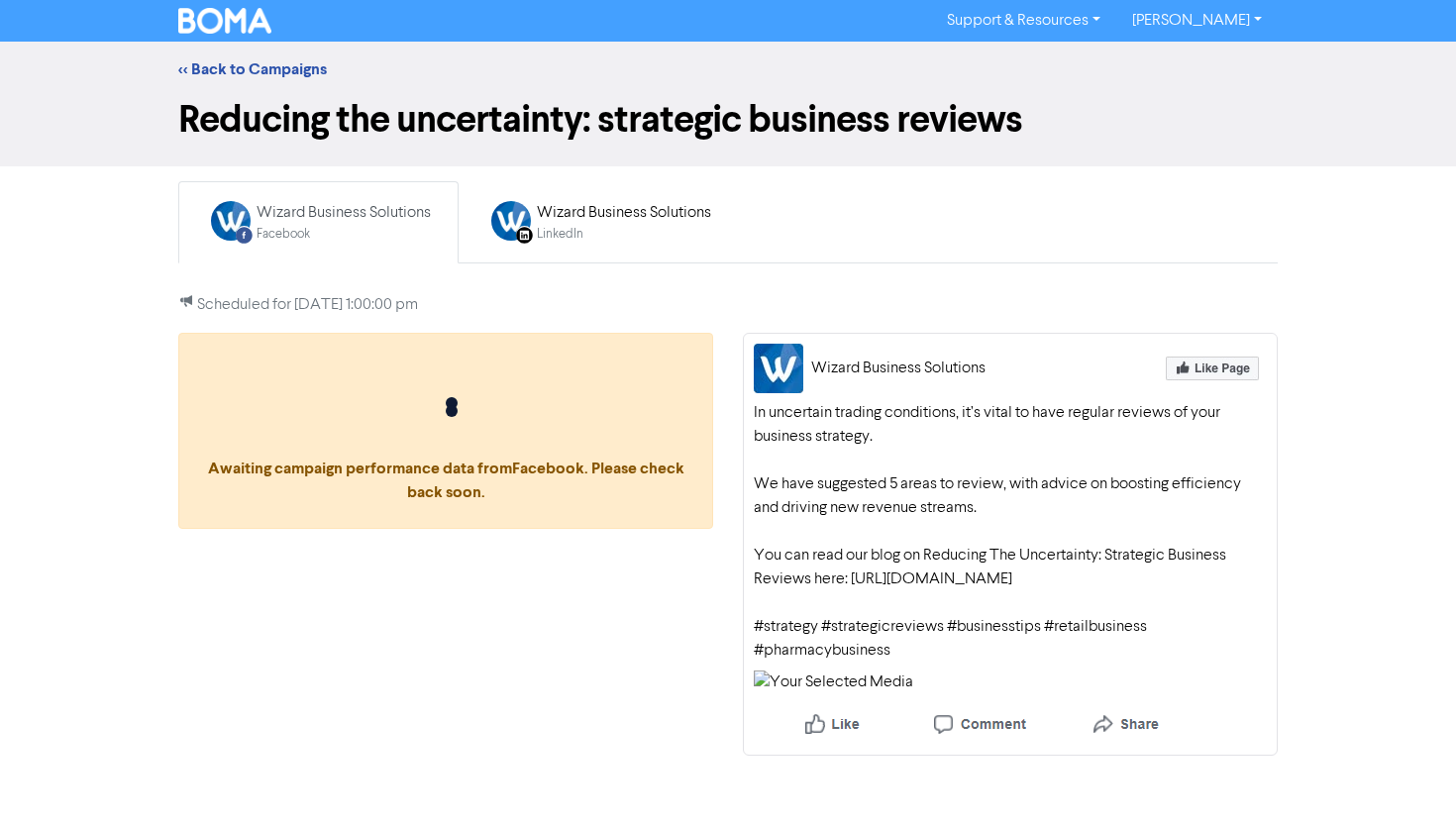 click at bounding box center [833, 682] 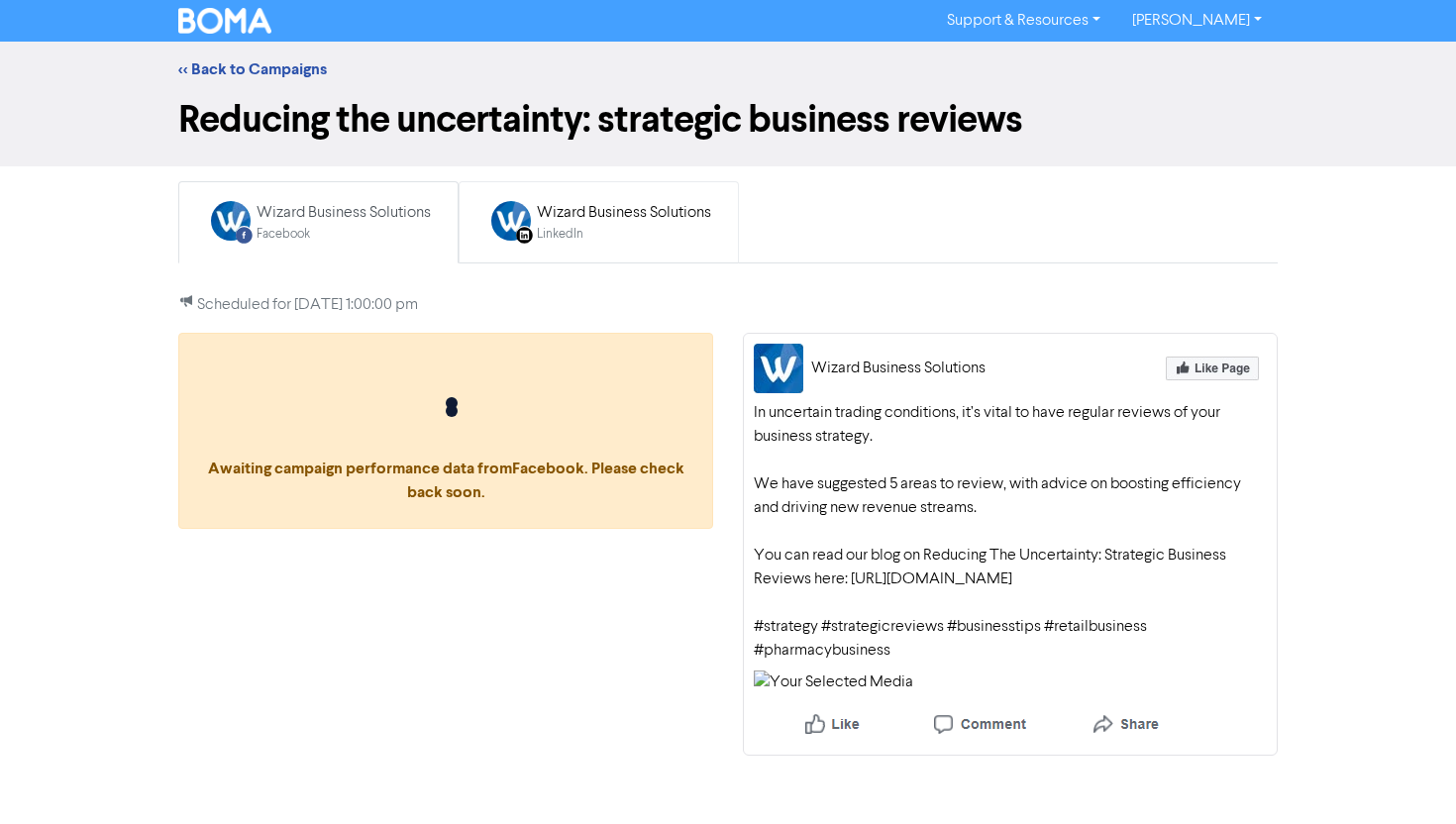 click on "Wizard Business Solutions" at bounding box center [624, 213] 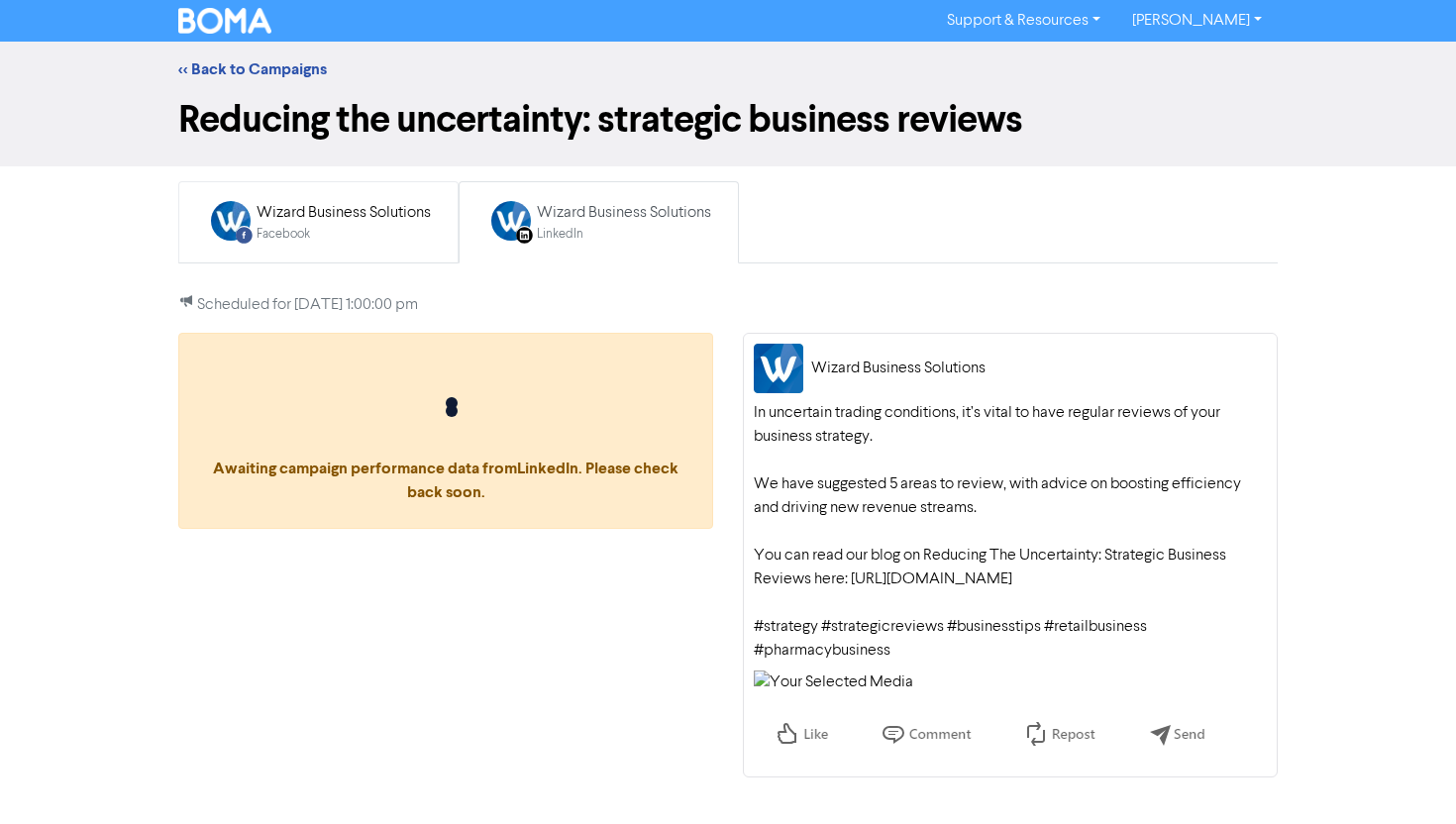 click on "Wizard Business Solutions" at bounding box center [344, 213] 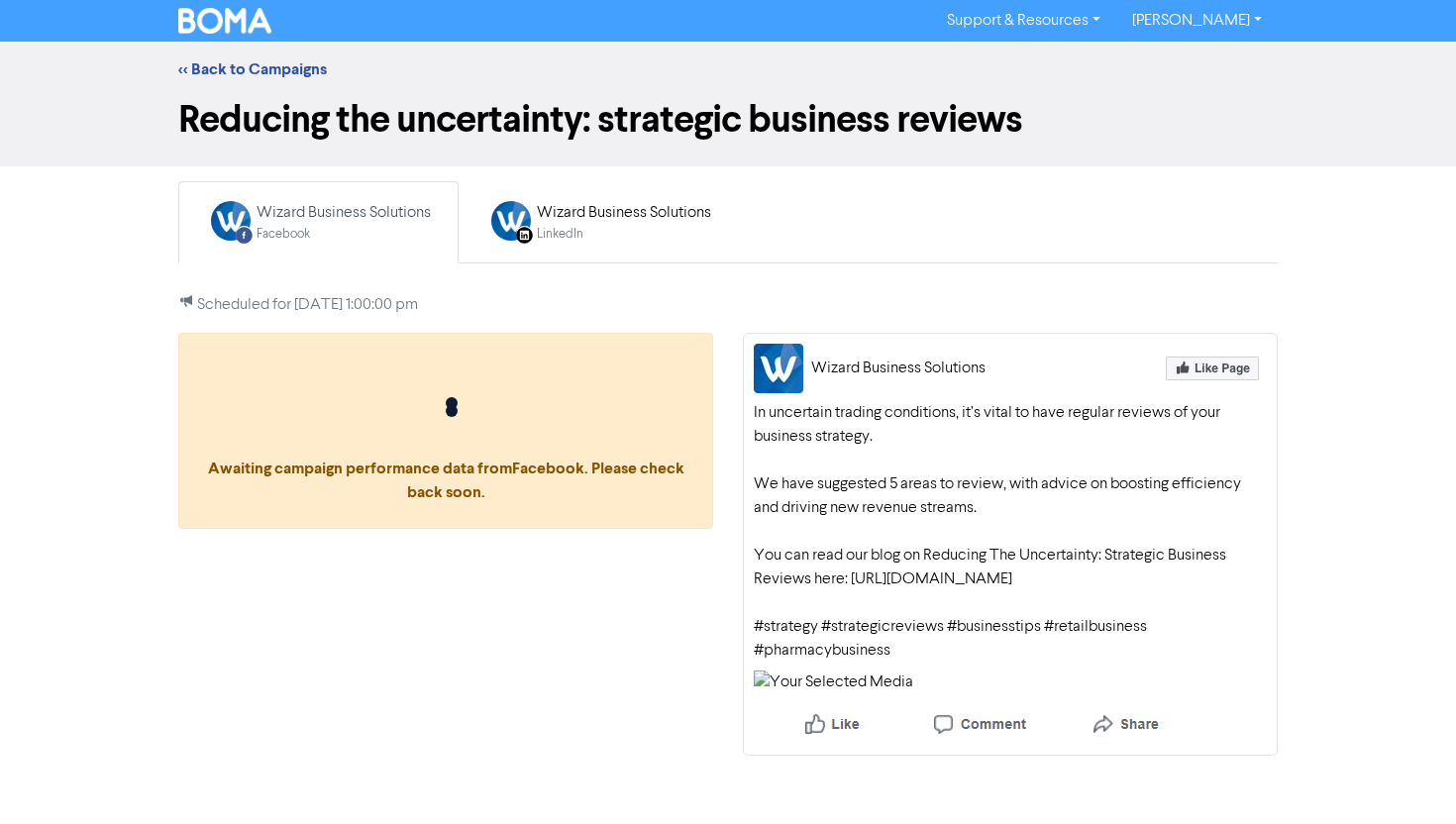 click at bounding box center [833, 682] 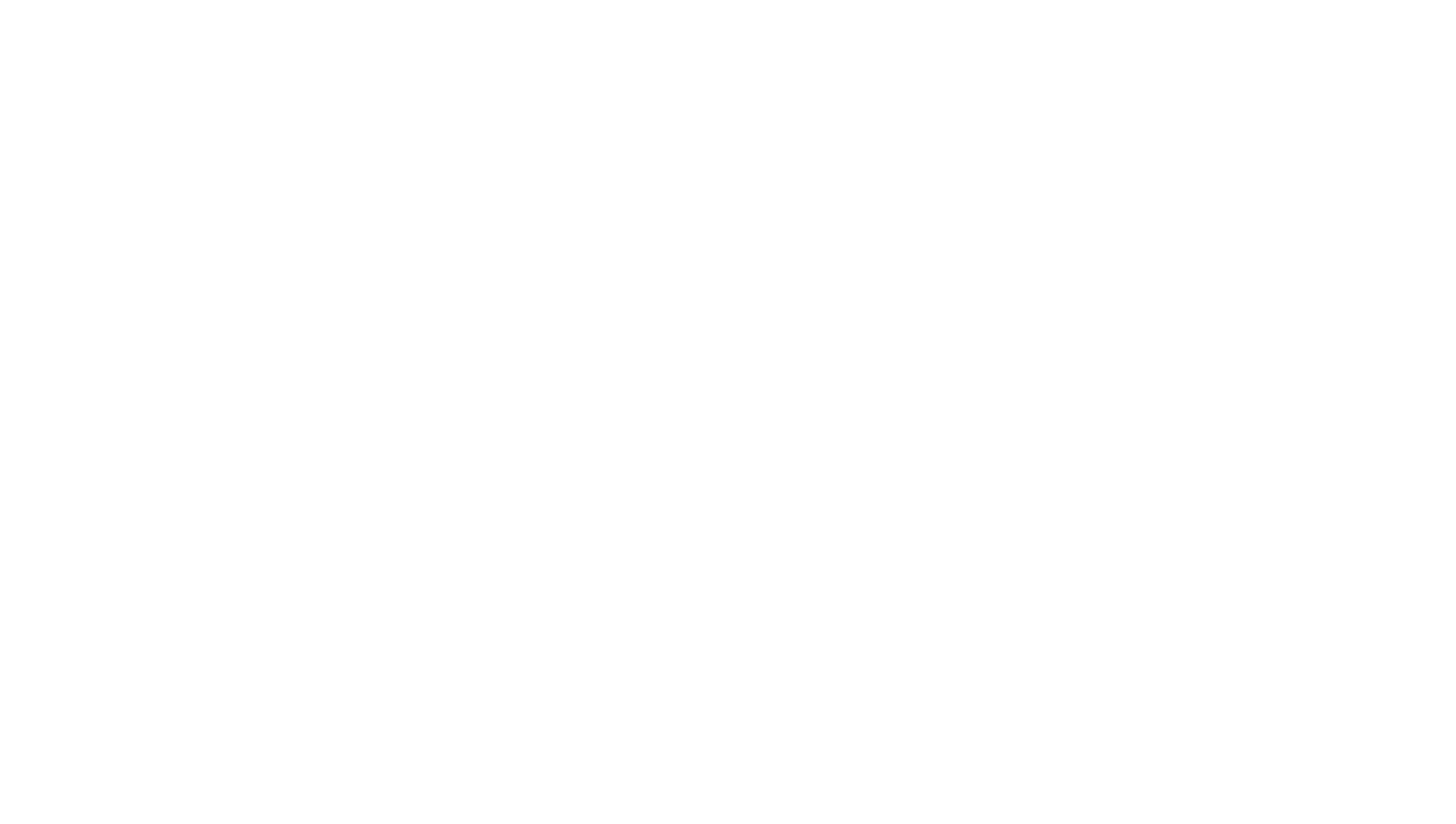 scroll, scrollTop: 0, scrollLeft: 0, axis: both 